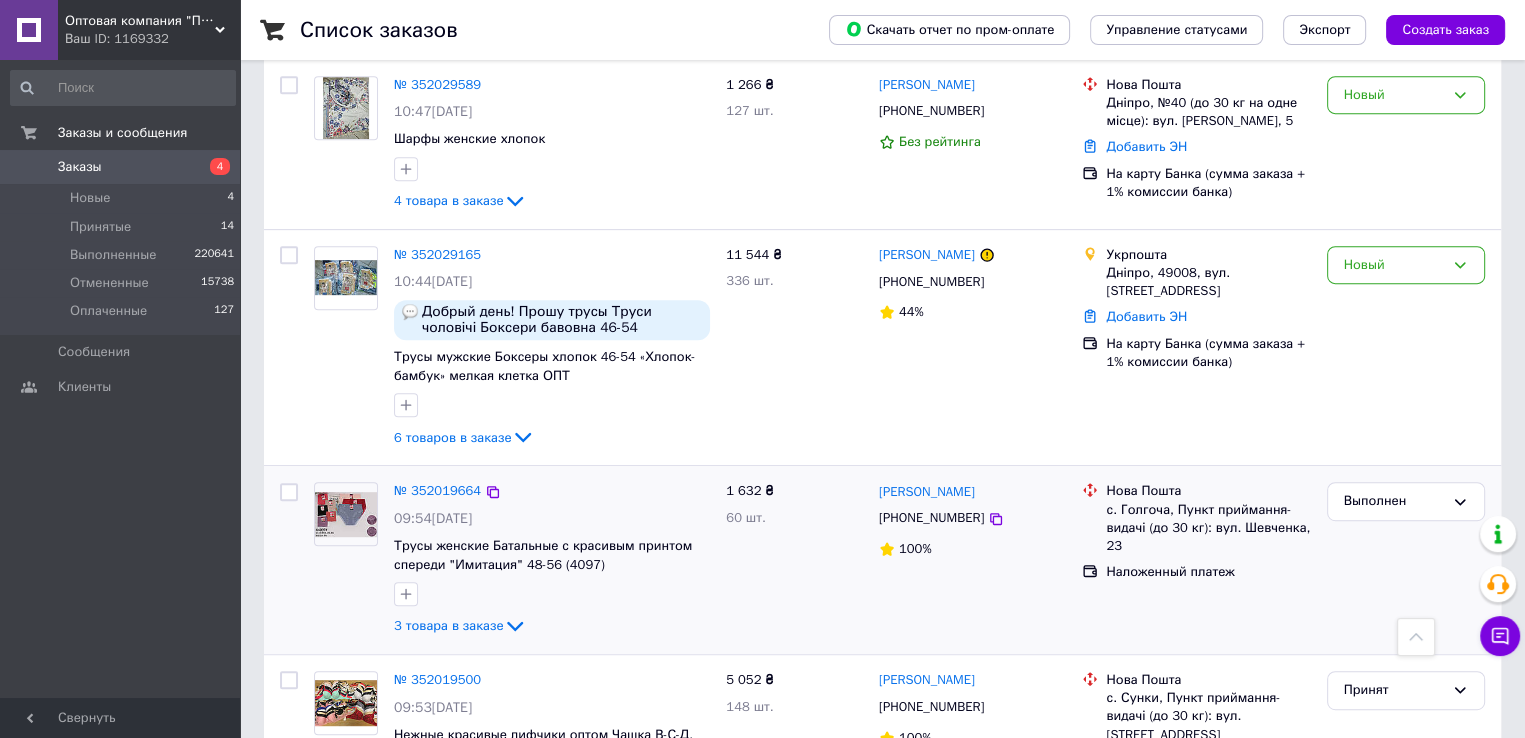 scroll, scrollTop: 800, scrollLeft: 0, axis: vertical 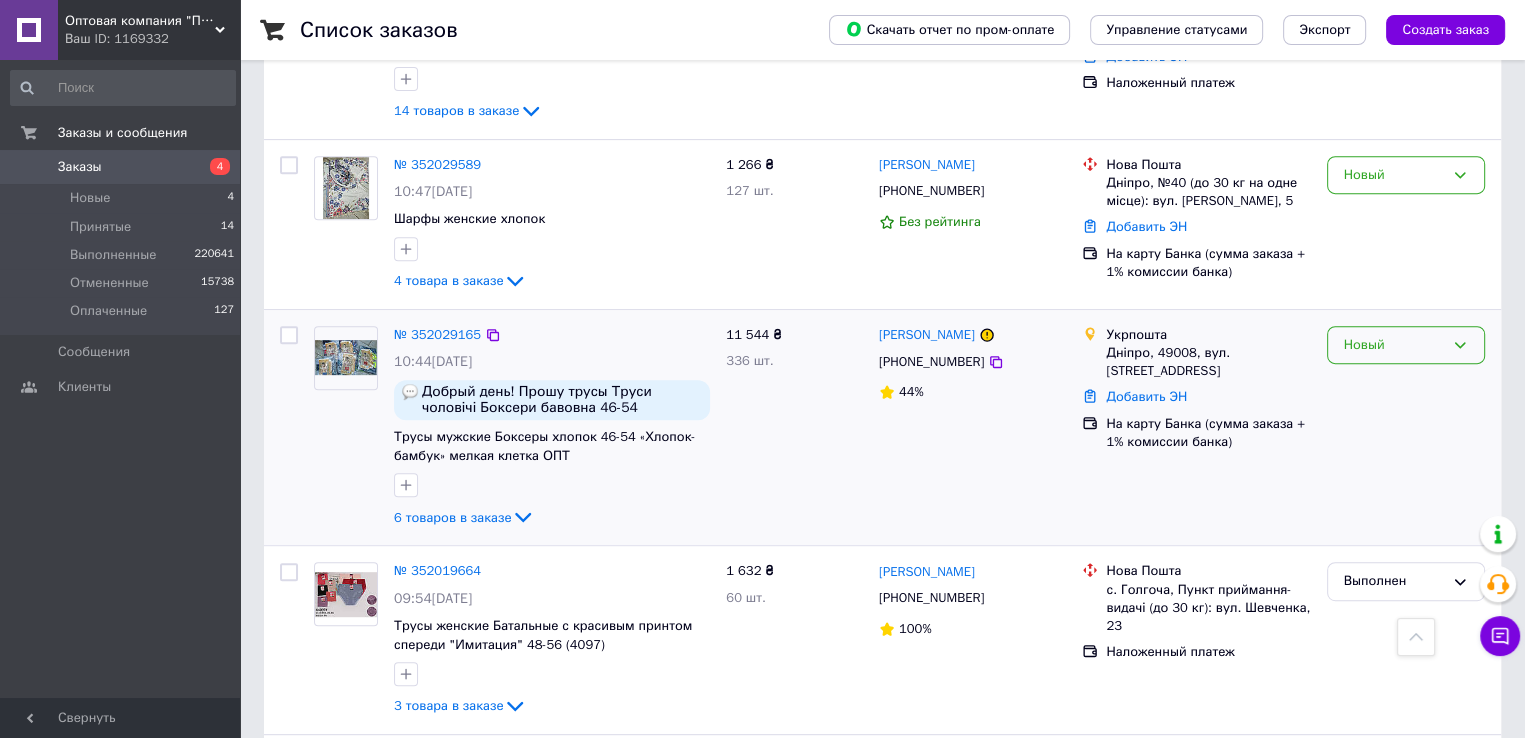 click on "Новый" at bounding box center [1394, 345] 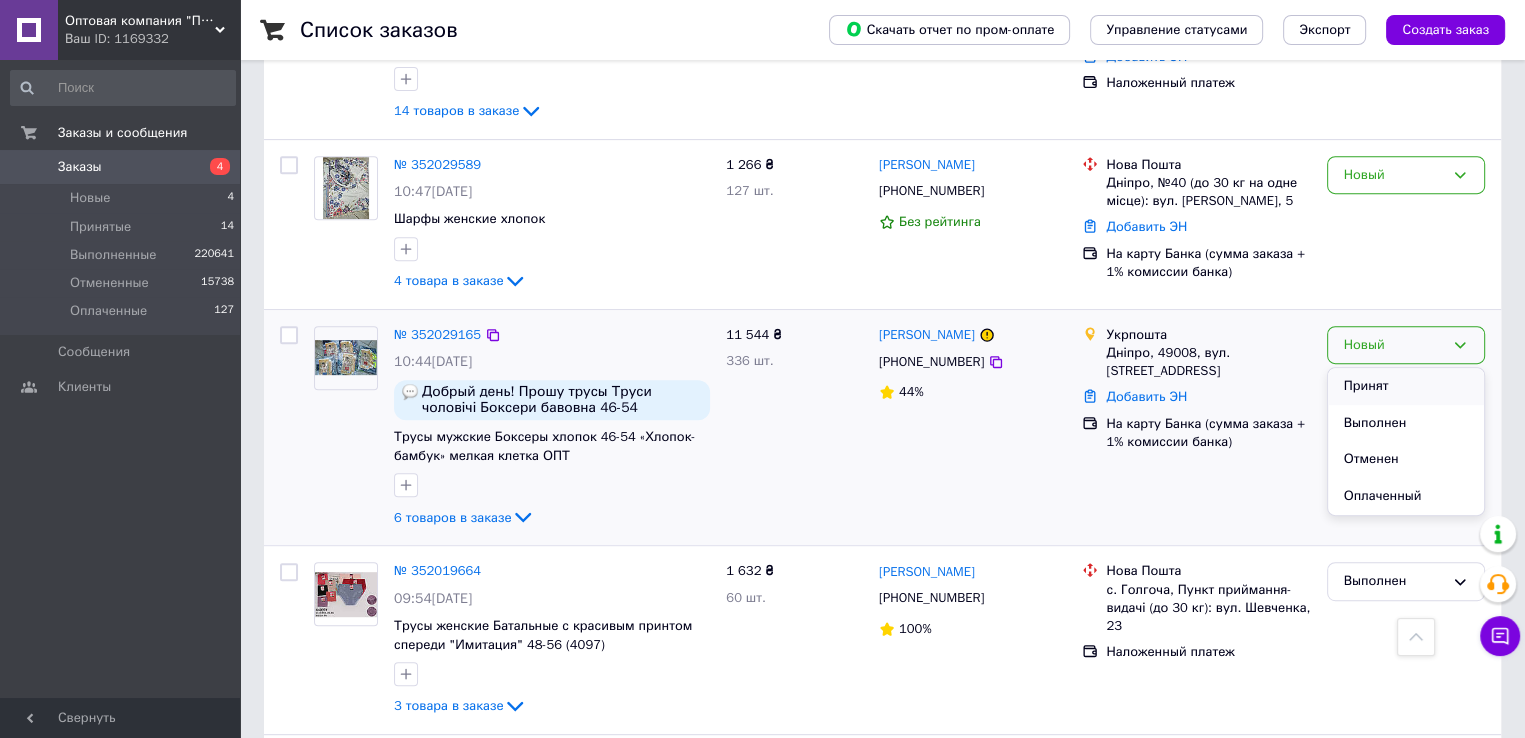 click on "Принят" at bounding box center (1406, 386) 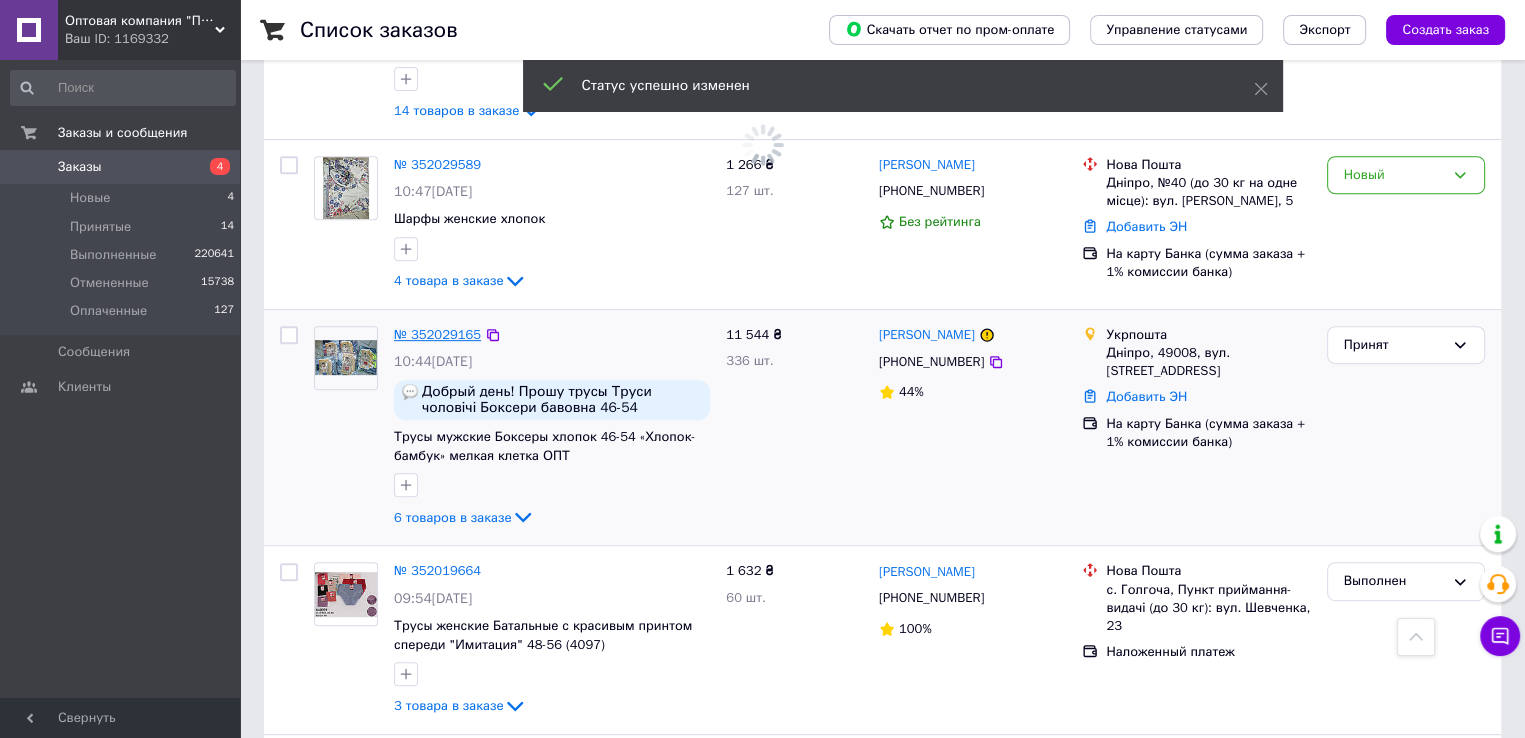 click on "№ 352029165" at bounding box center (437, 334) 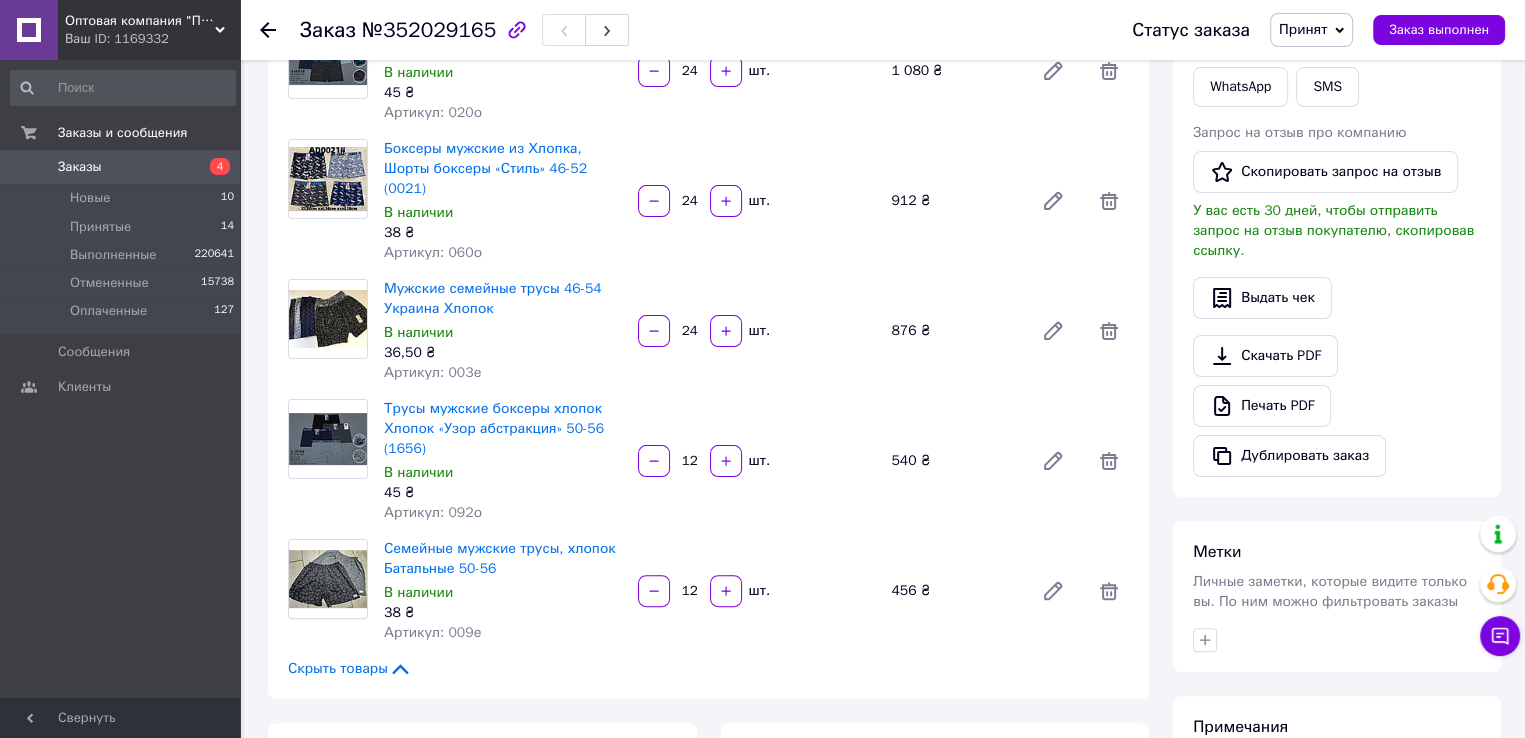 scroll, scrollTop: 600, scrollLeft: 0, axis: vertical 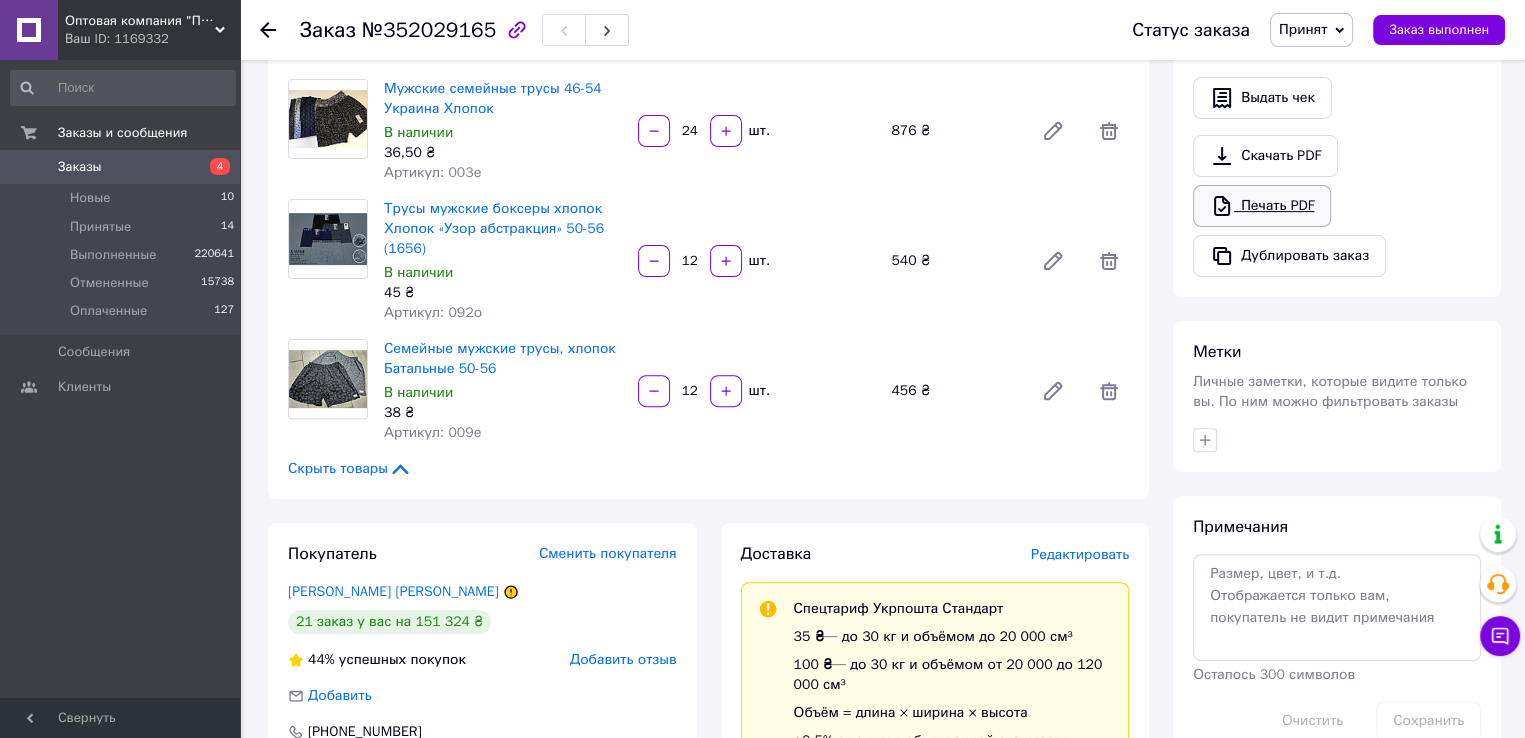 click on "Печать PDF" at bounding box center (1262, 206) 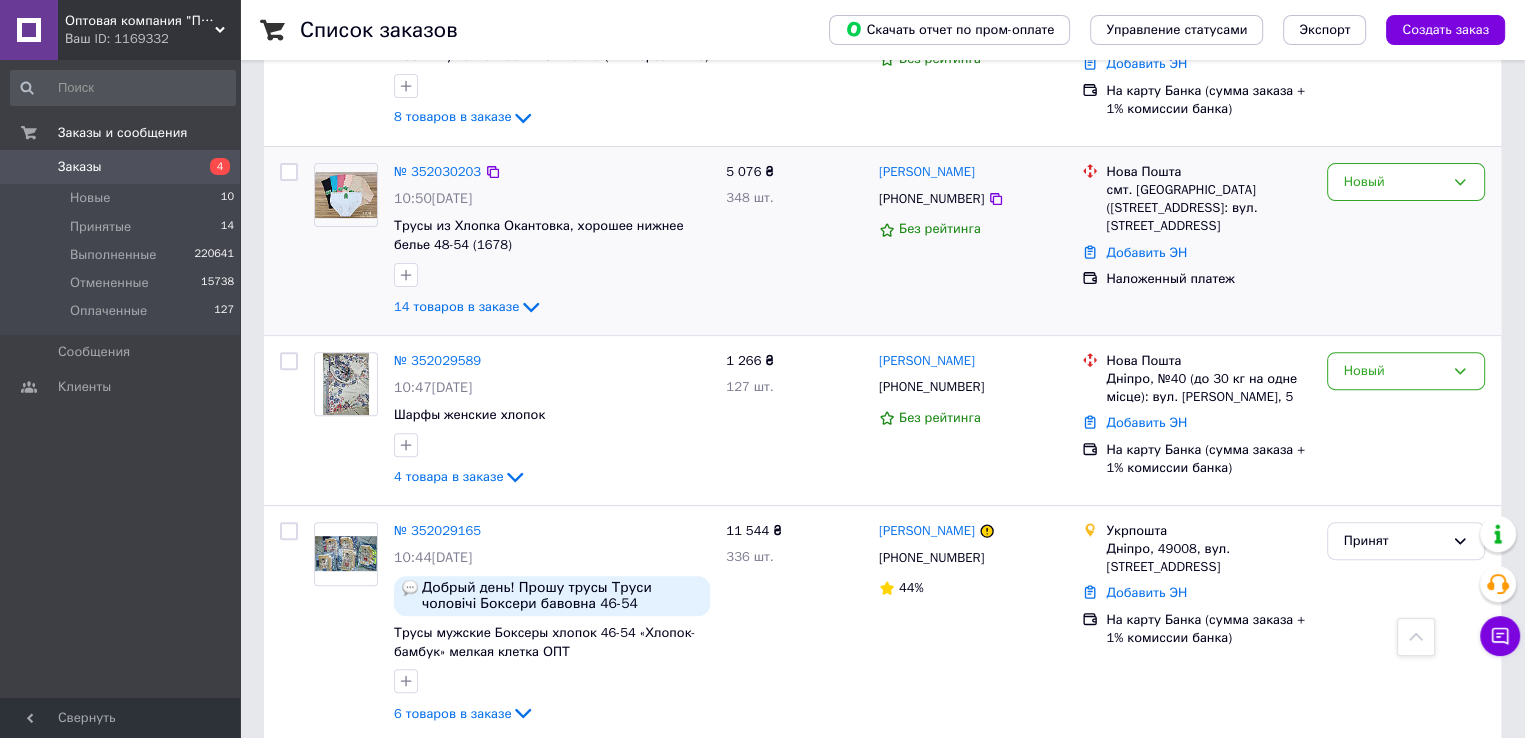 scroll, scrollTop: 600, scrollLeft: 0, axis: vertical 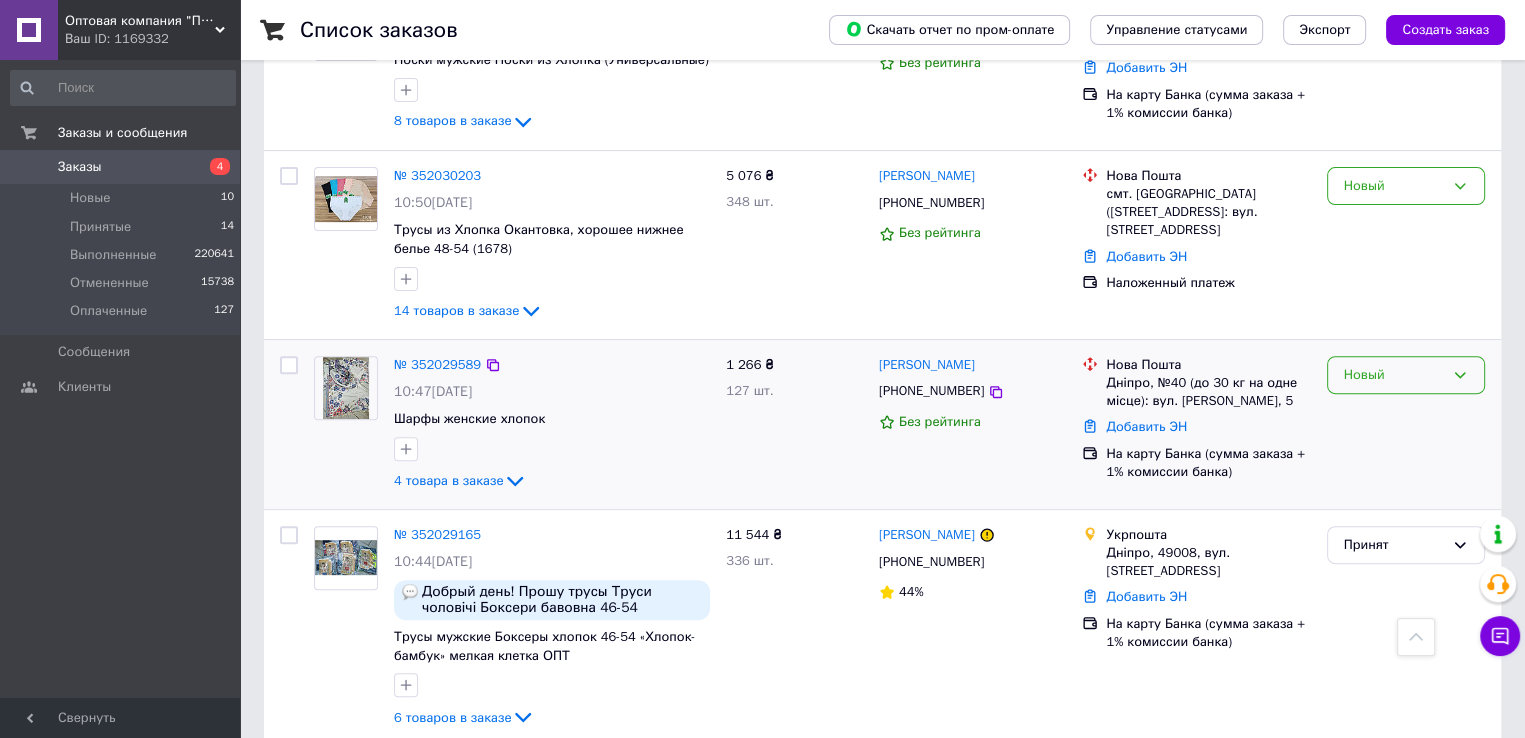 click on "Новый" at bounding box center [1394, 375] 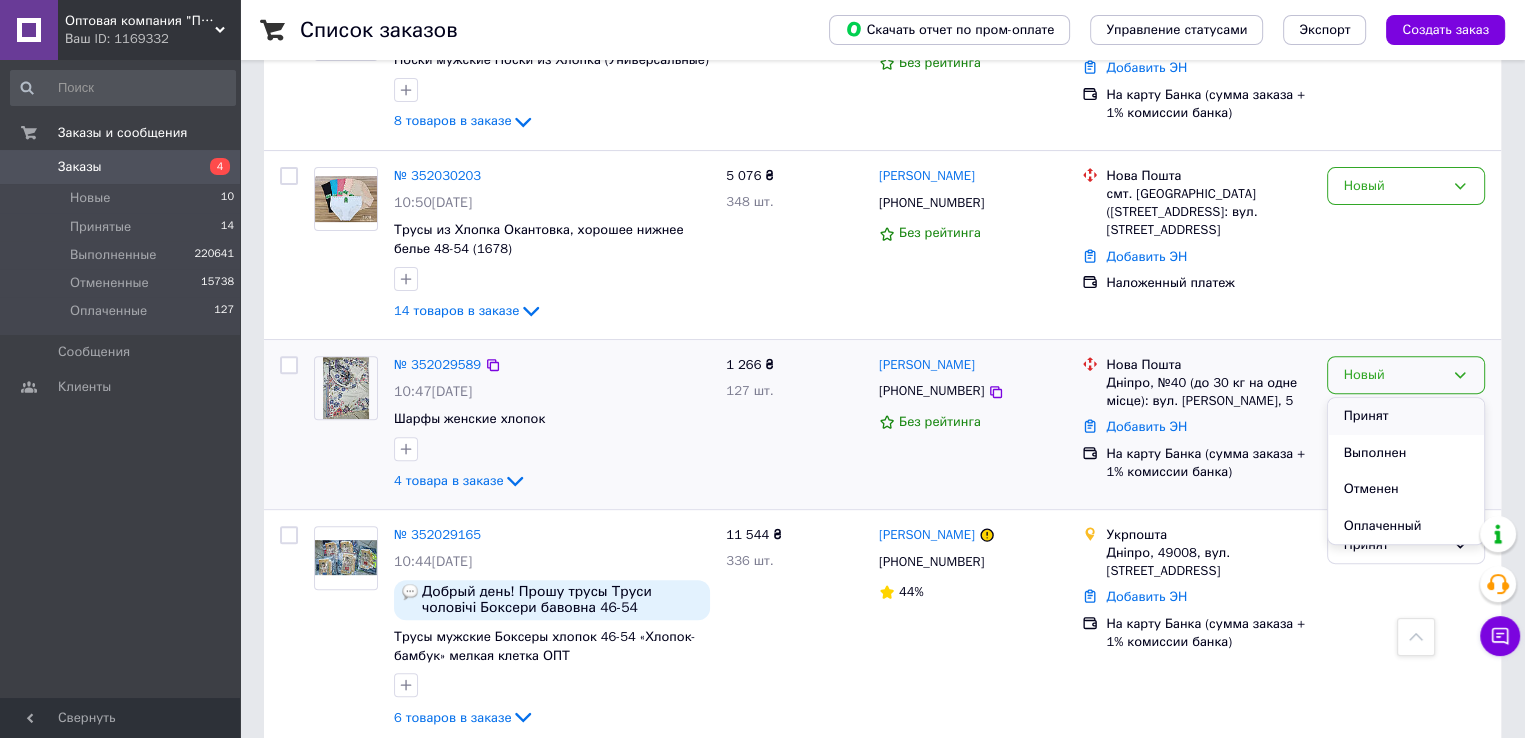 click on "Принят" at bounding box center [1406, 416] 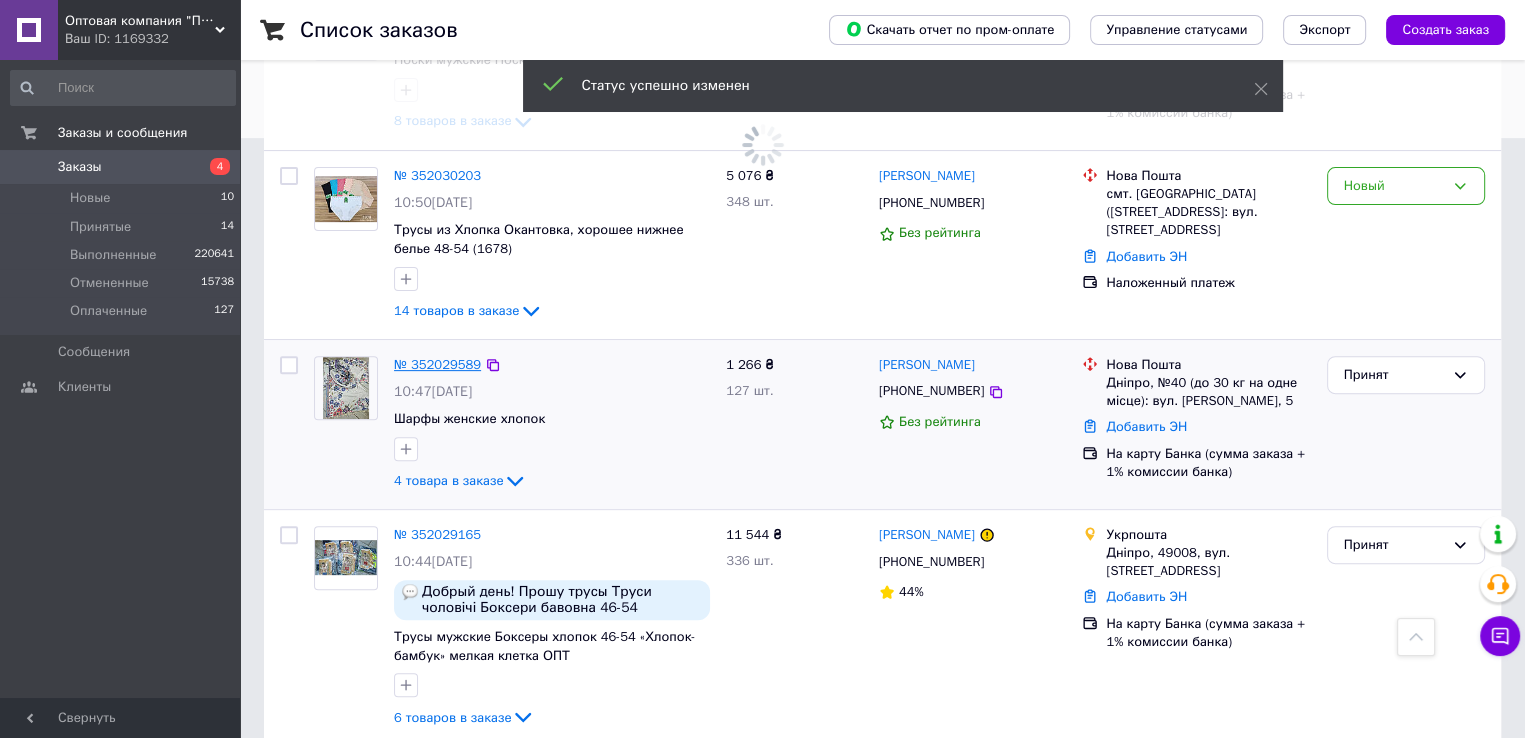 click on "№ 352029589" at bounding box center [437, 364] 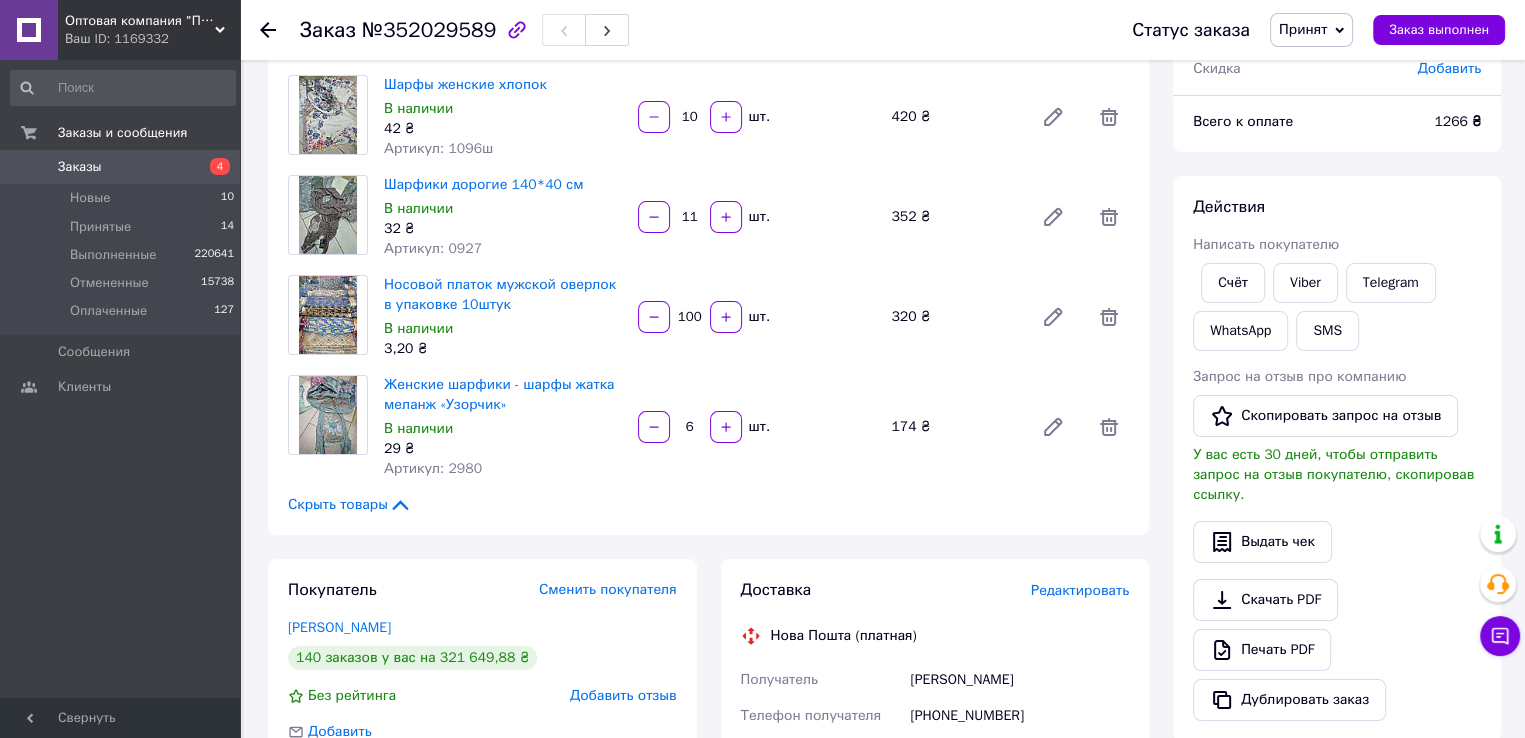 scroll, scrollTop: 352, scrollLeft: 0, axis: vertical 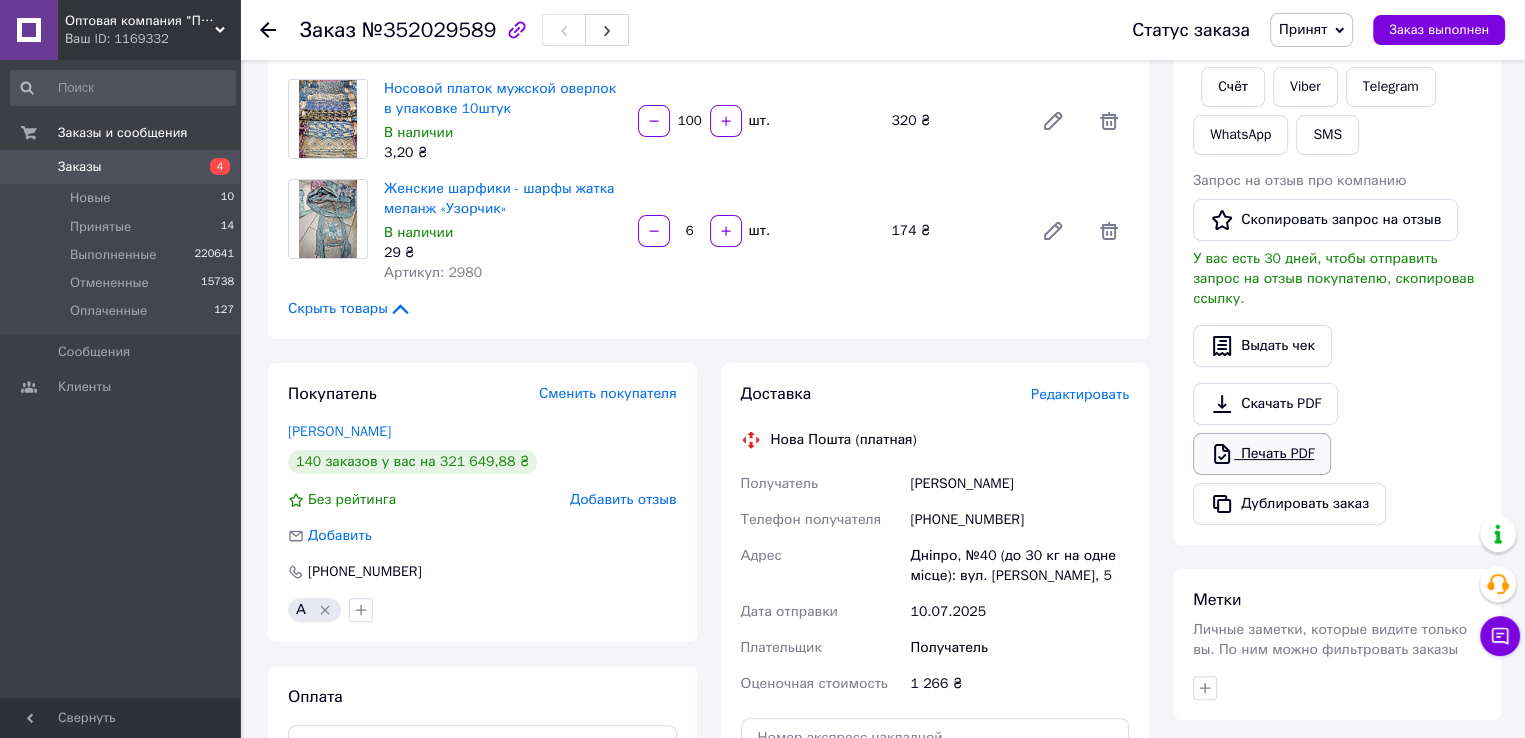 click on "Печать PDF" at bounding box center [1262, 454] 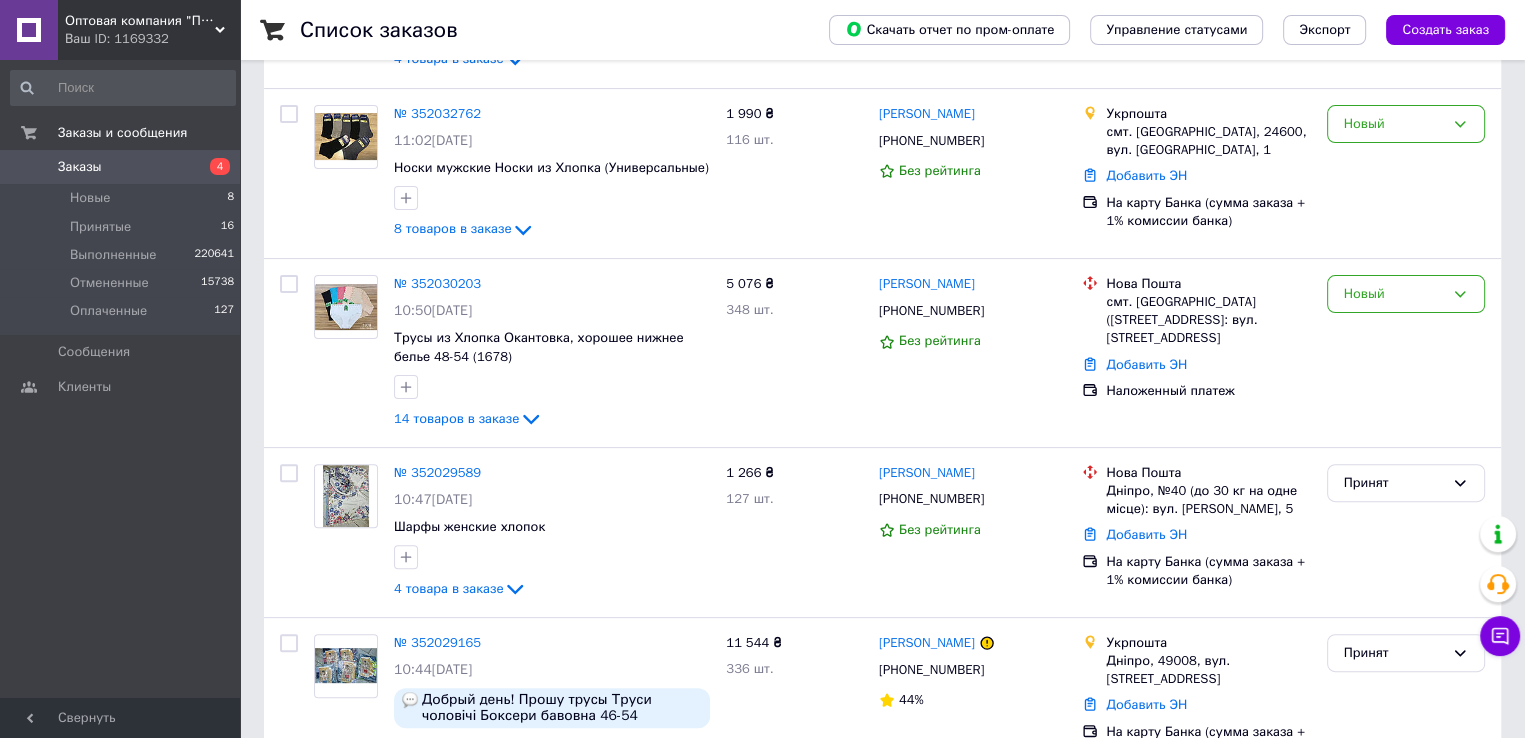scroll, scrollTop: 600, scrollLeft: 0, axis: vertical 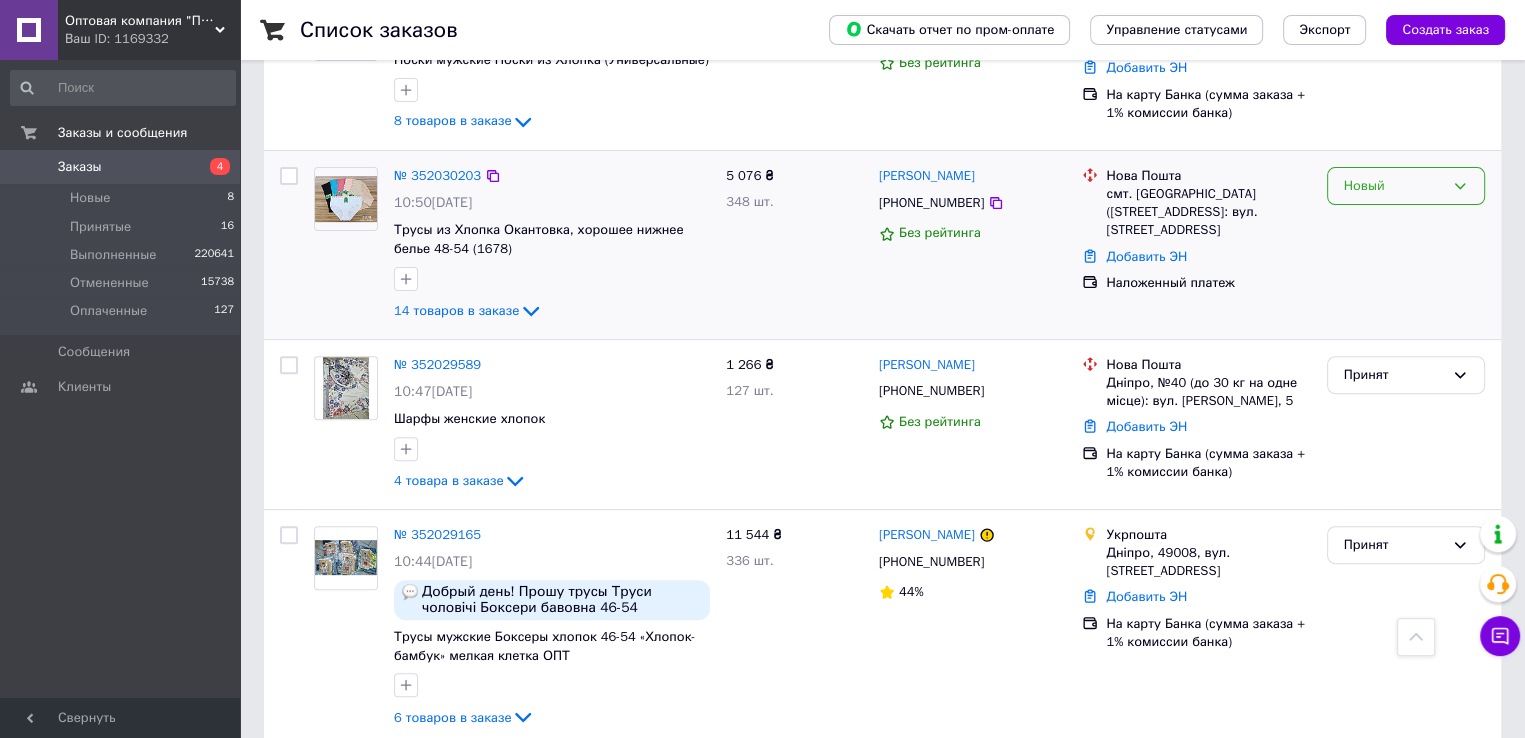 click on "Новый" at bounding box center (1394, 186) 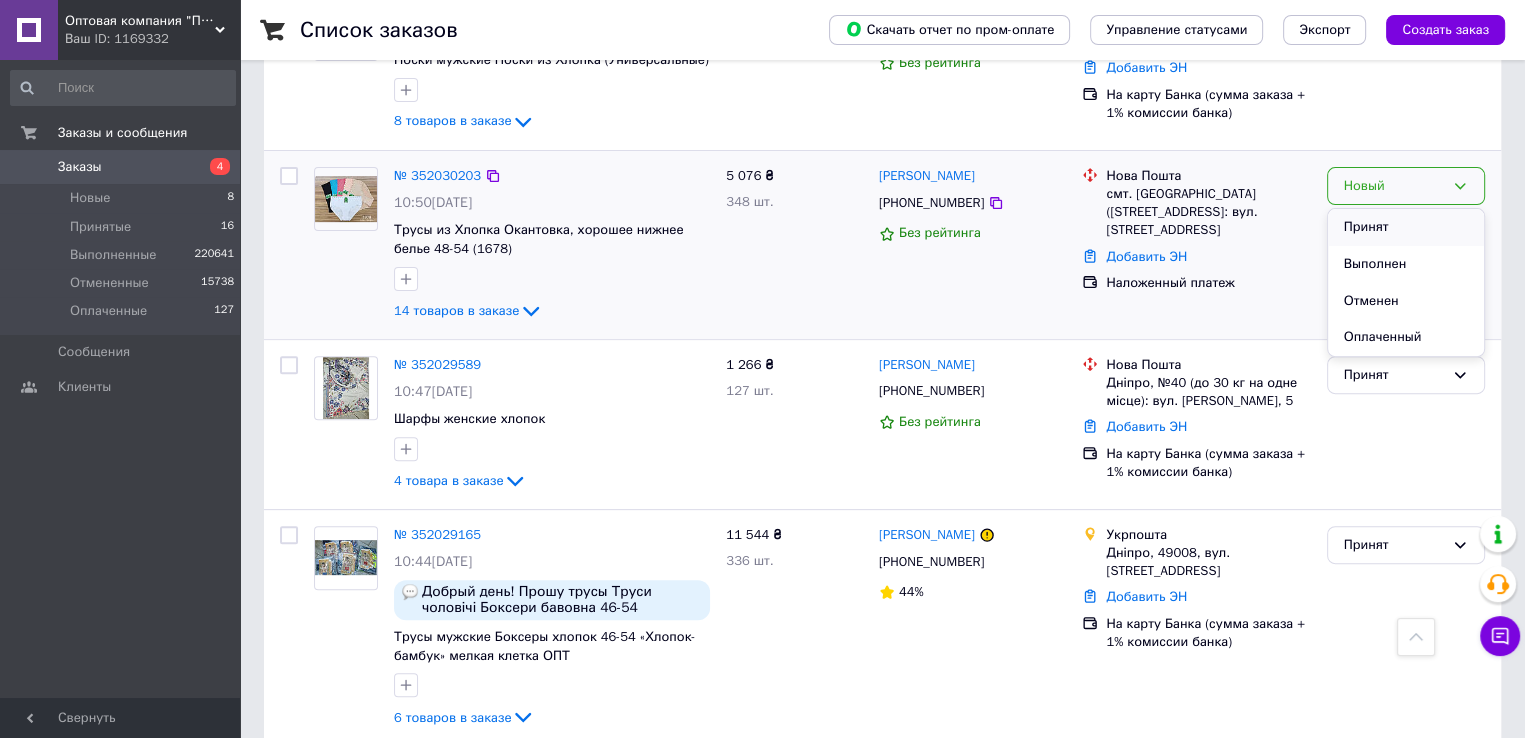 click on "Принят" at bounding box center (1406, 227) 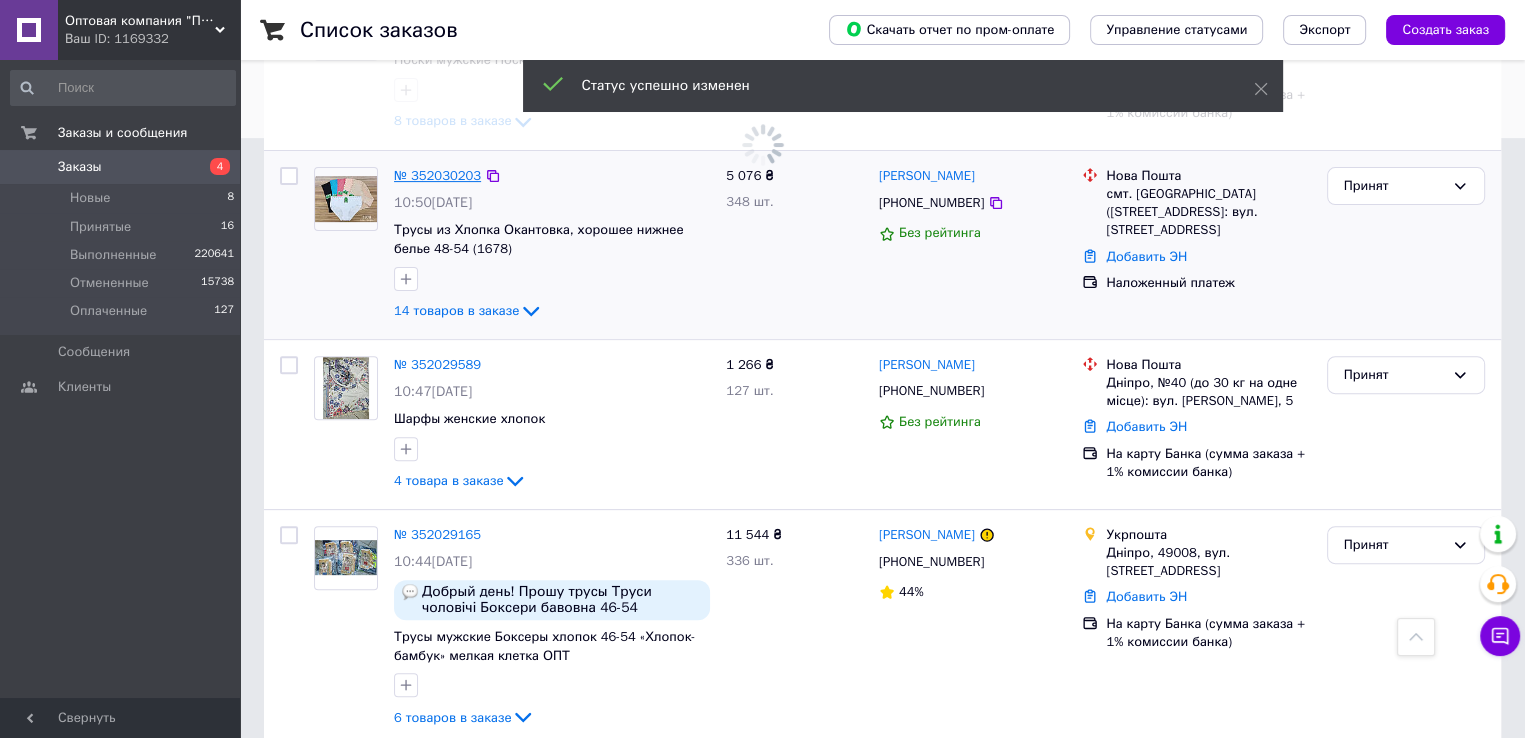 click on "№ 352030203" at bounding box center [437, 175] 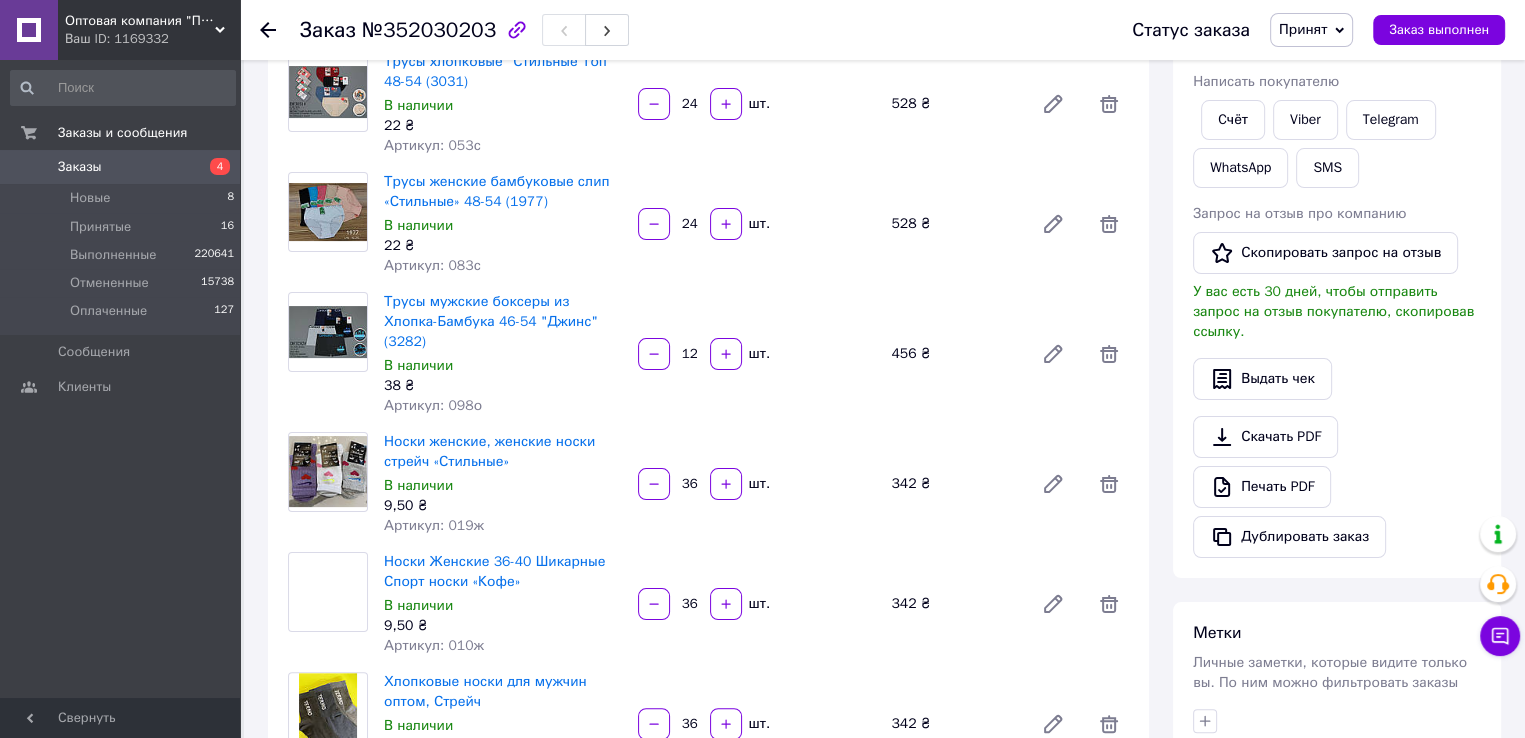 scroll, scrollTop: 200, scrollLeft: 0, axis: vertical 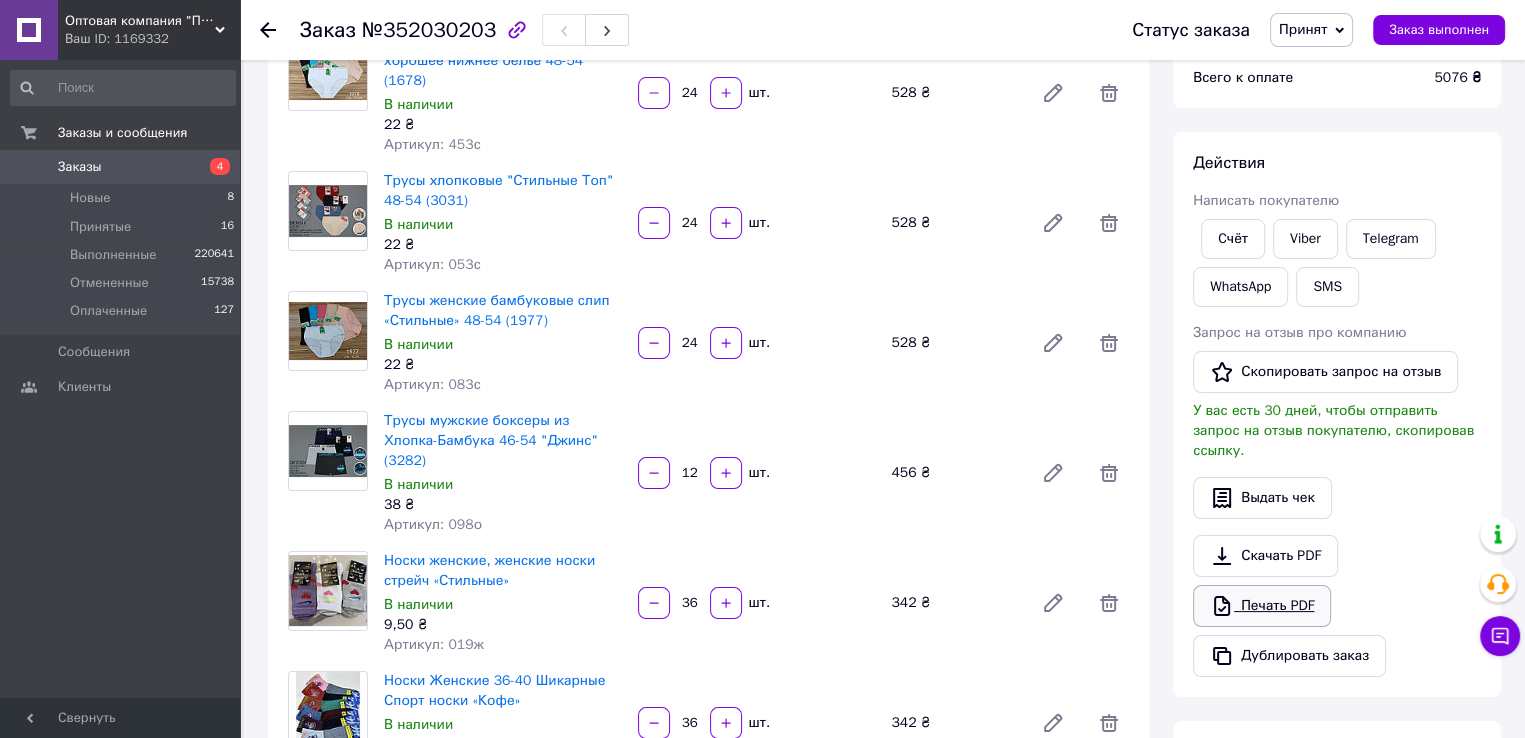 click on "Печать PDF" at bounding box center [1262, 606] 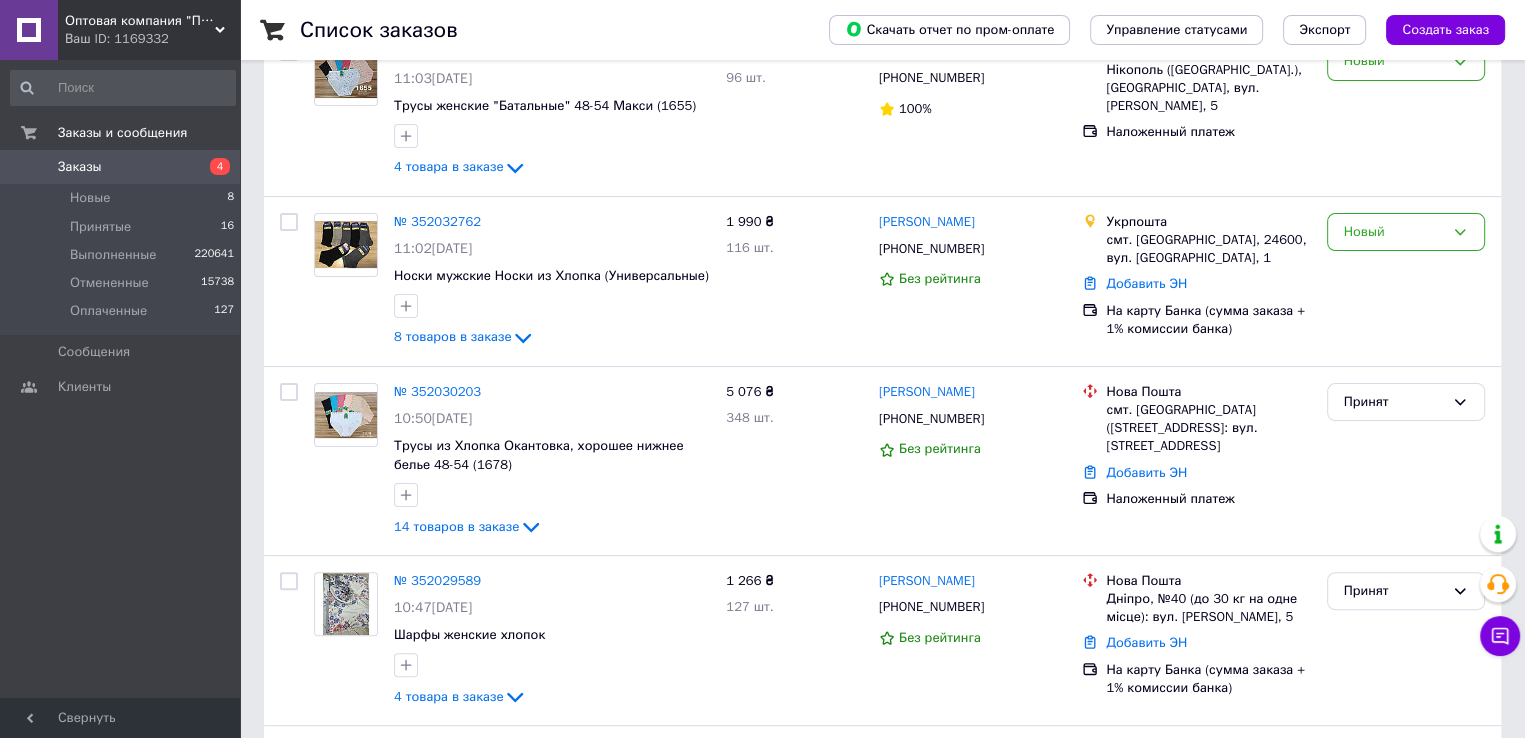 scroll, scrollTop: 400, scrollLeft: 0, axis: vertical 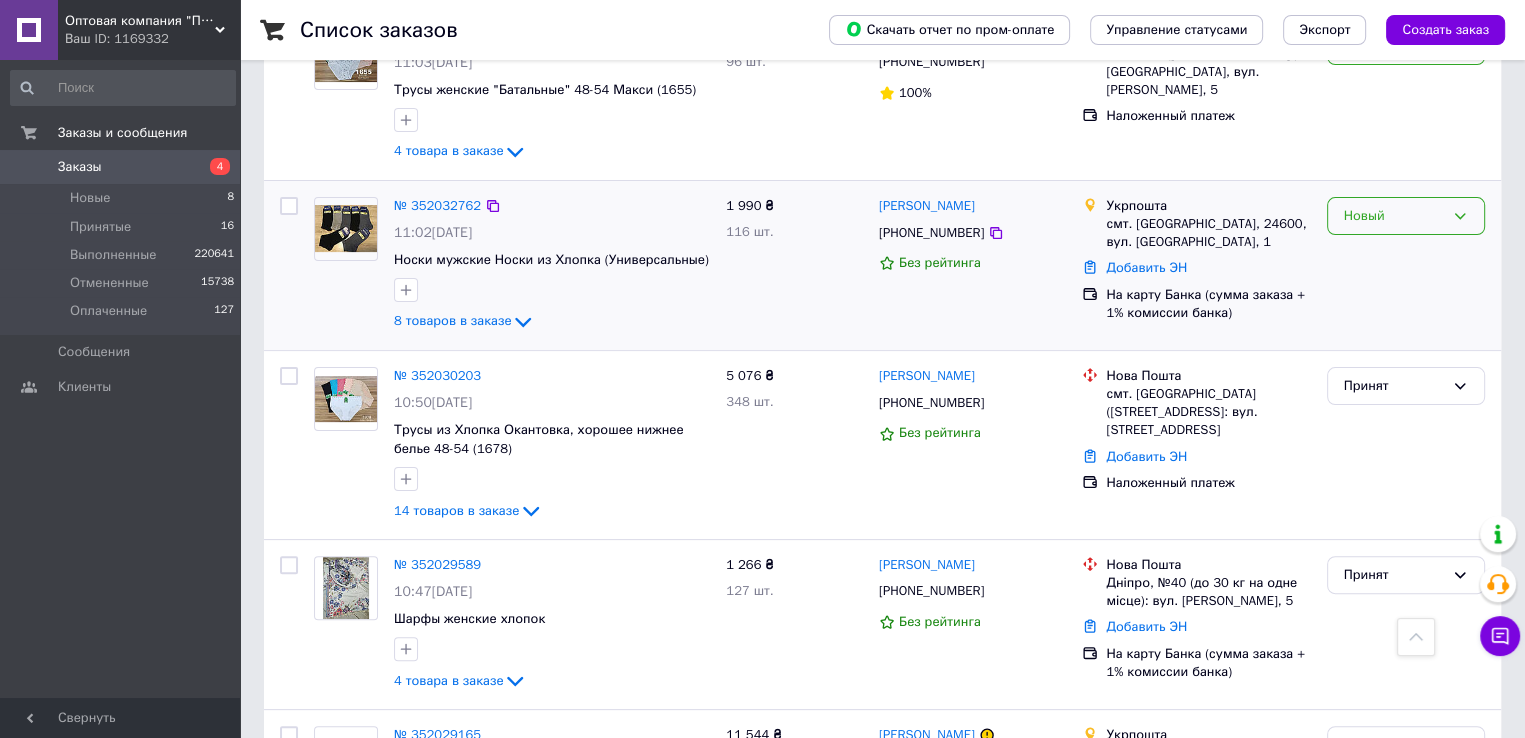 click on "Новый" at bounding box center (1394, 216) 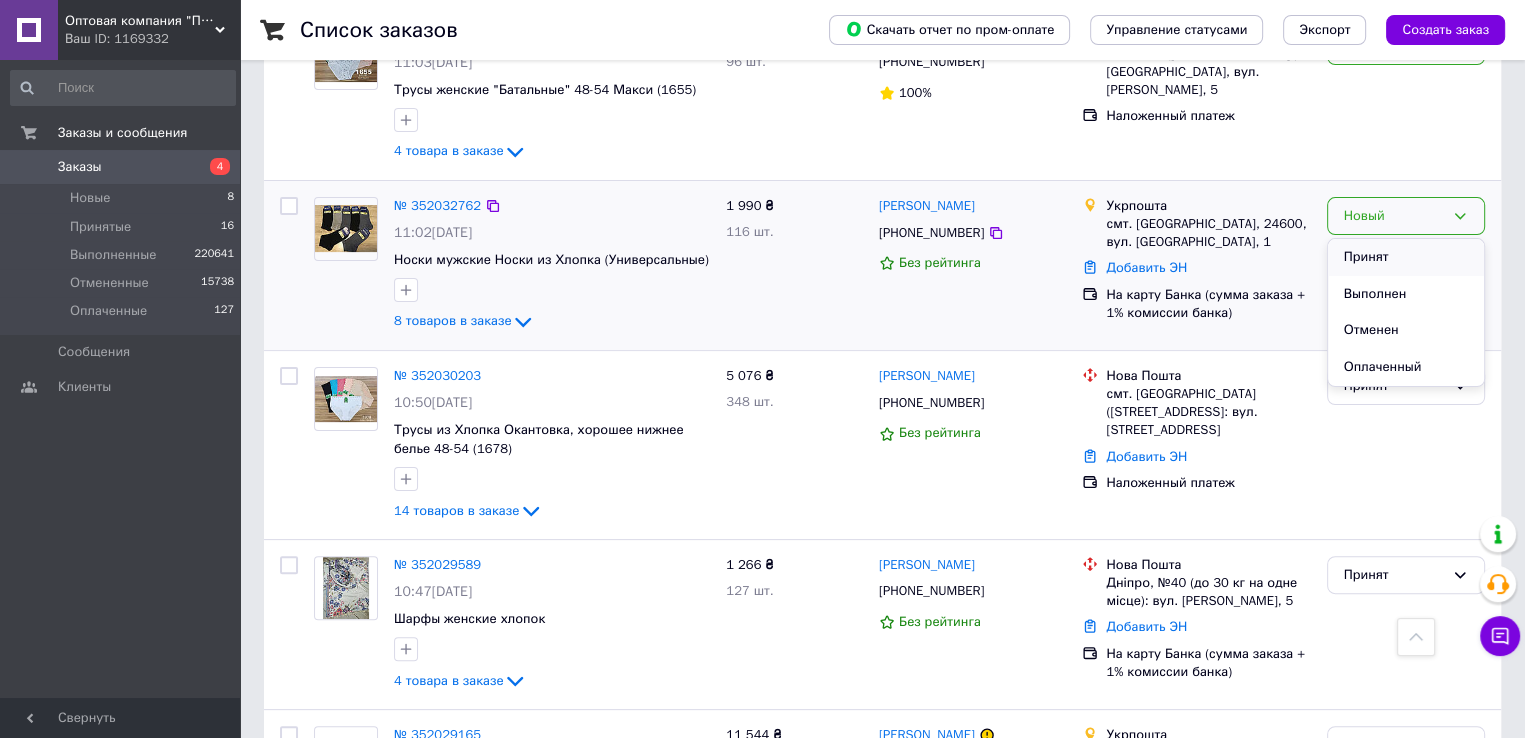 click on "Принят" at bounding box center (1406, 257) 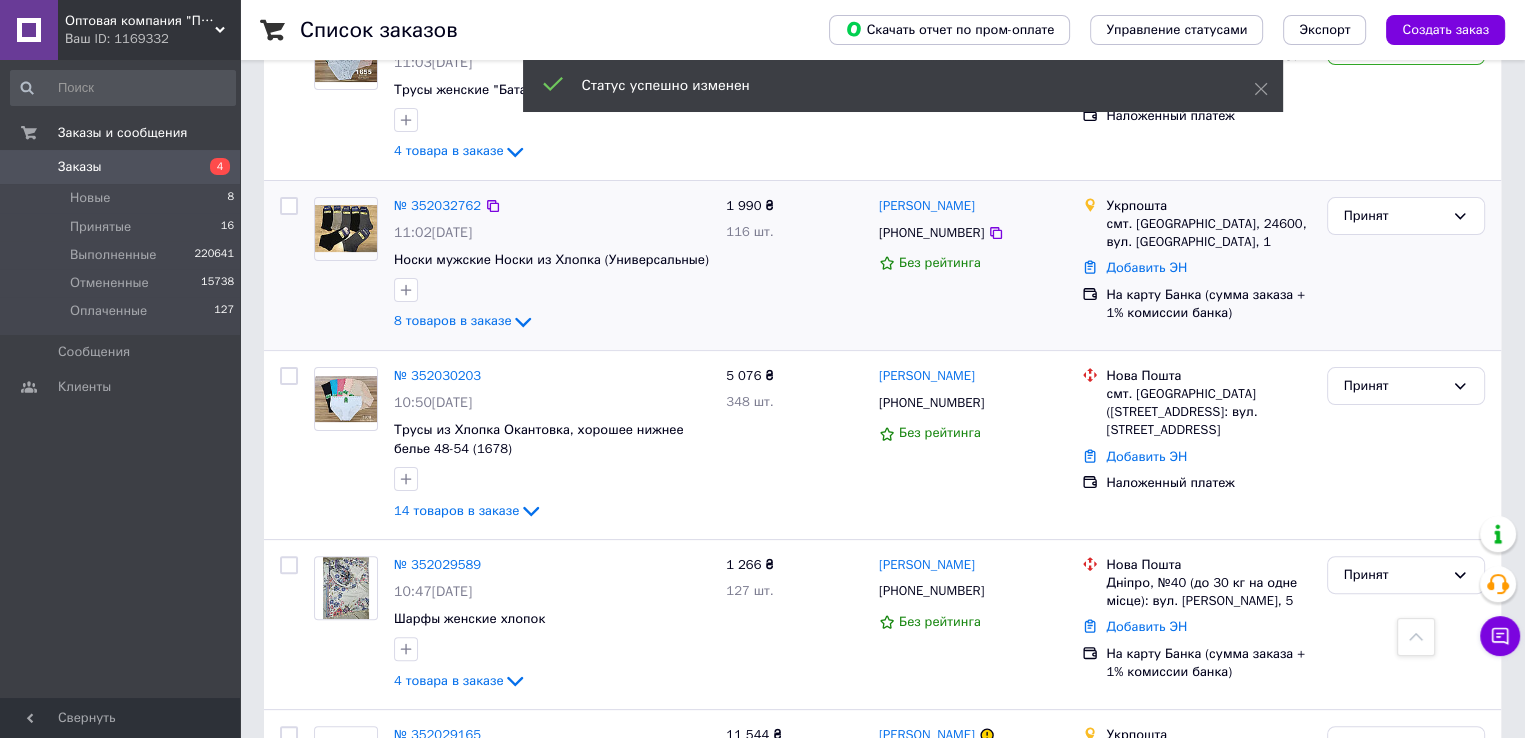 click on "№ 352032762" at bounding box center [437, 205] 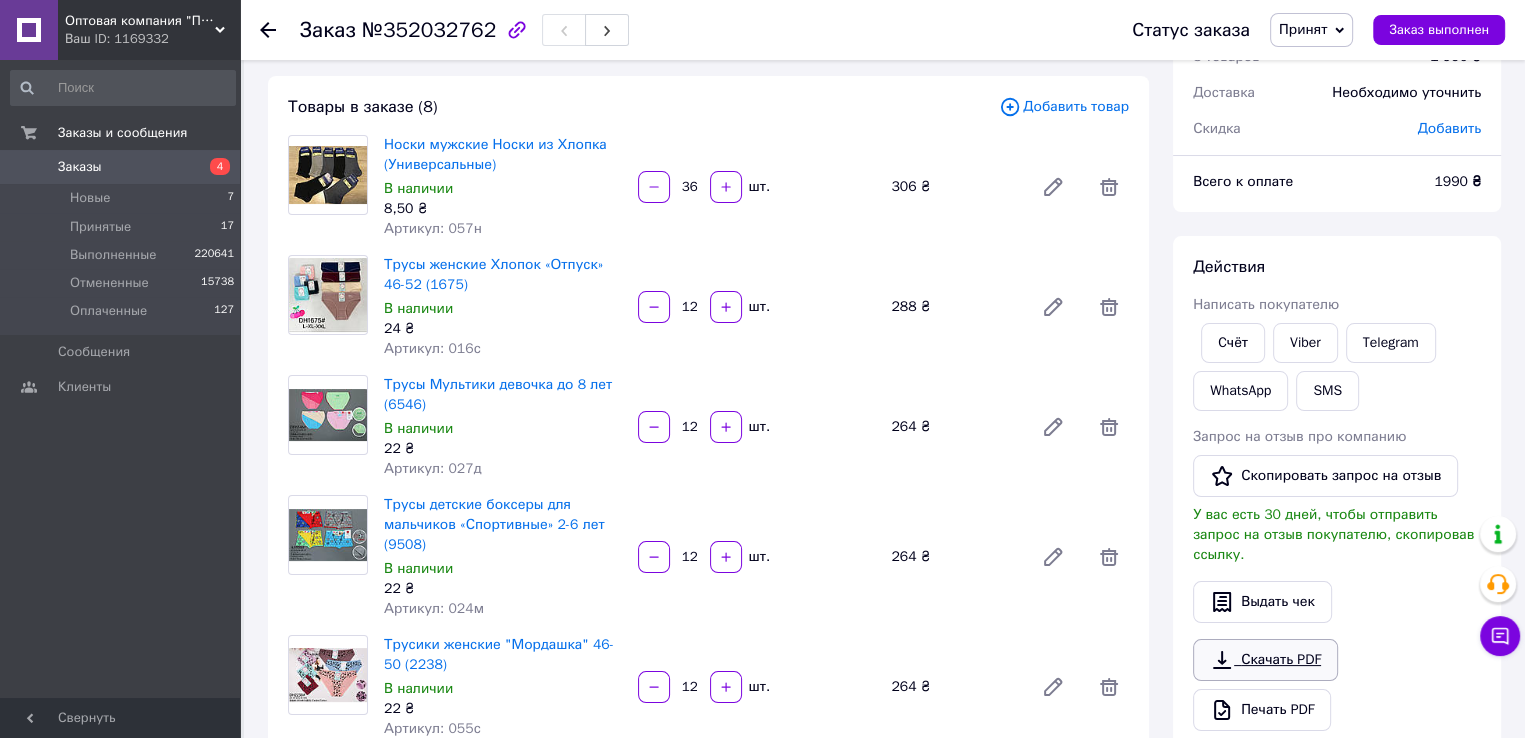 scroll, scrollTop: 200, scrollLeft: 0, axis: vertical 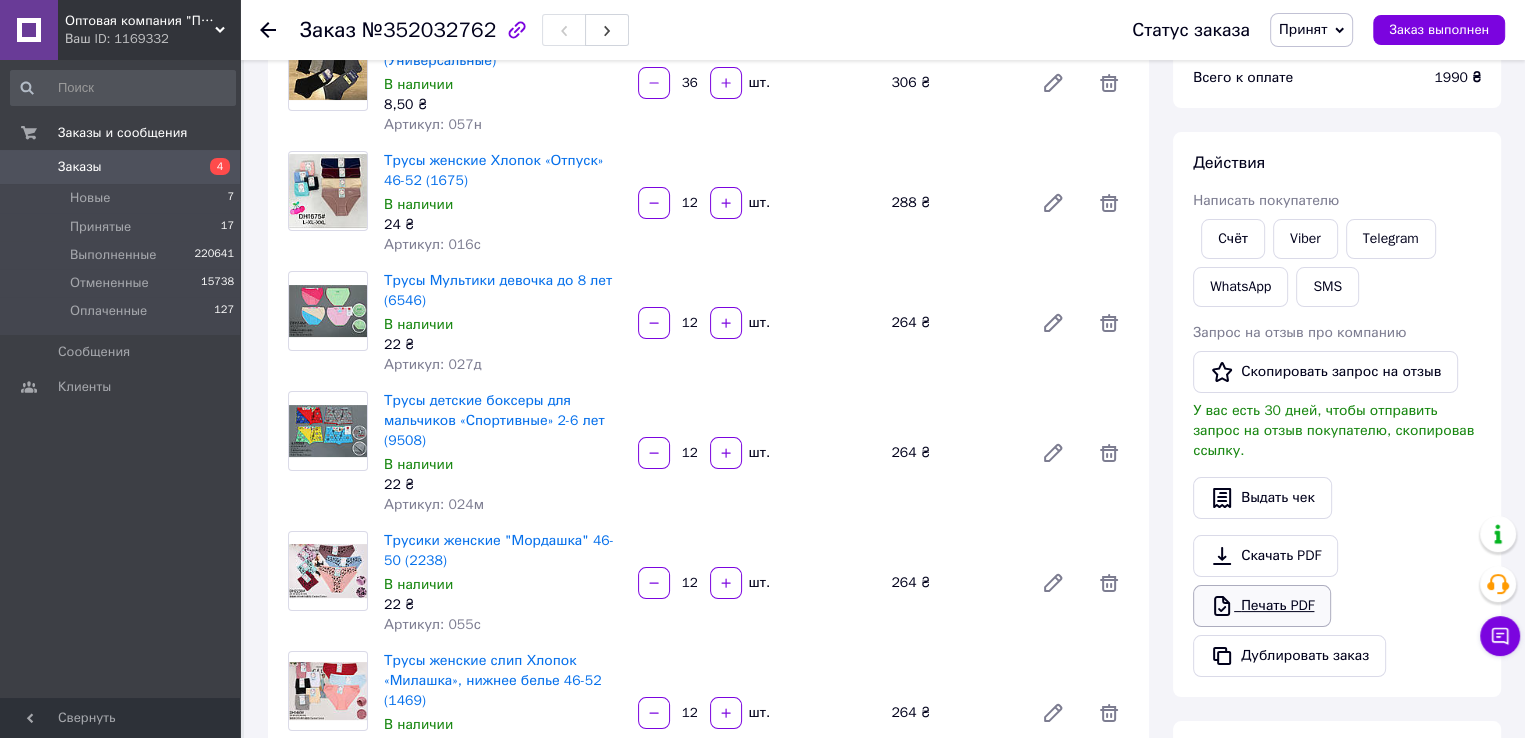 click on "Печать PDF" at bounding box center [1262, 606] 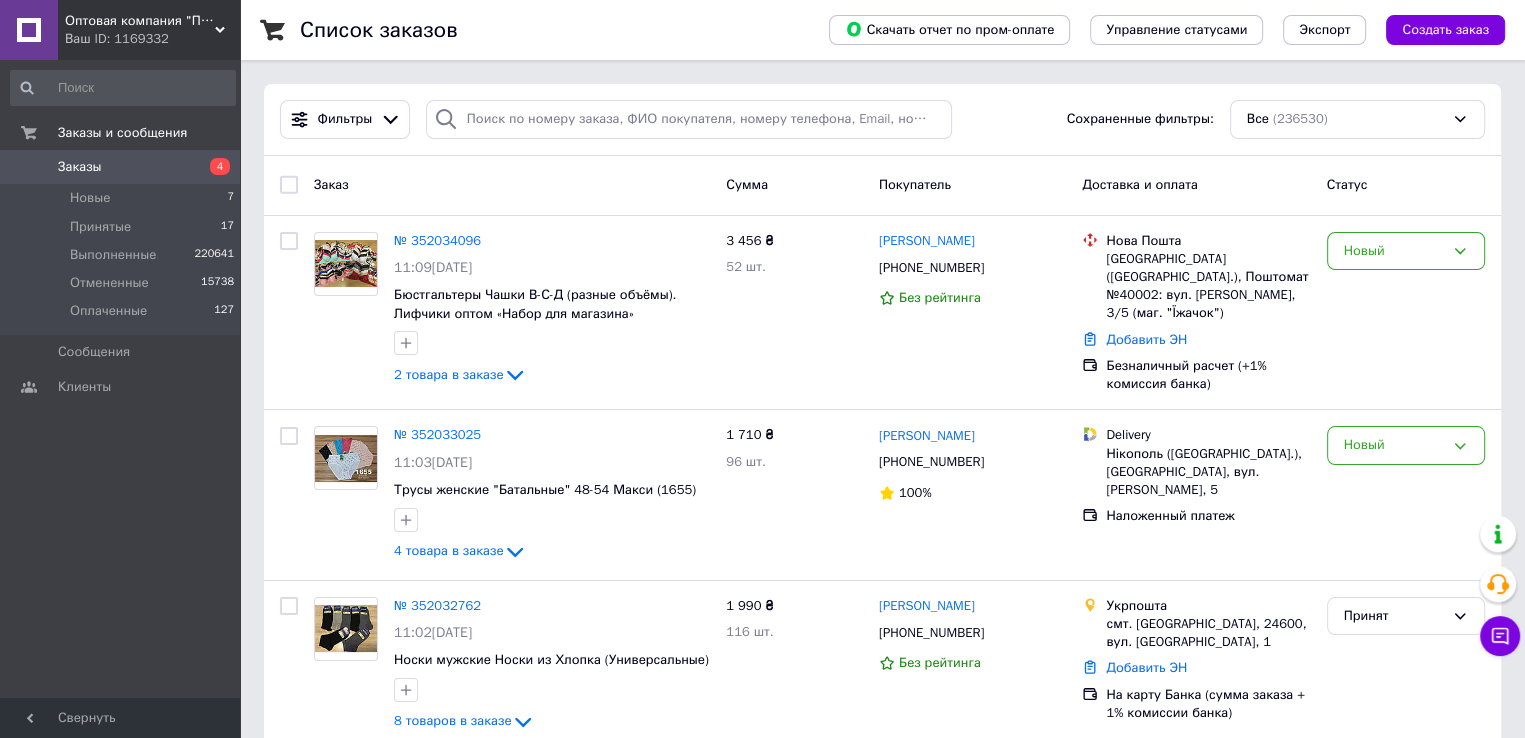 scroll, scrollTop: 100, scrollLeft: 0, axis: vertical 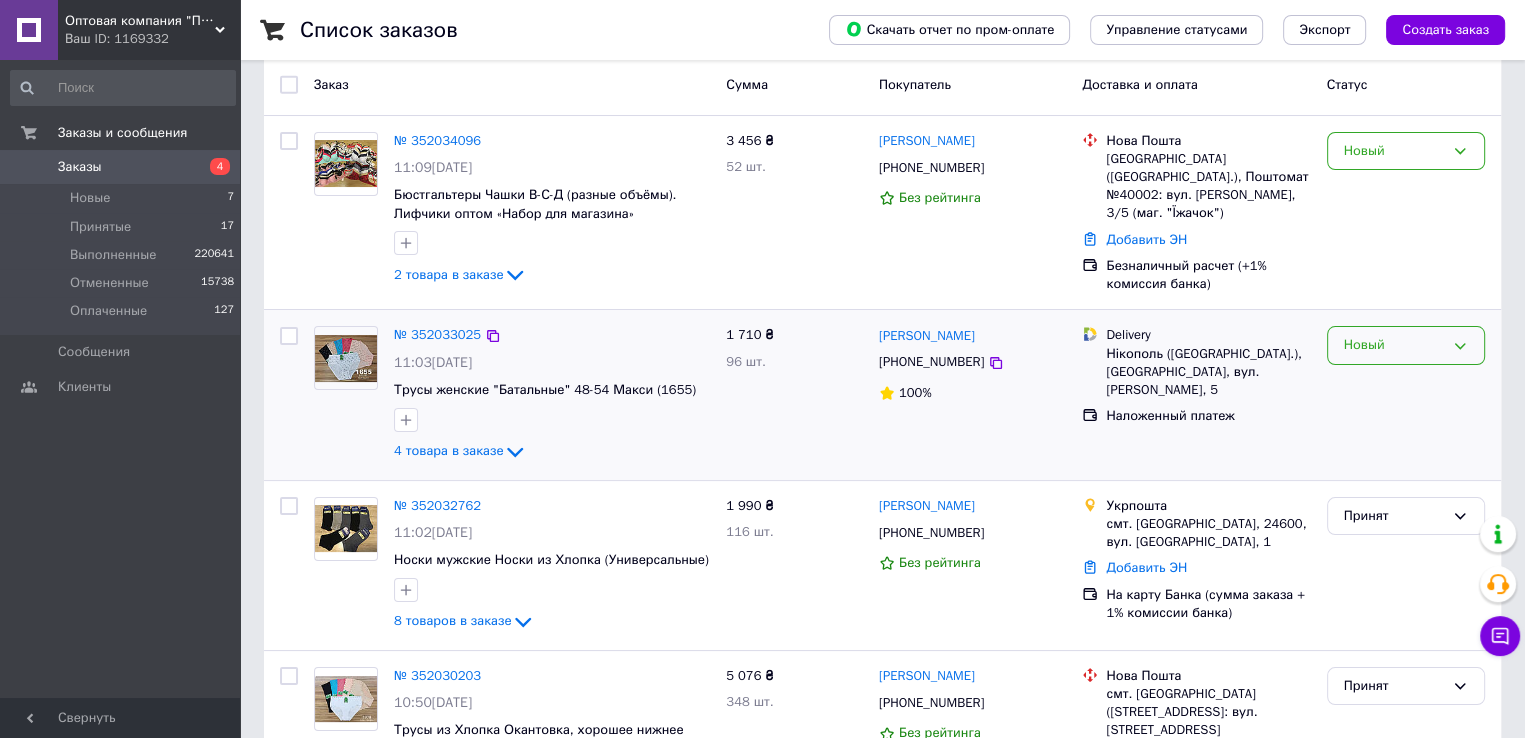 click on "Новый" at bounding box center (1394, 345) 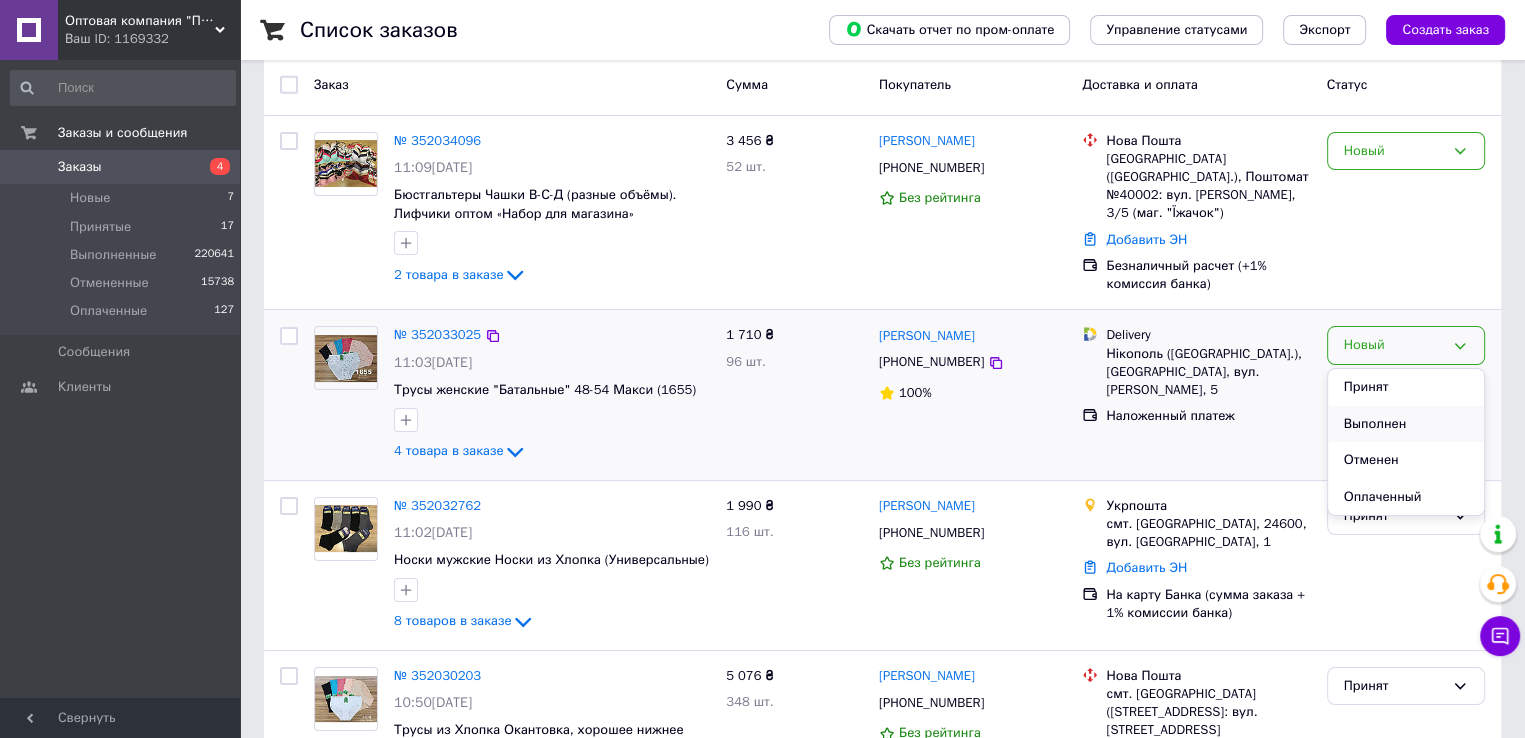 click on "Выполнен" at bounding box center (1406, 424) 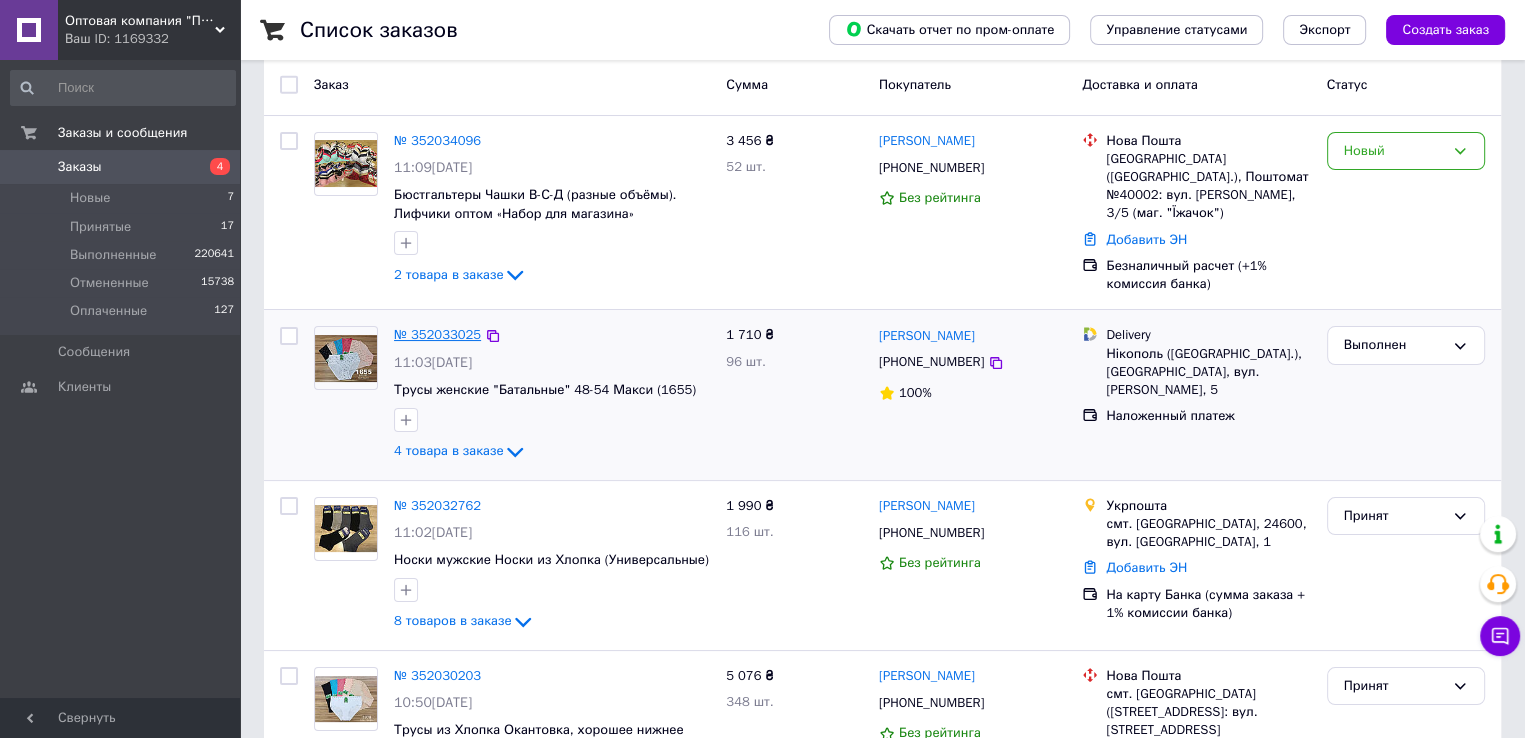 click on "№ 352033025" at bounding box center (437, 334) 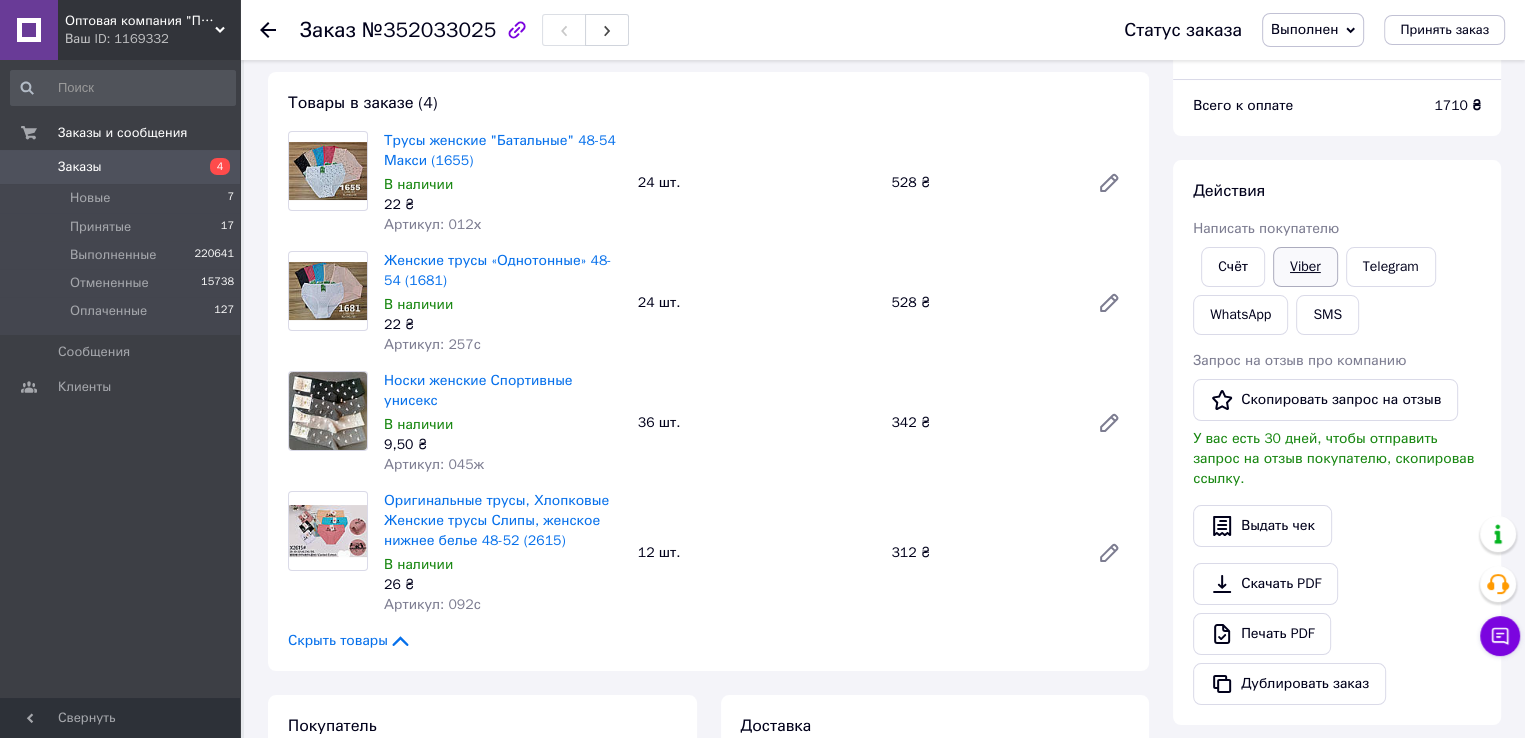 scroll, scrollTop: 400, scrollLeft: 0, axis: vertical 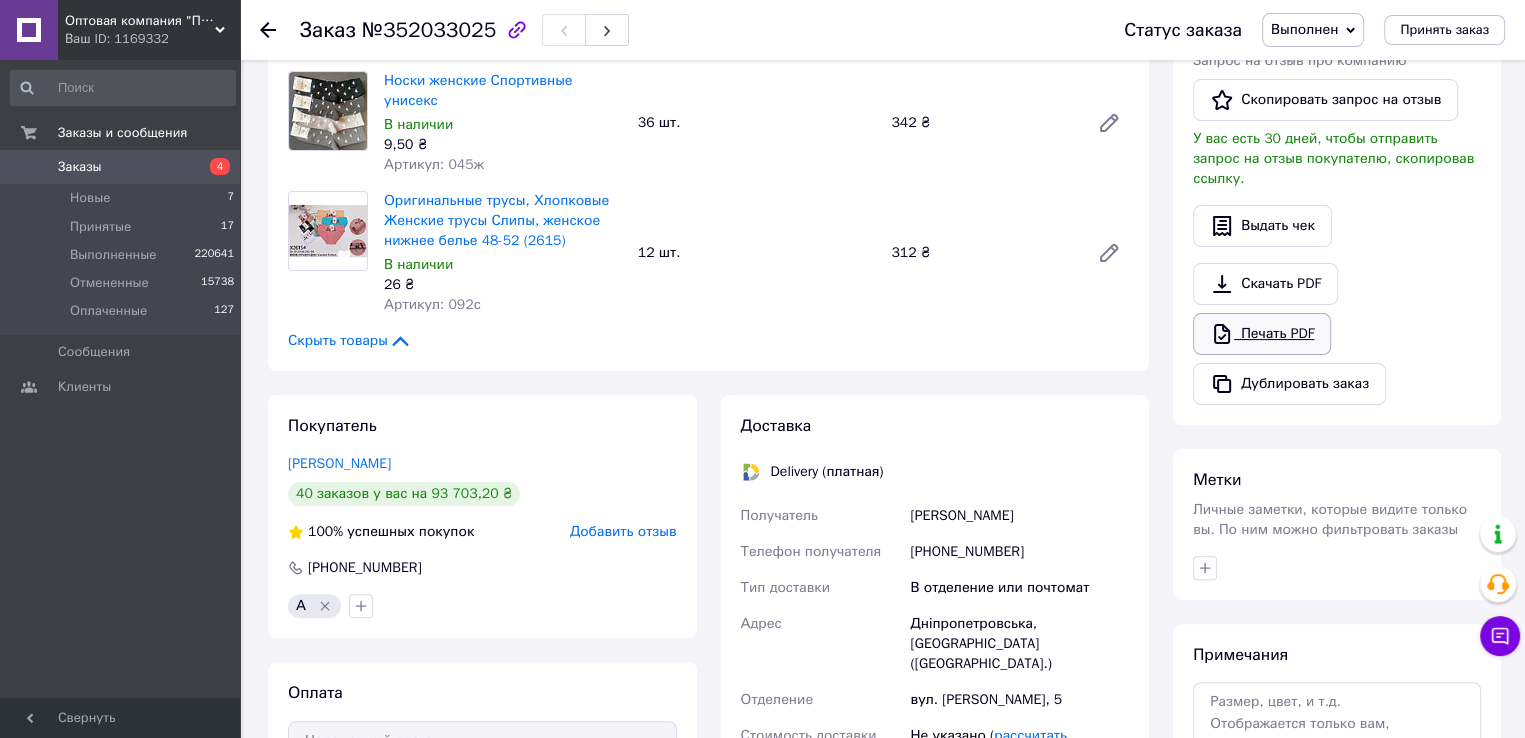 click on "Печать PDF" at bounding box center (1262, 334) 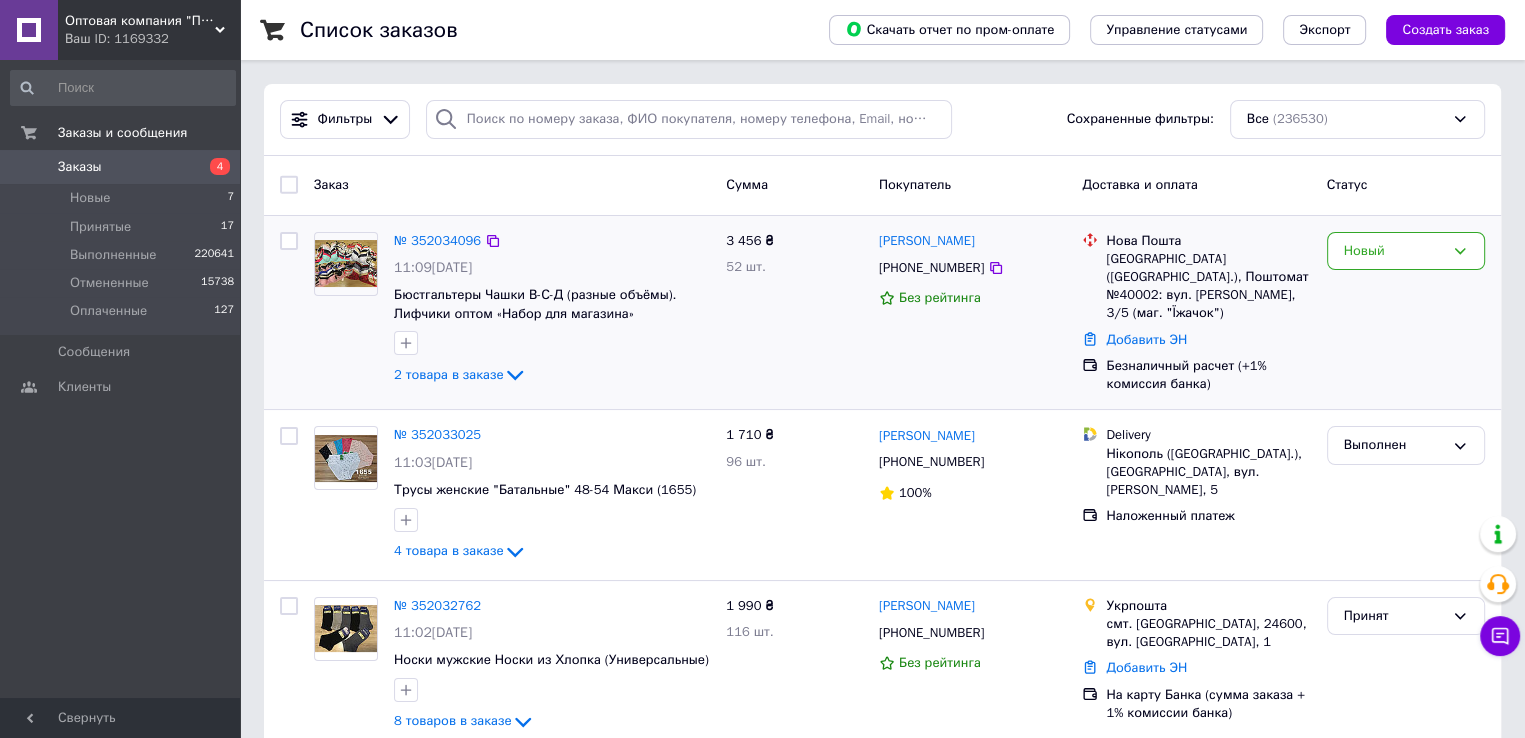 click on "Новый" at bounding box center (1406, 313) 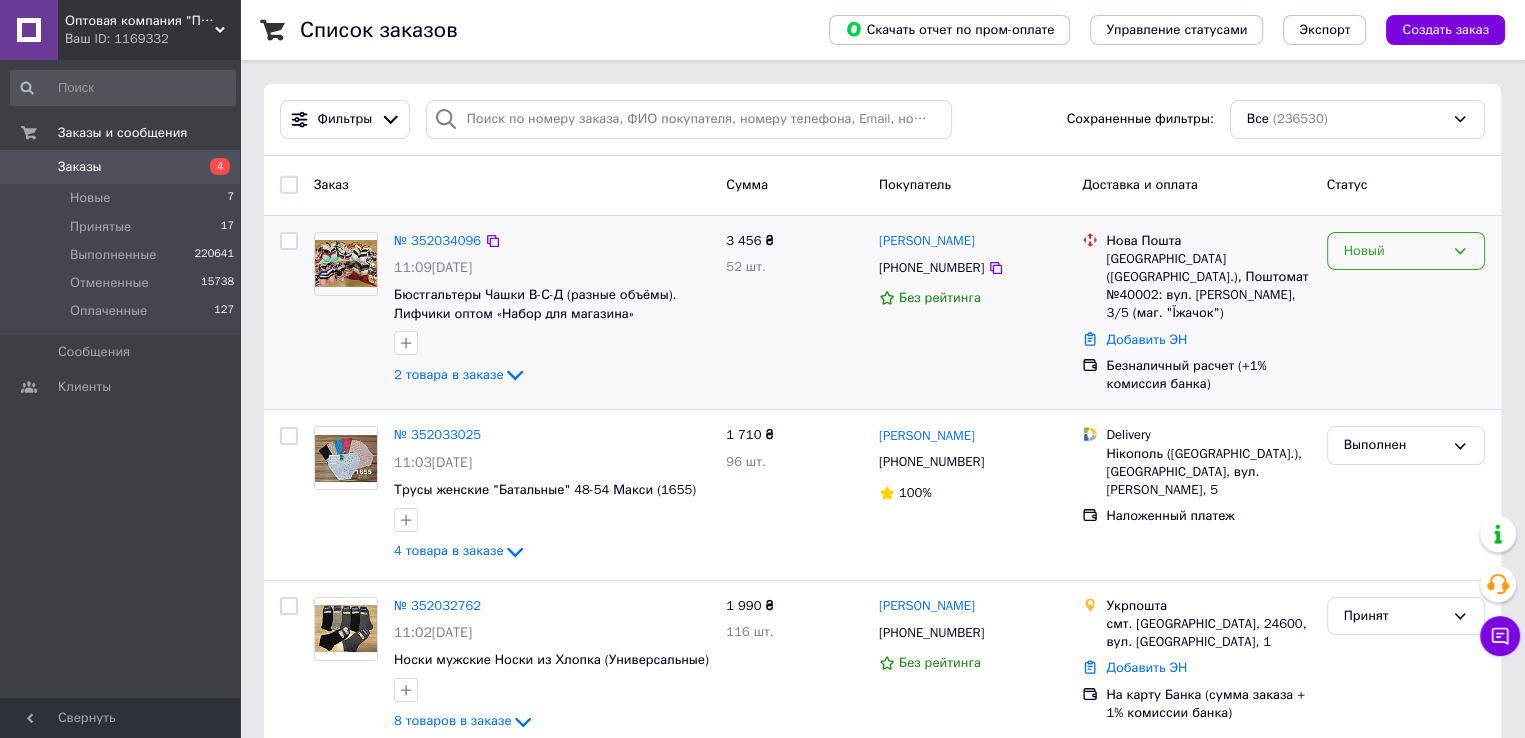 click on "Новый" at bounding box center [1406, 251] 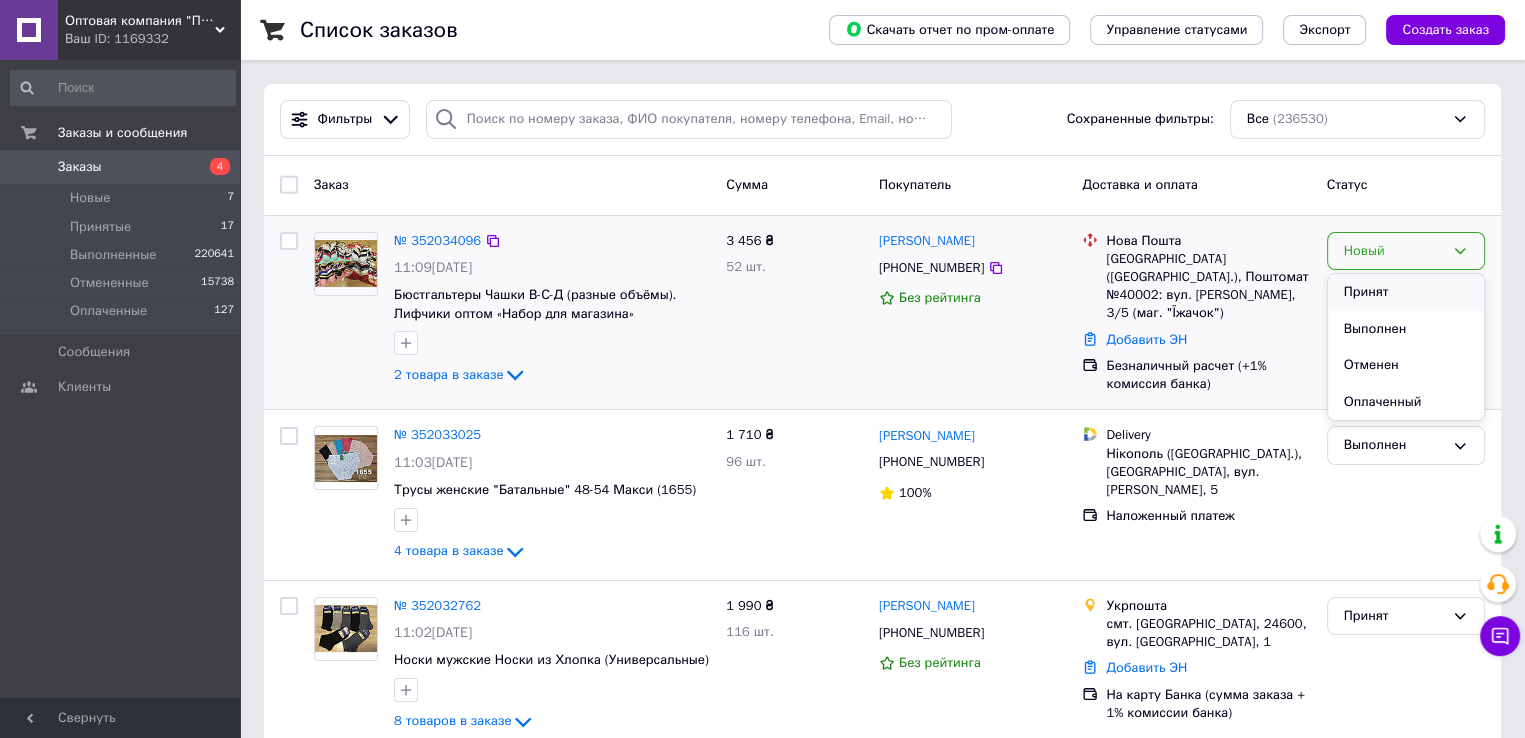 click on "Принят" at bounding box center [1406, 292] 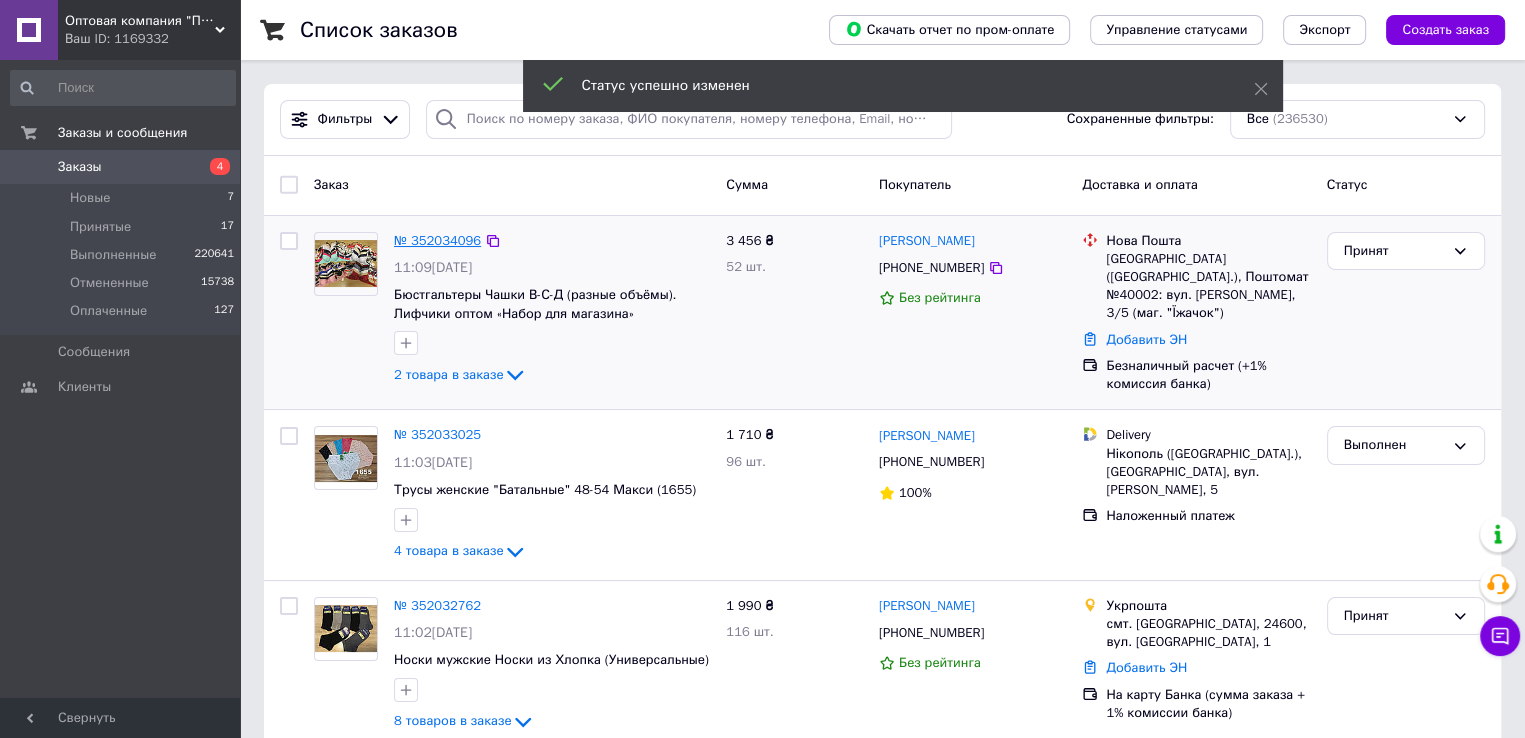 click on "№ 352034096" at bounding box center (437, 240) 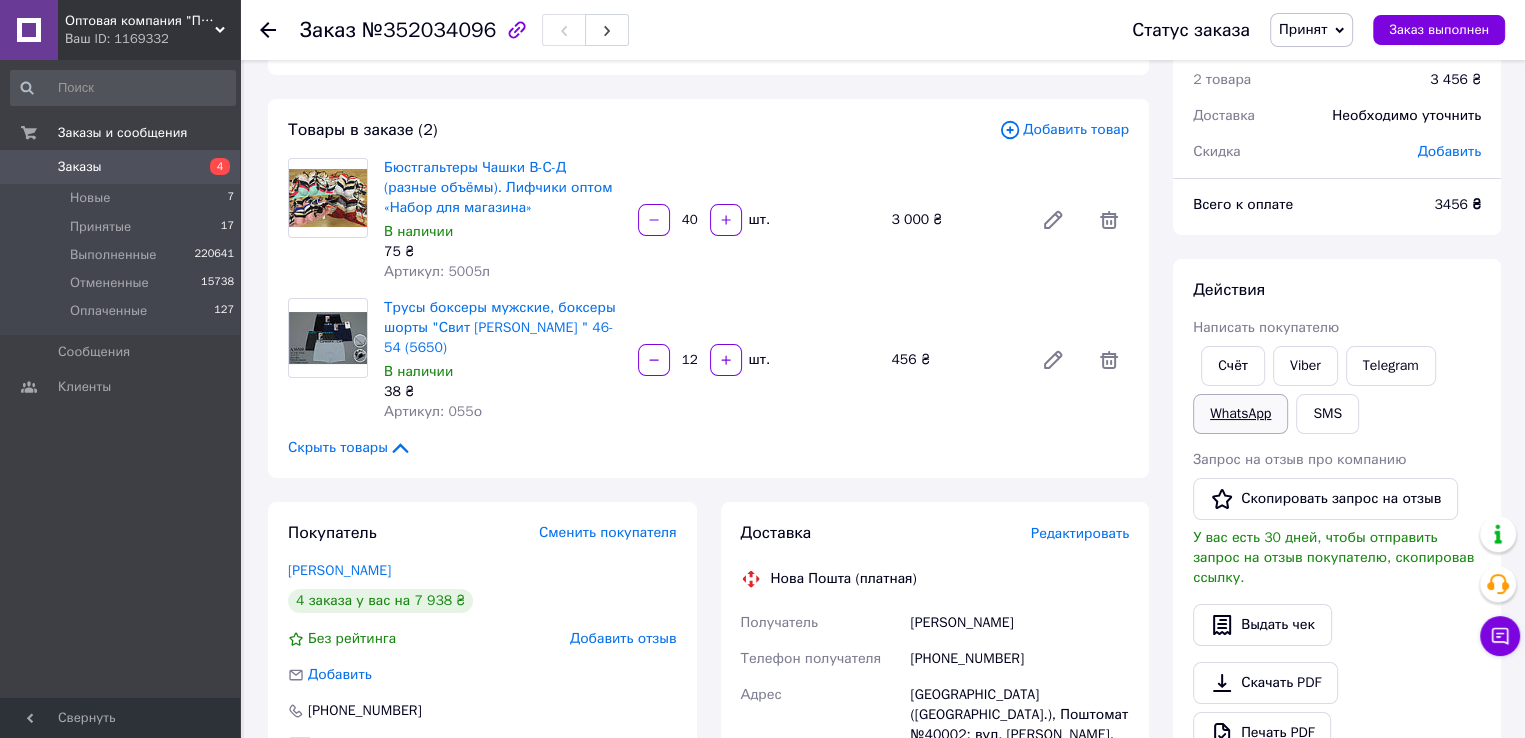 scroll, scrollTop: 300, scrollLeft: 0, axis: vertical 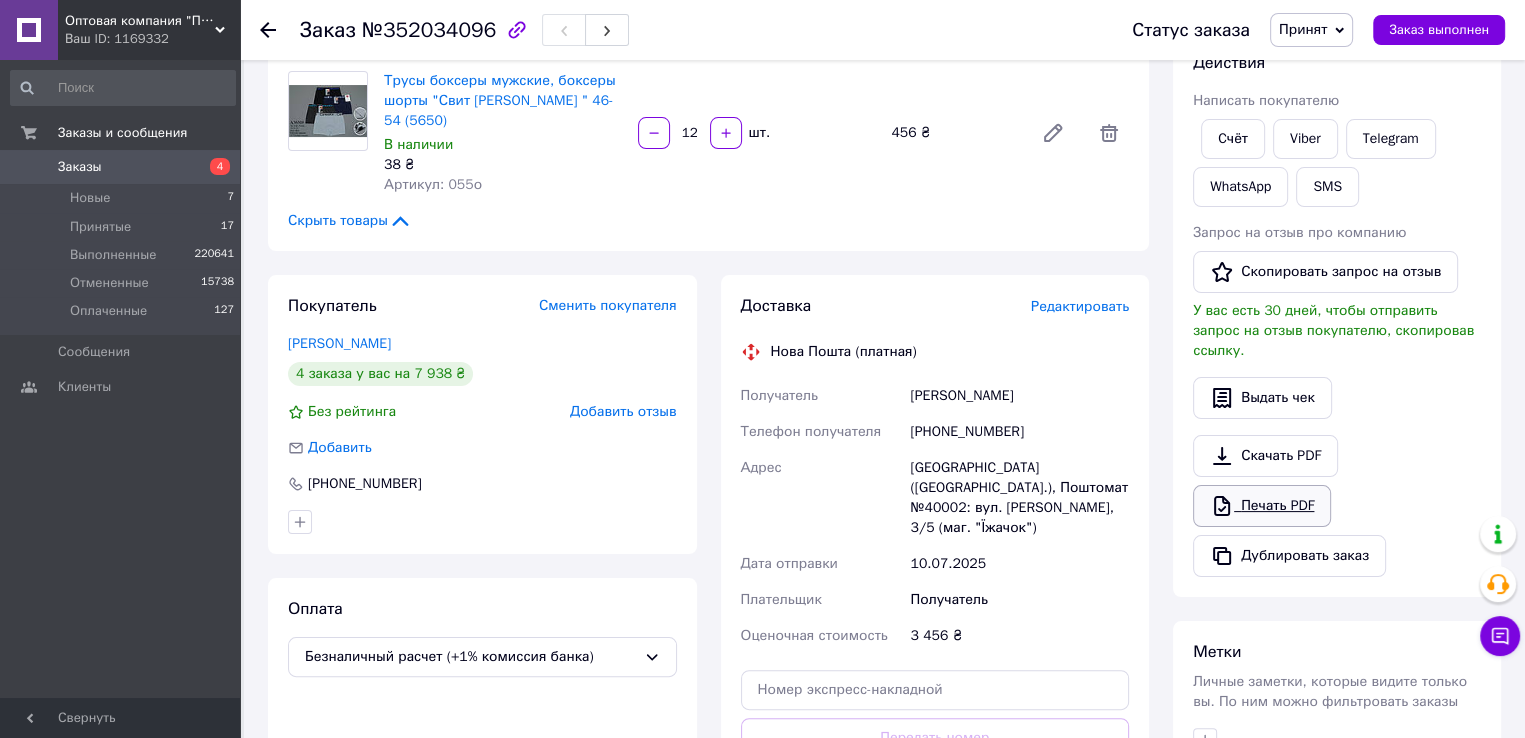 click on "Печать PDF" at bounding box center [1262, 506] 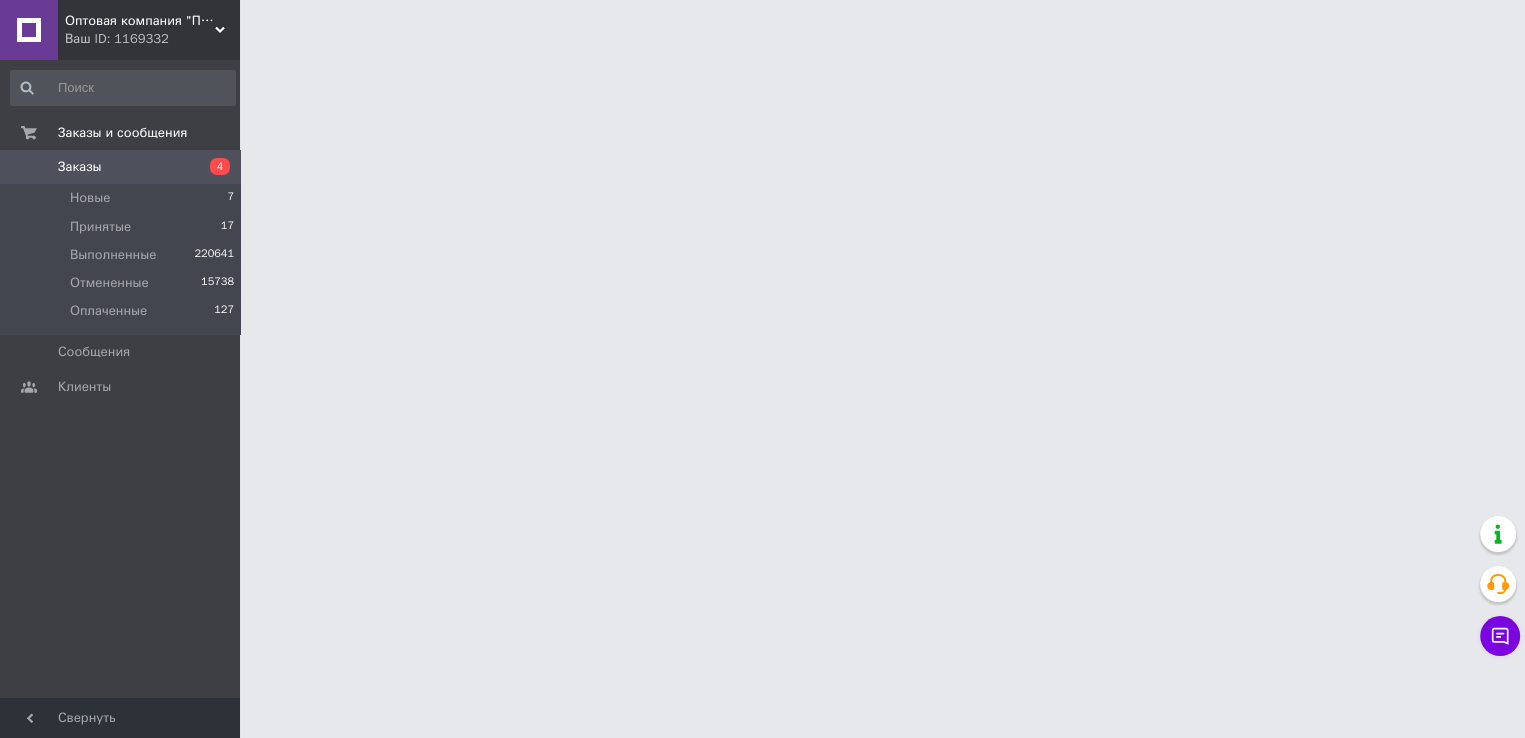 scroll, scrollTop: 0, scrollLeft: 0, axis: both 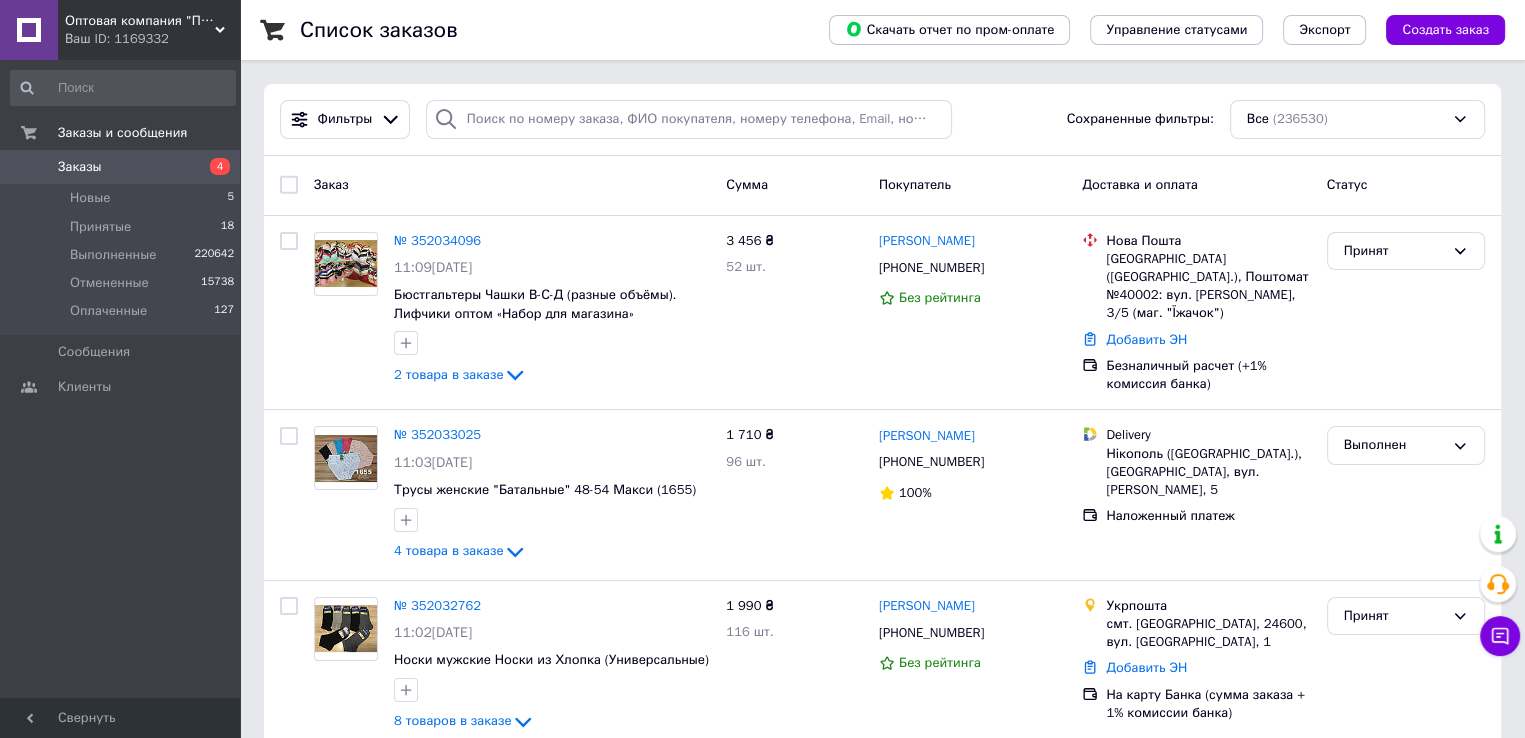 drag, startPoint x: 1288, startPoint y: 485, endPoint x: 68, endPoint y: 632, distance: 1228.8242 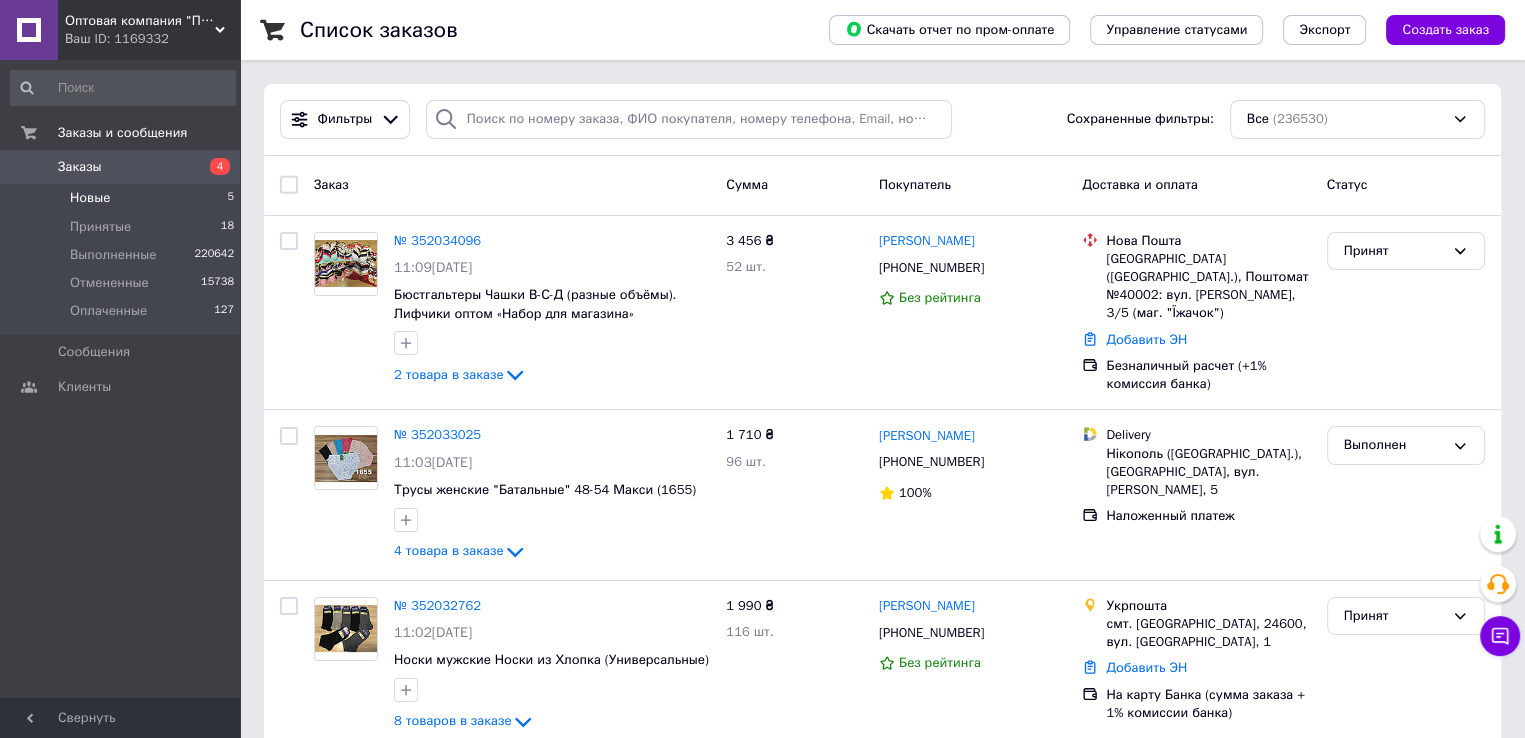 click on "Новые" at bounding box center (90, 198) 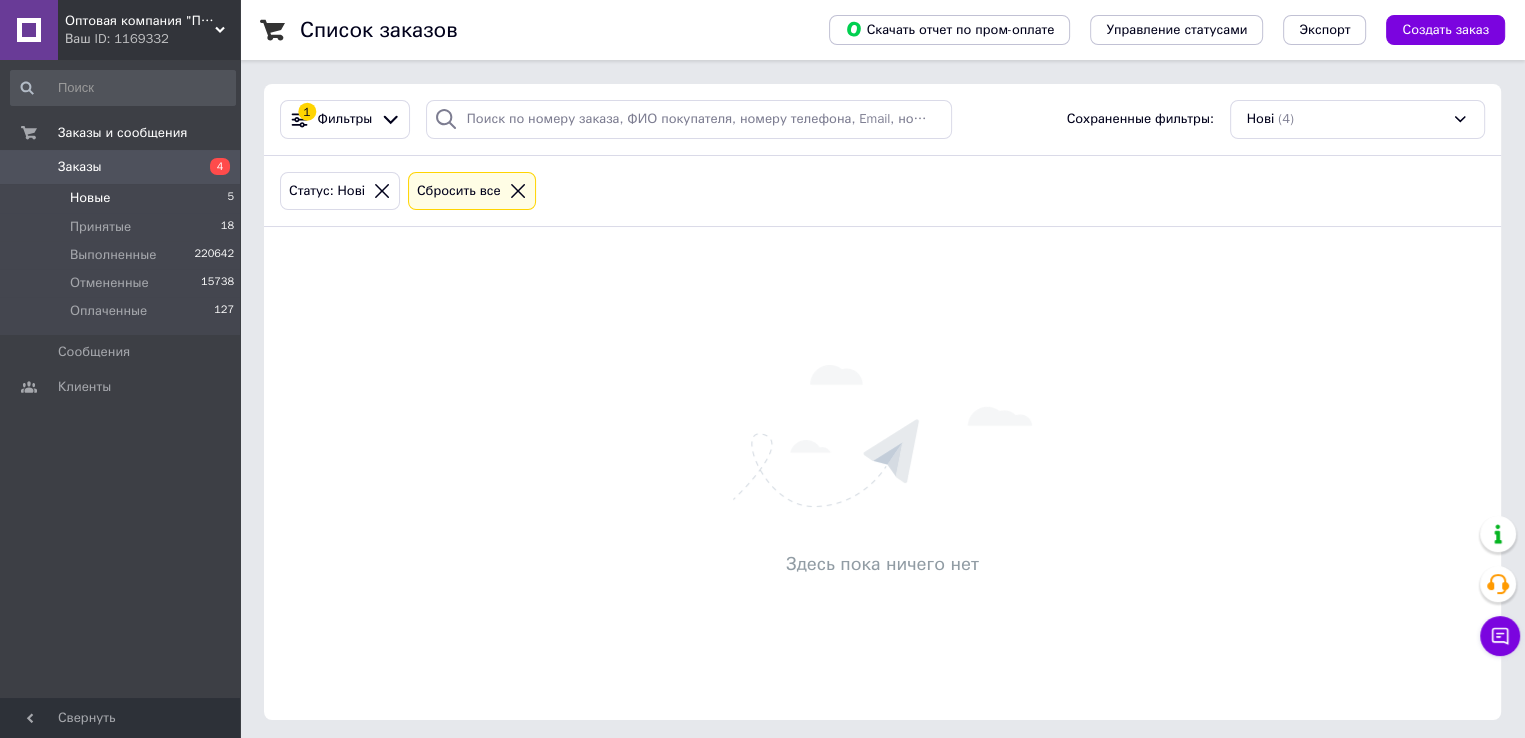 click on "Новые" at bounding box center (90, 198) 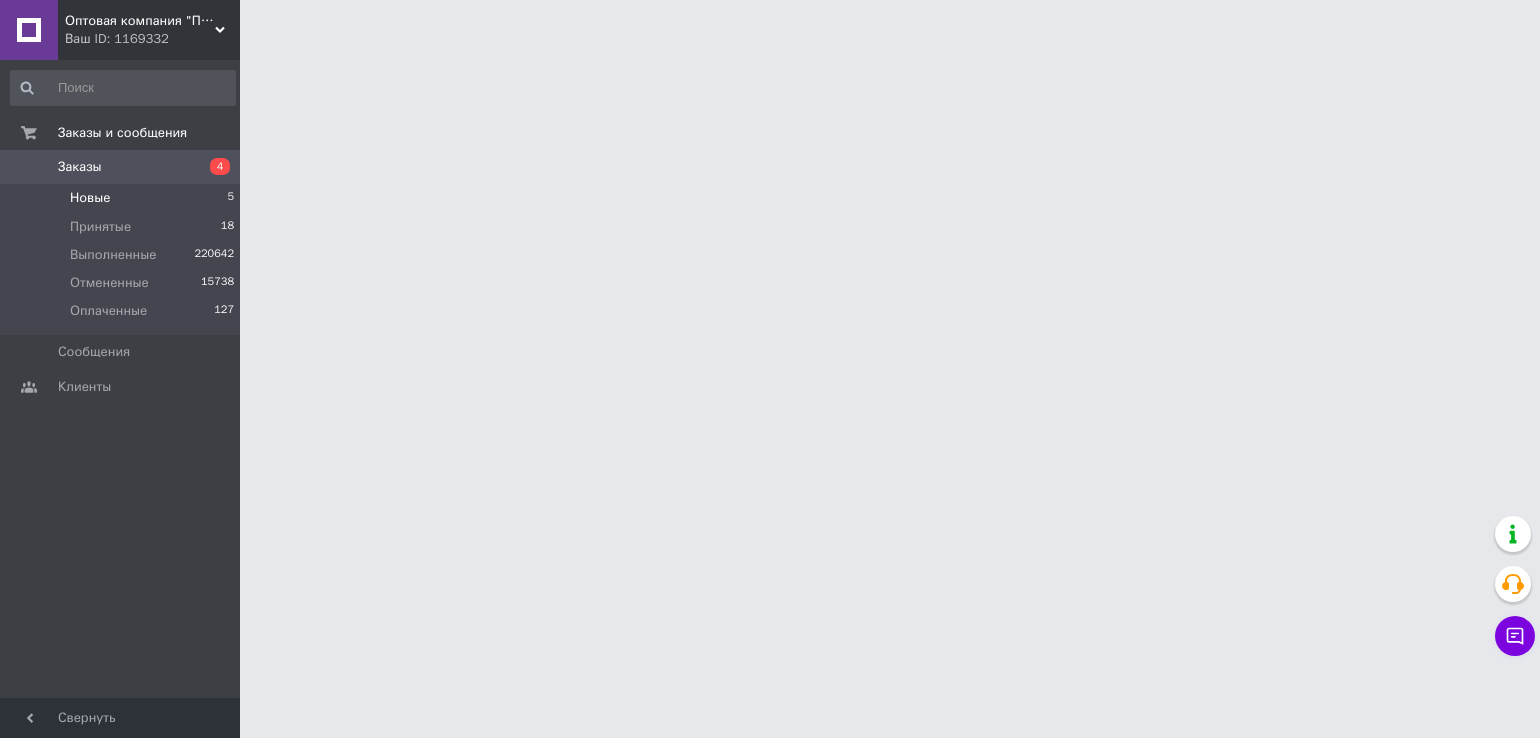 click on "Новые" at bounding box center [90, 198] 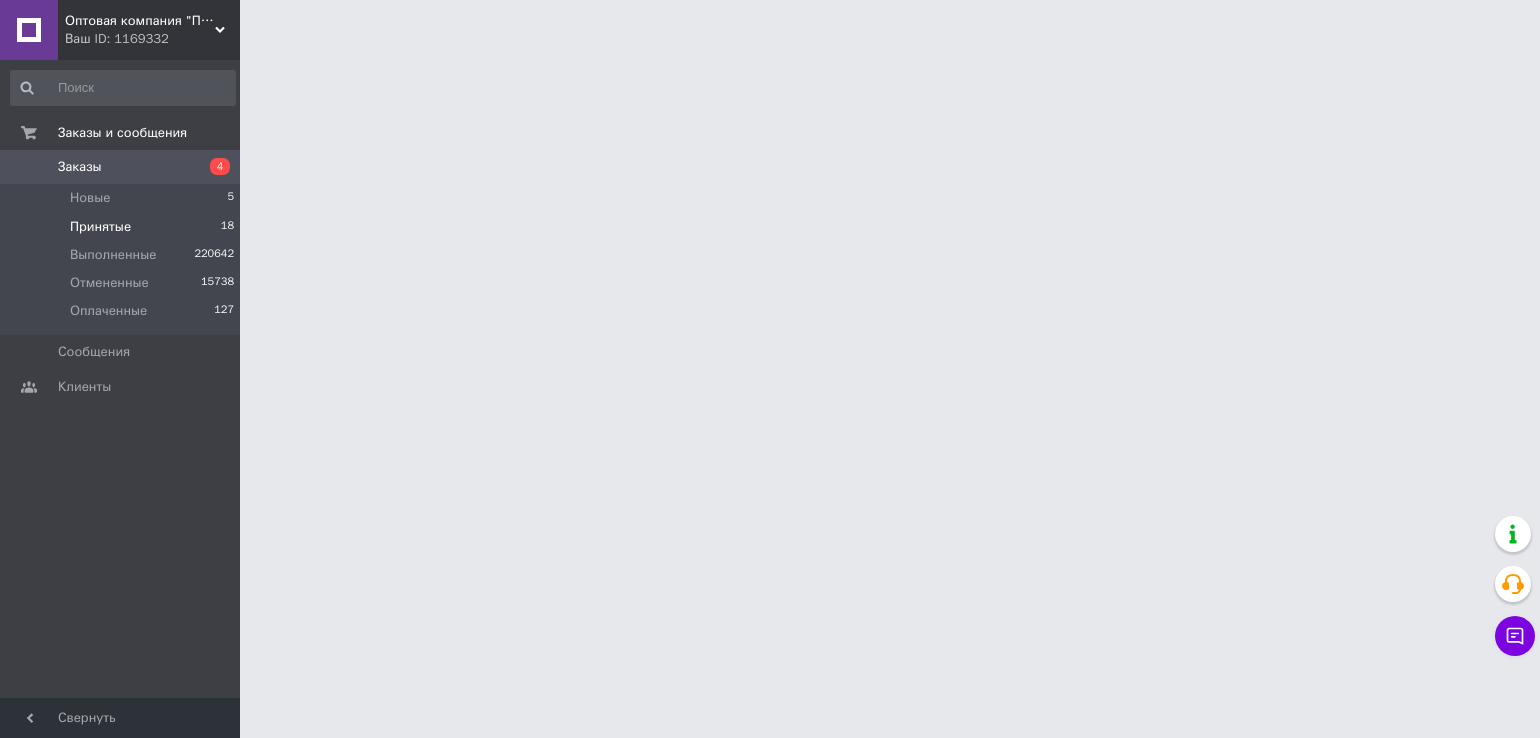 click on "Принятые" at bounding box center [100, 227] 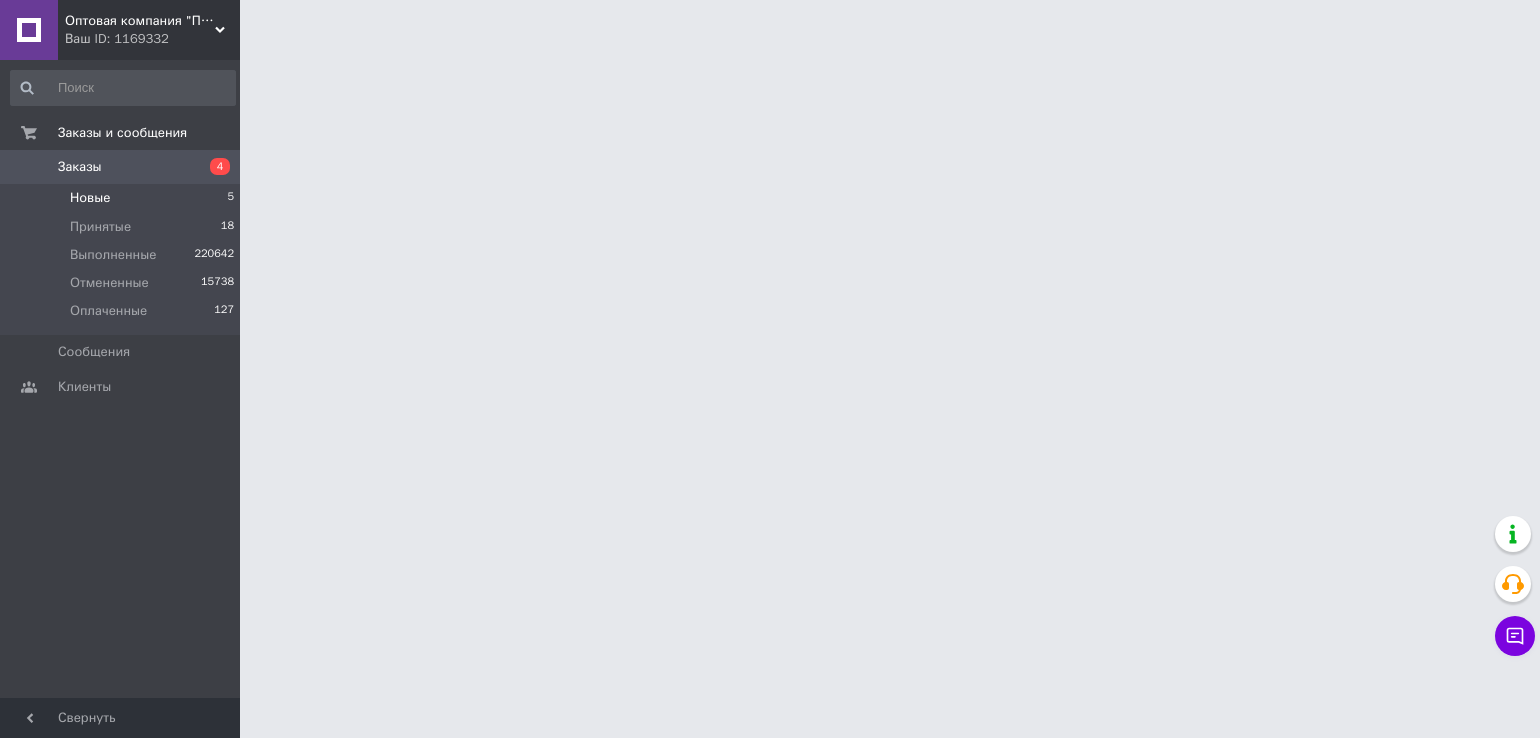 click on "Новые" at bounding box center [90, 198] 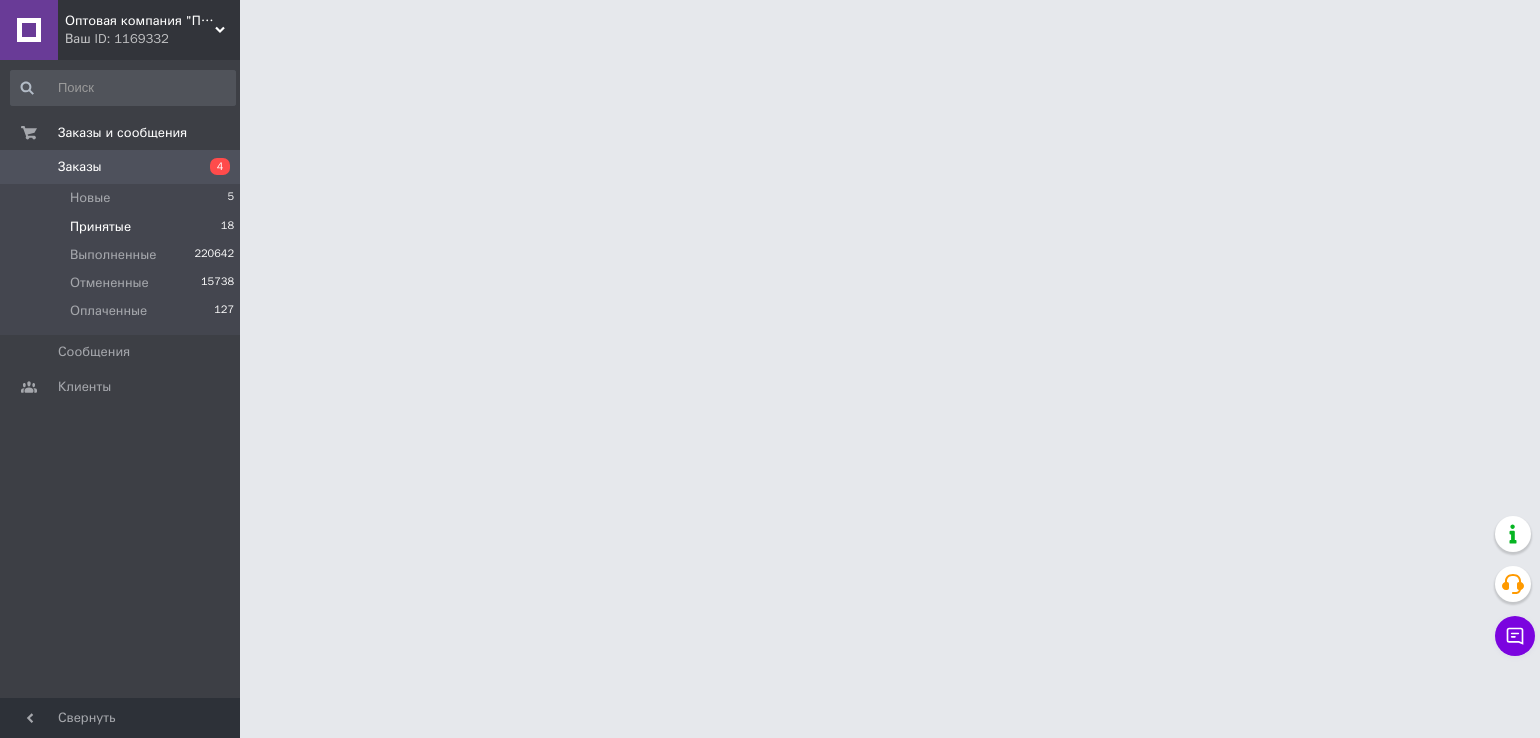click on "Принятые" at bounding box center (100, 227) 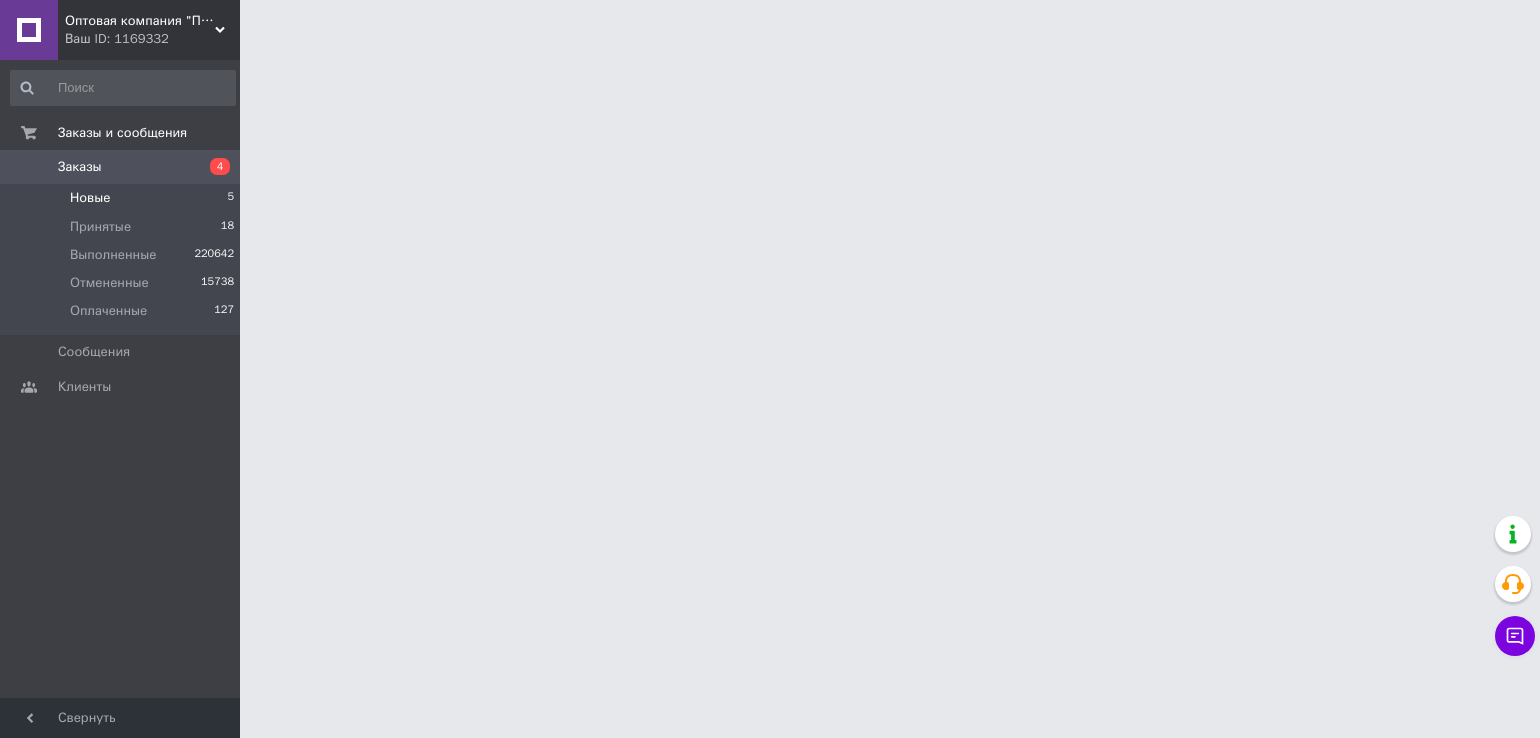click on "Новые" at bounding box center (90, 198) 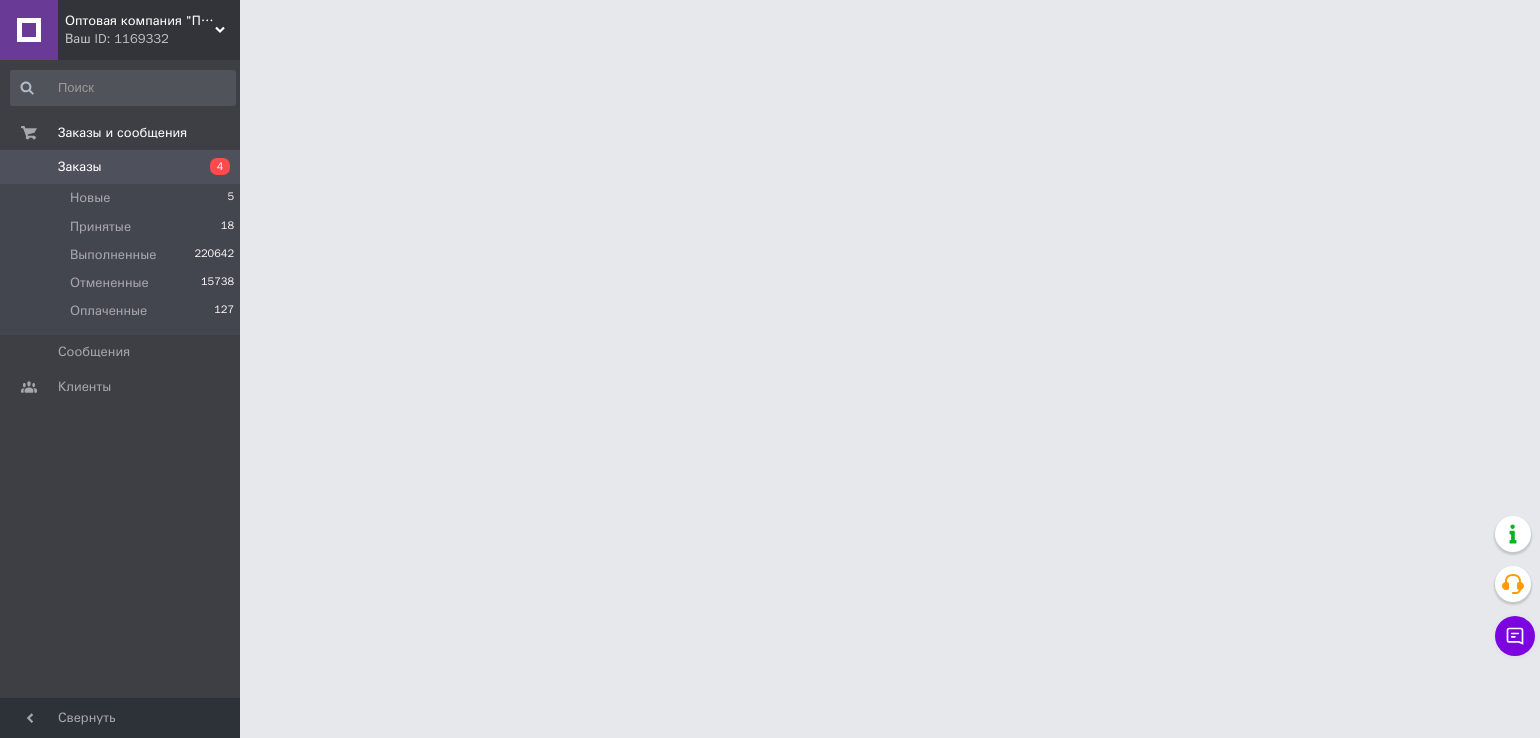 click on "Заказы" at bounding box center (121, 167) 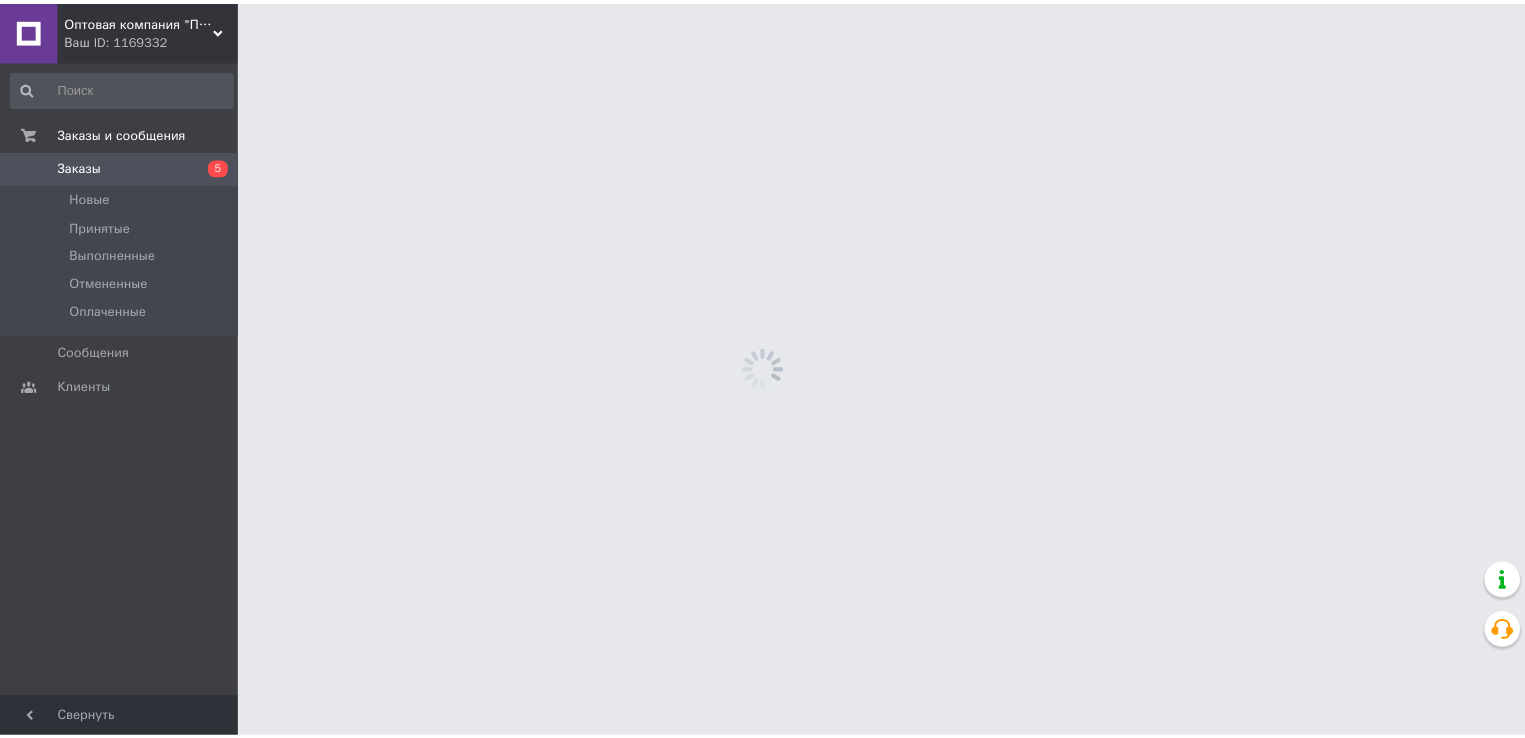 scroll, scrollTop: 0, scrollLeft: 0, axis: both 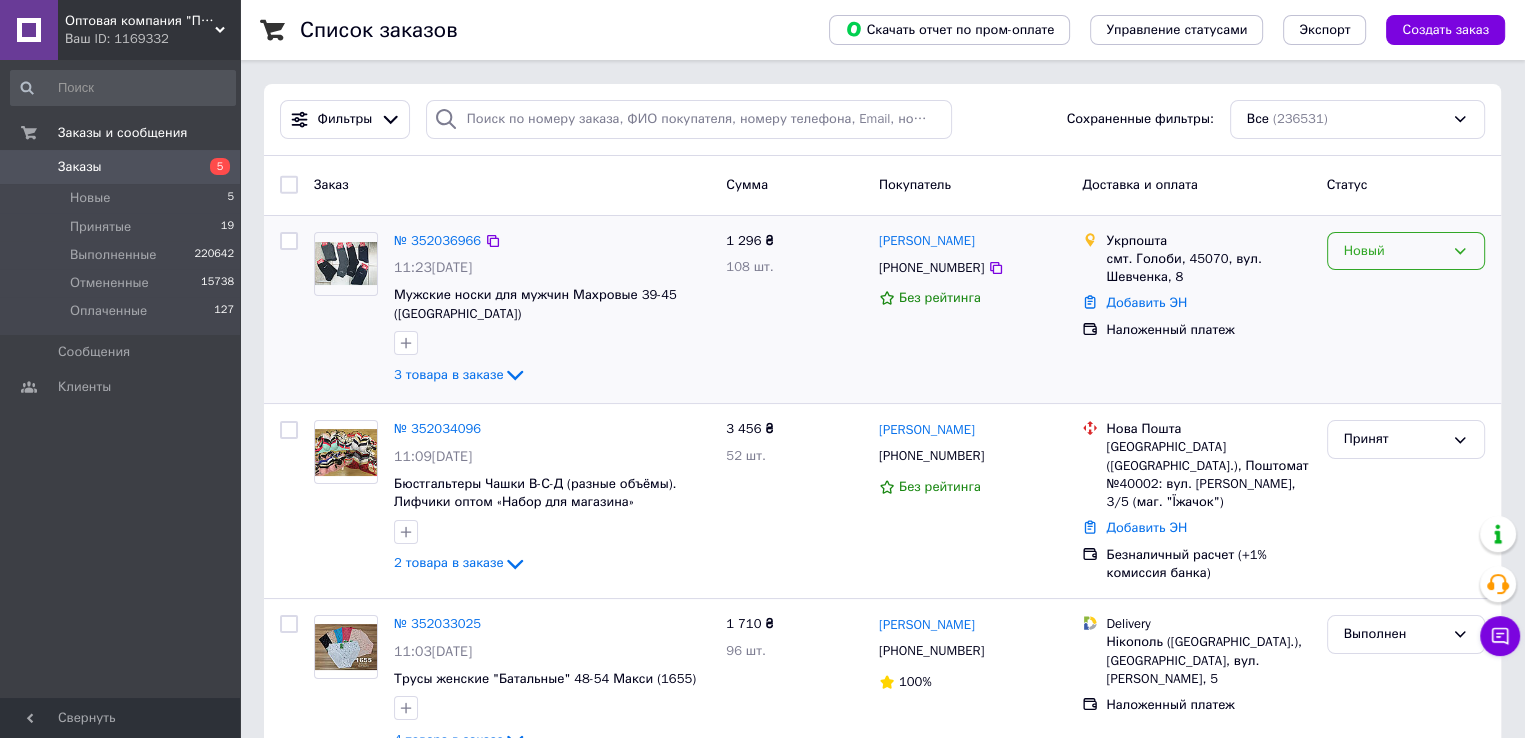 click on "Новый" at bounding box center [1394, 251] 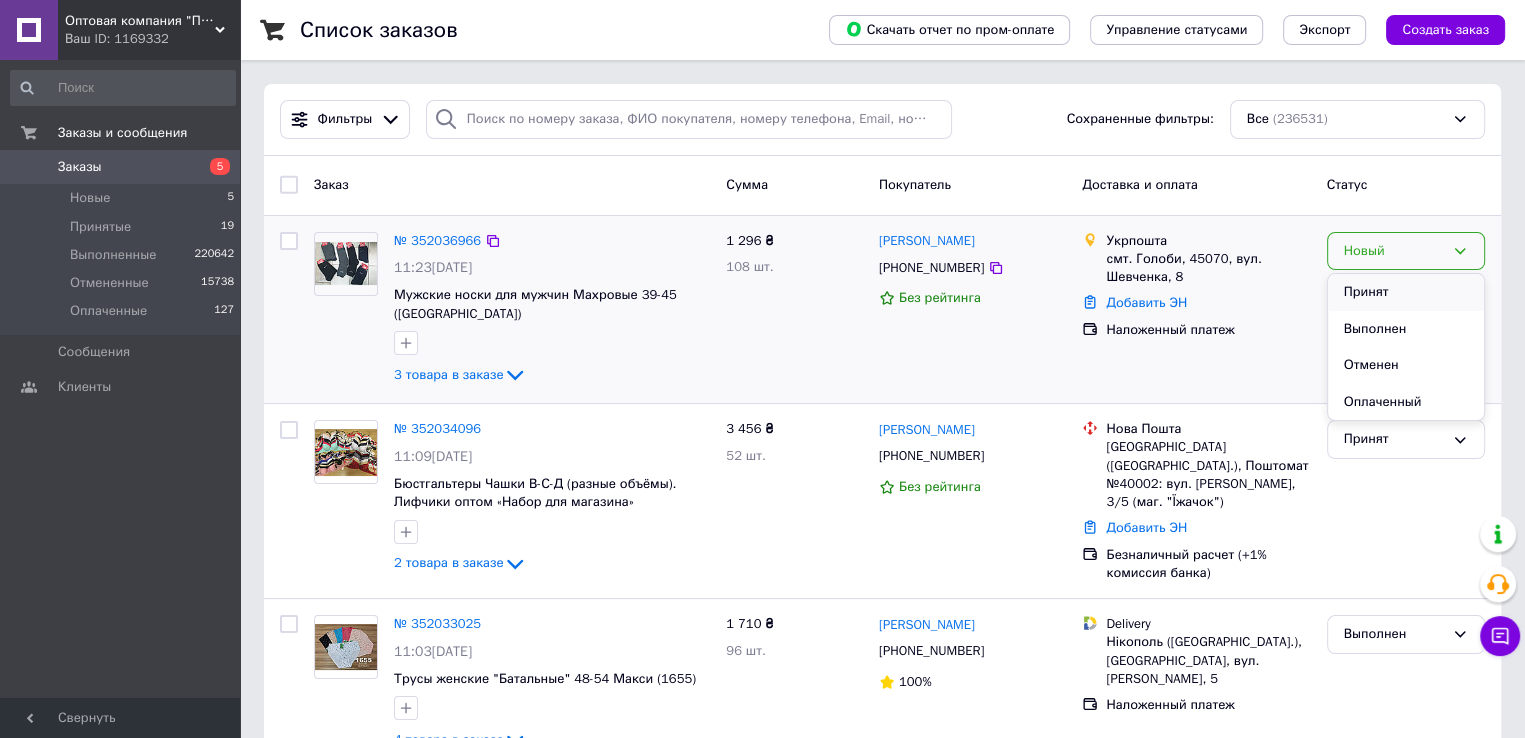 click on "Принят" at bounding box center [1406, 292] 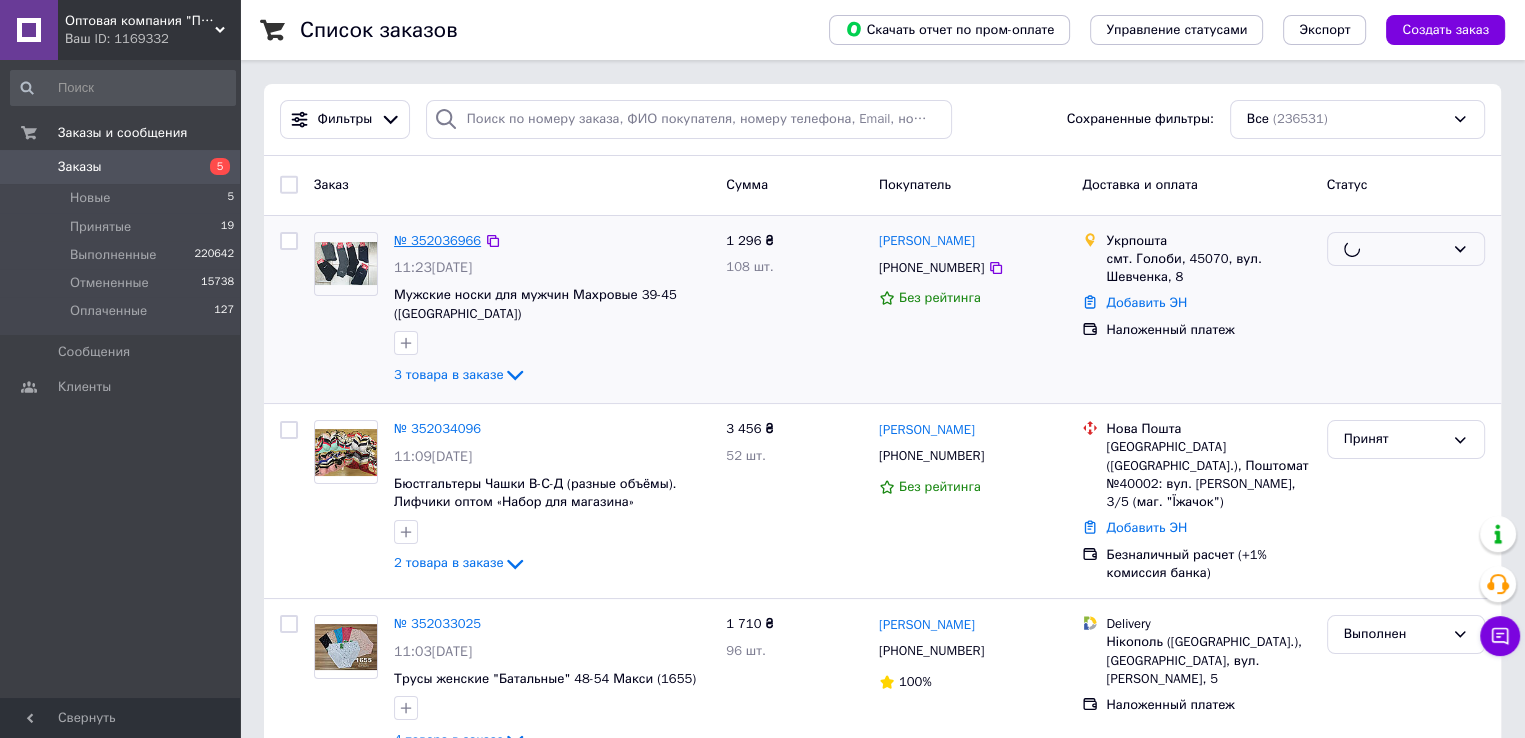 click on "№ 352036966" at bounding box center (437, 240) 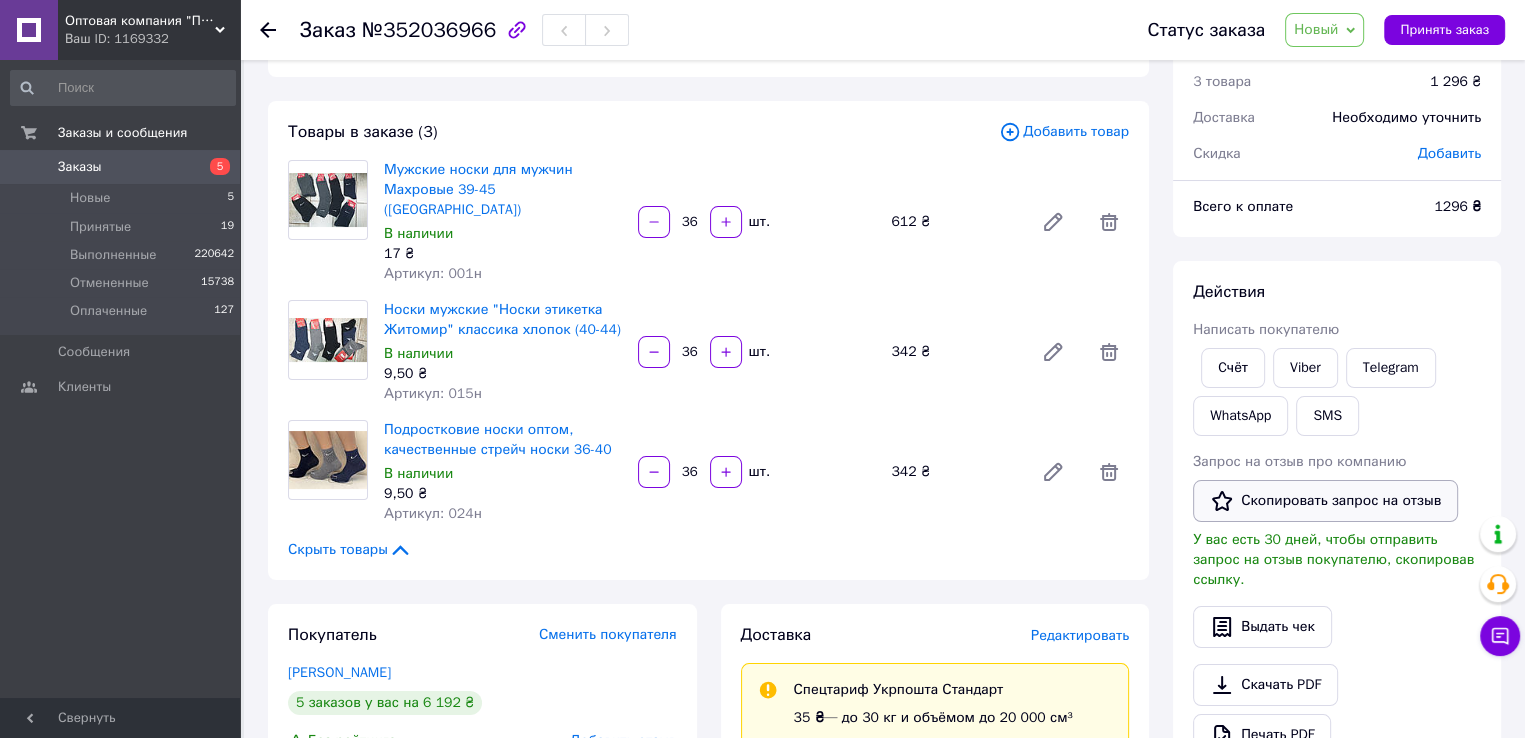 scroll, scrollTop: 200, scrollLeft: 0, axis: vertical 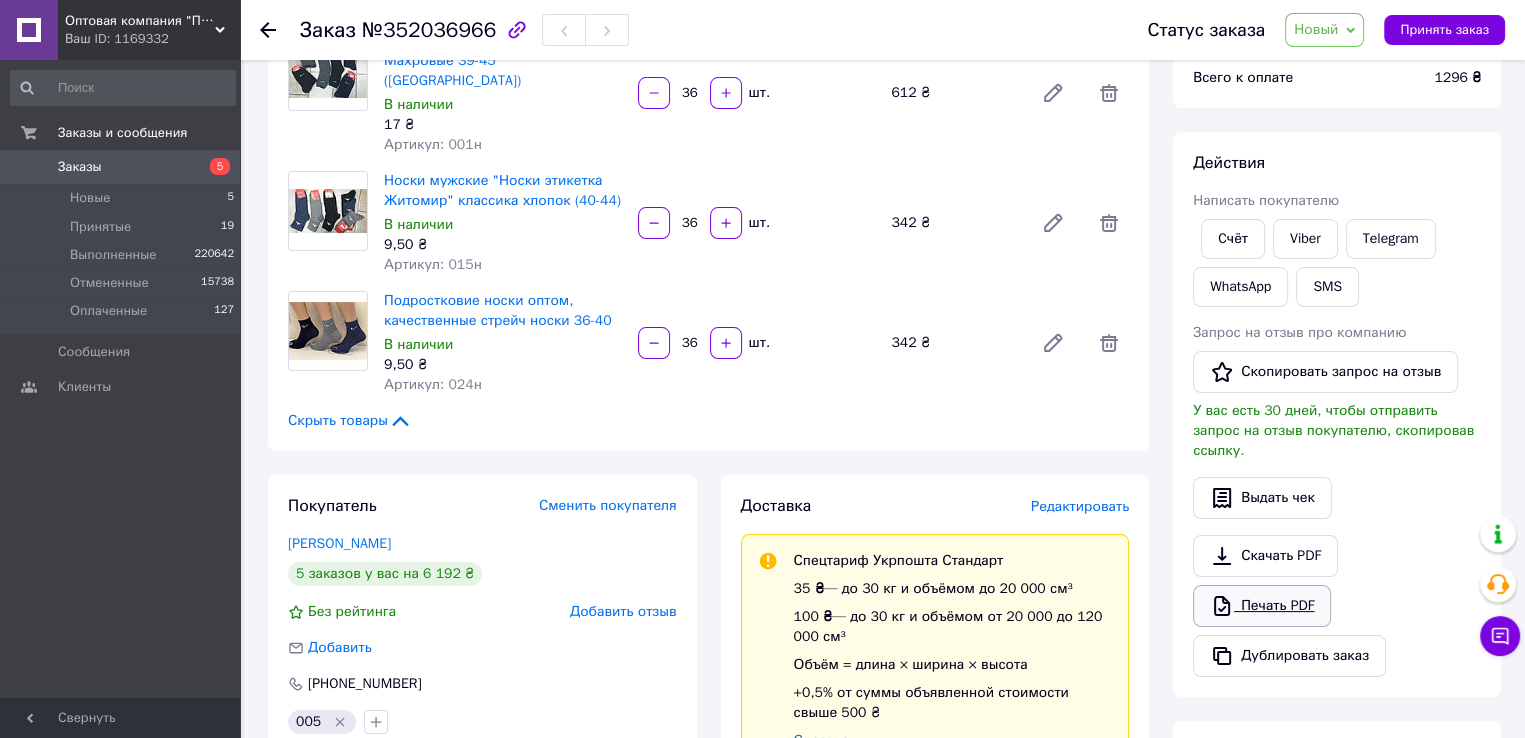 click on "Печать PDF" at bounding box center (1262, 606) 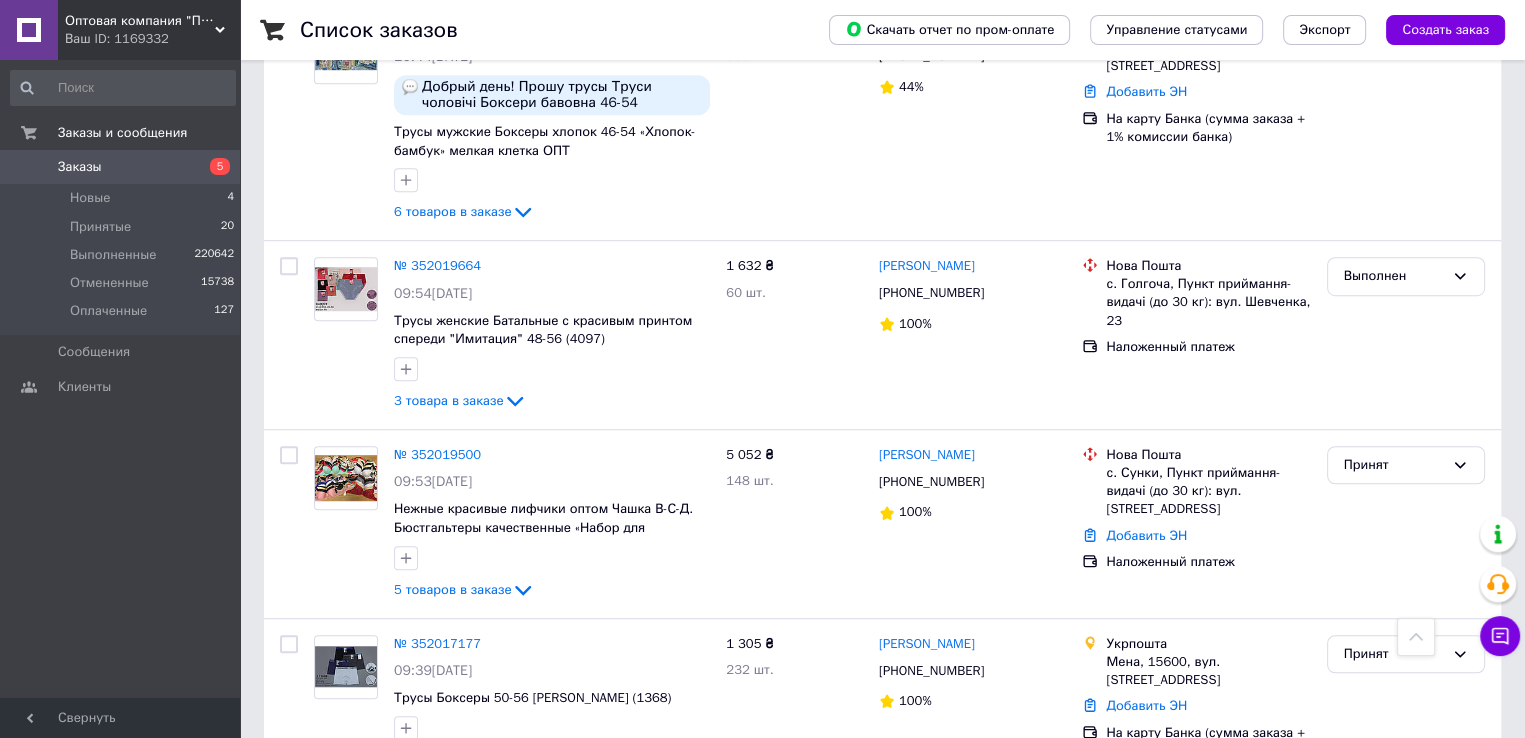 scroll, scrollTop: 1400, scrollLeft: 0, axis: vertical 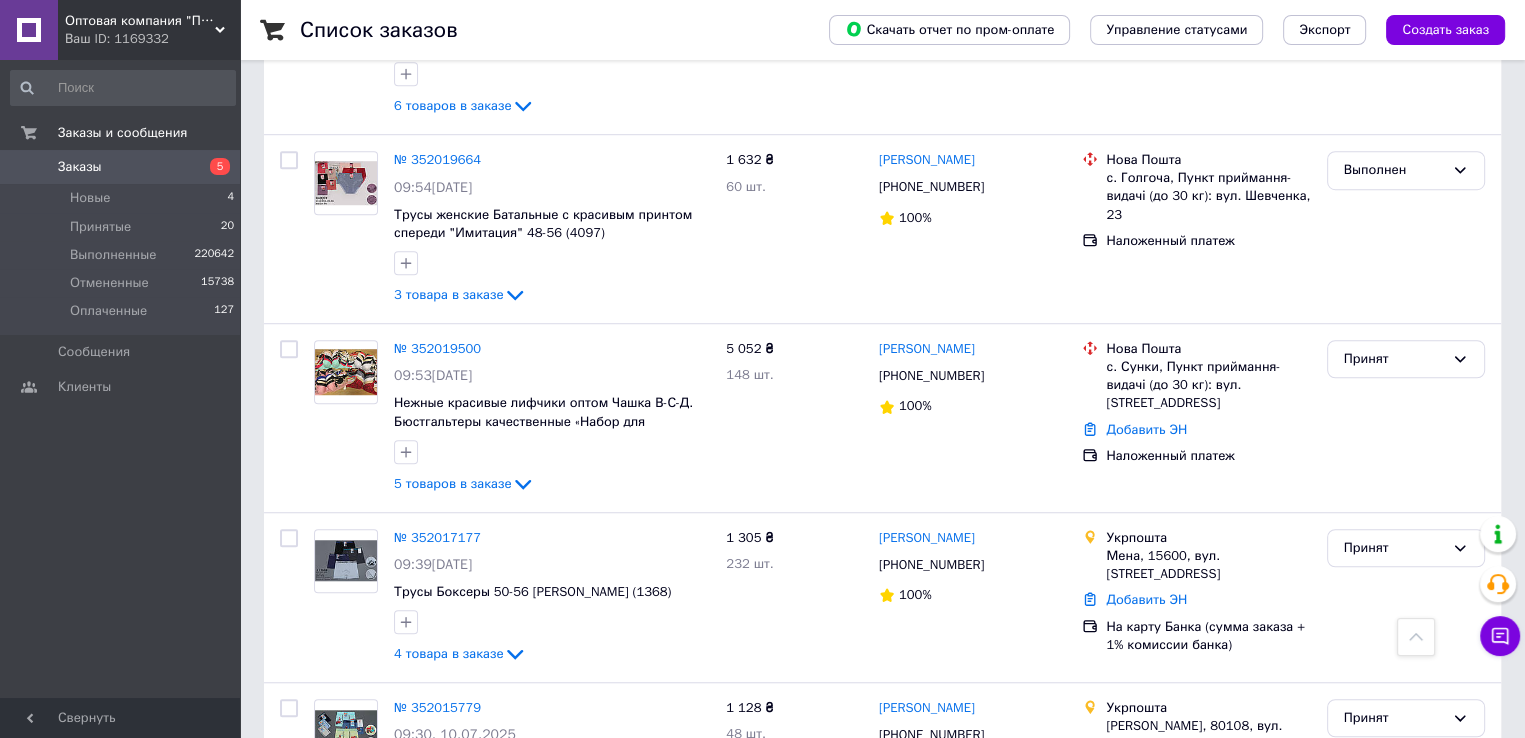 click on "Принят" at bounding box center (1406, 359) 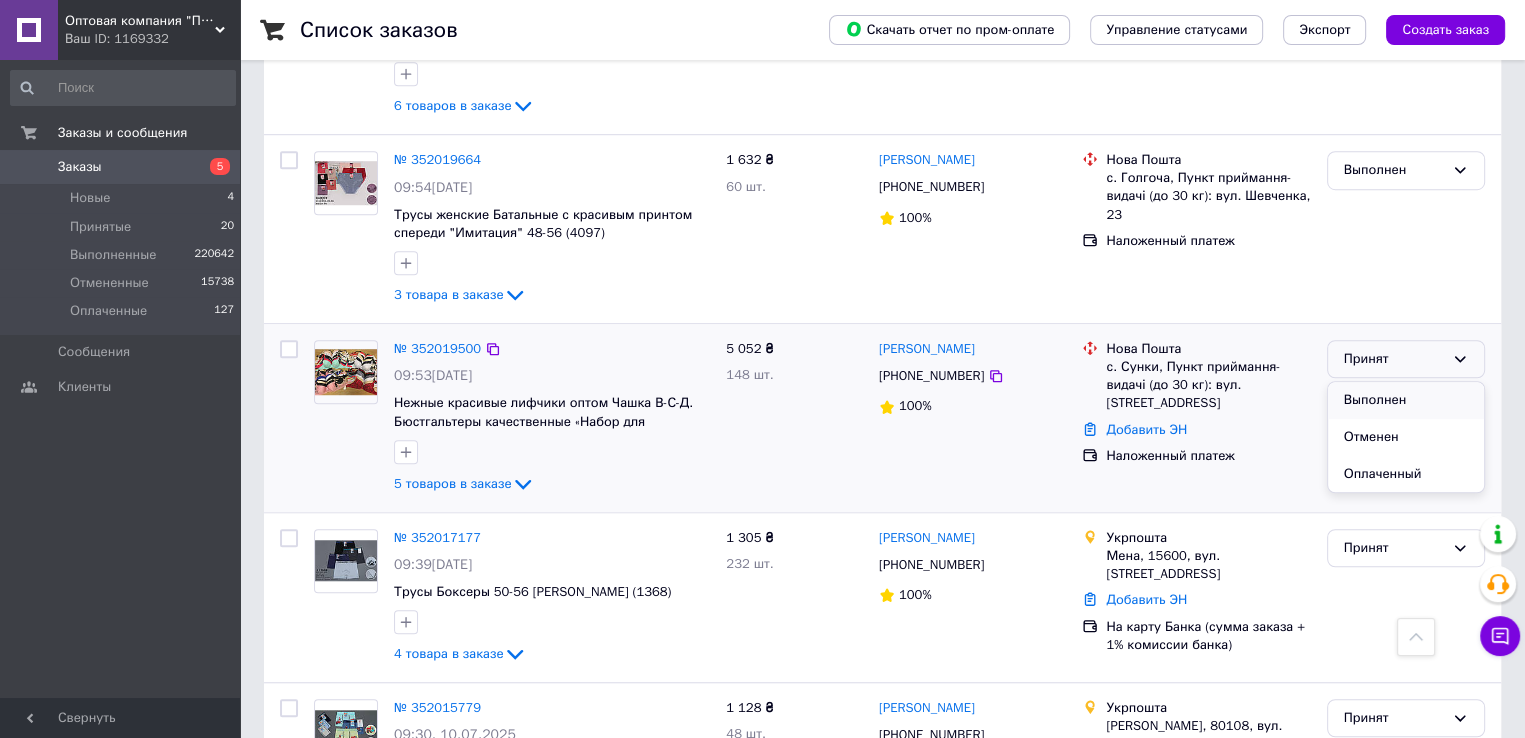 click on "Выполнен" at bounding box center (1406, 400) 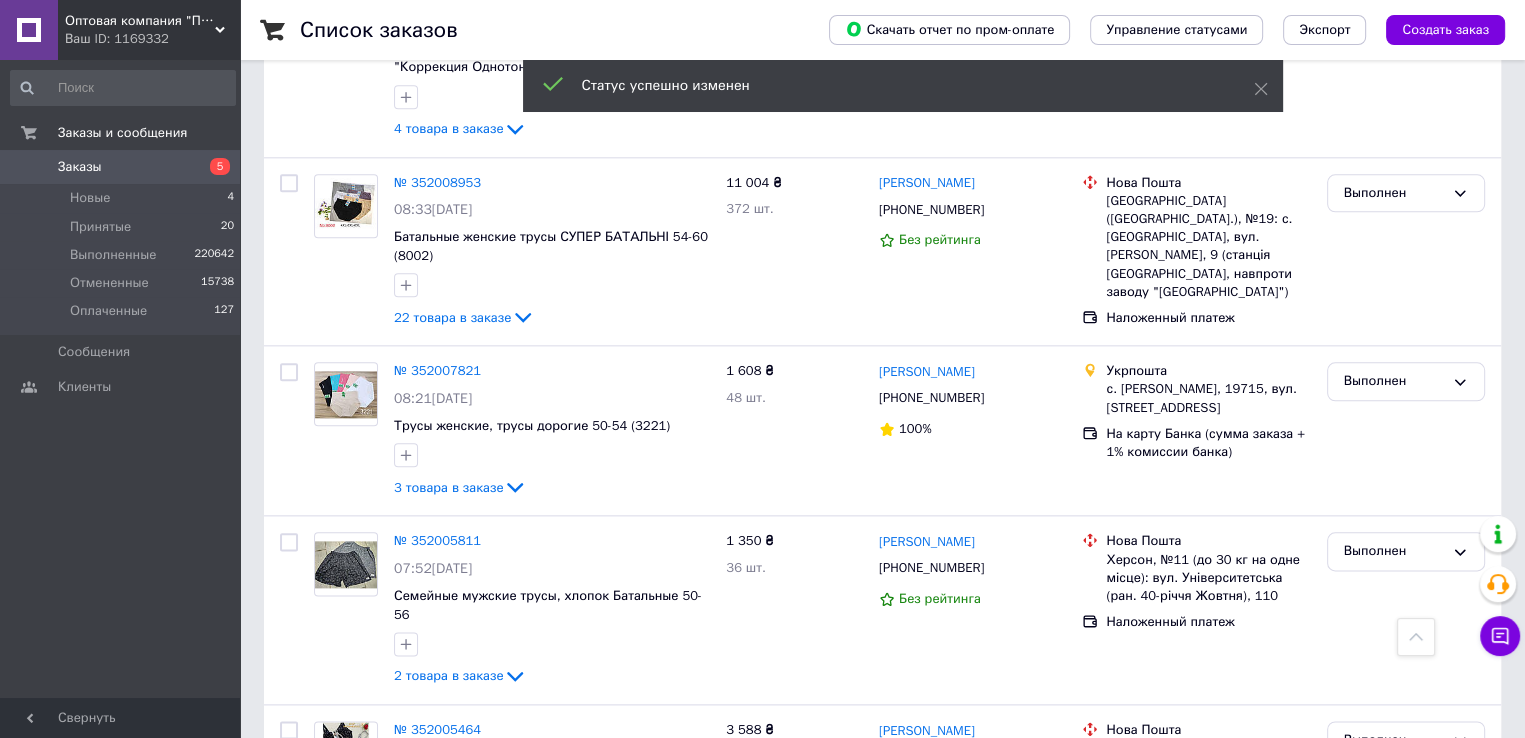 scroll, scrollTop: 2300, scrollLeft: 0, axis: vertical 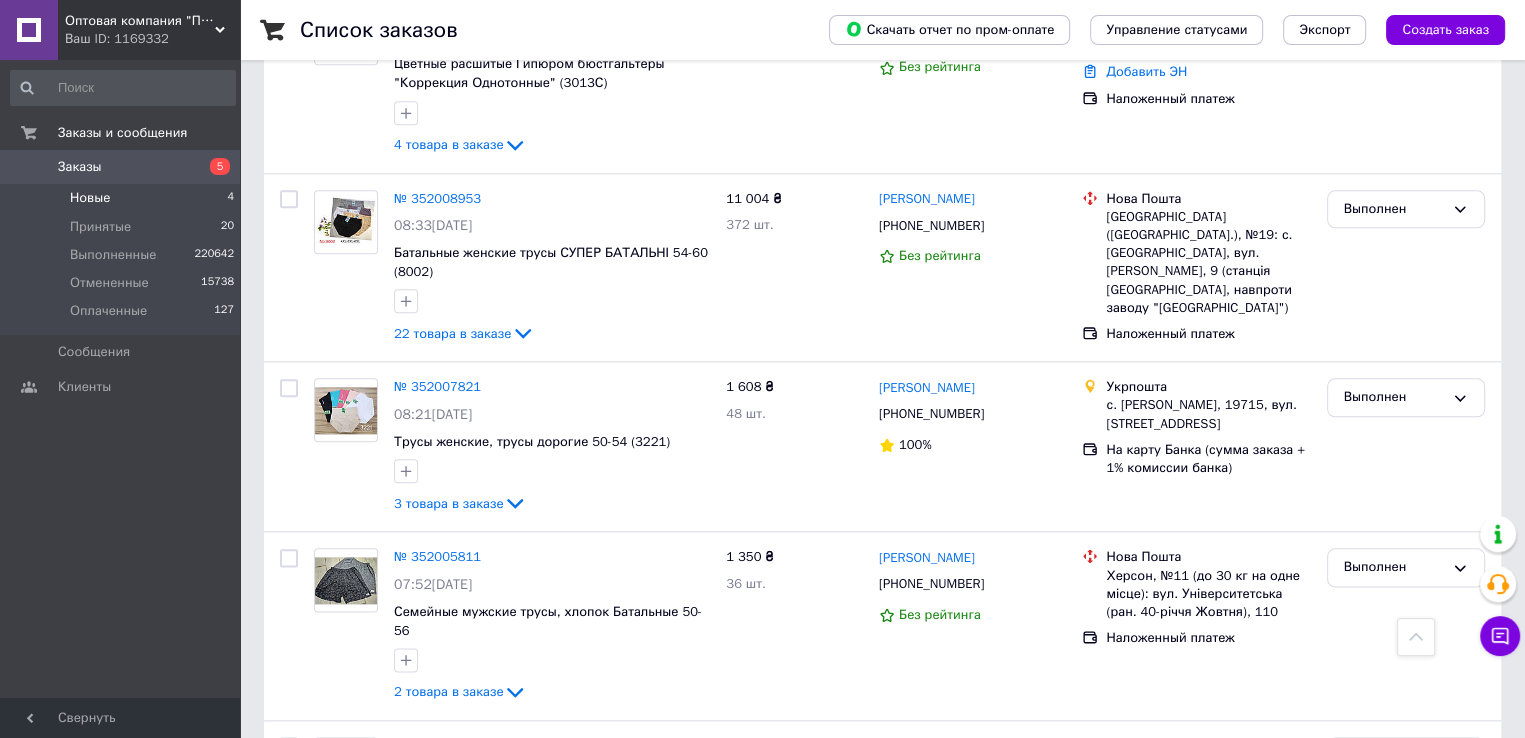 click on "Новые" at bounding box center [90, 198] 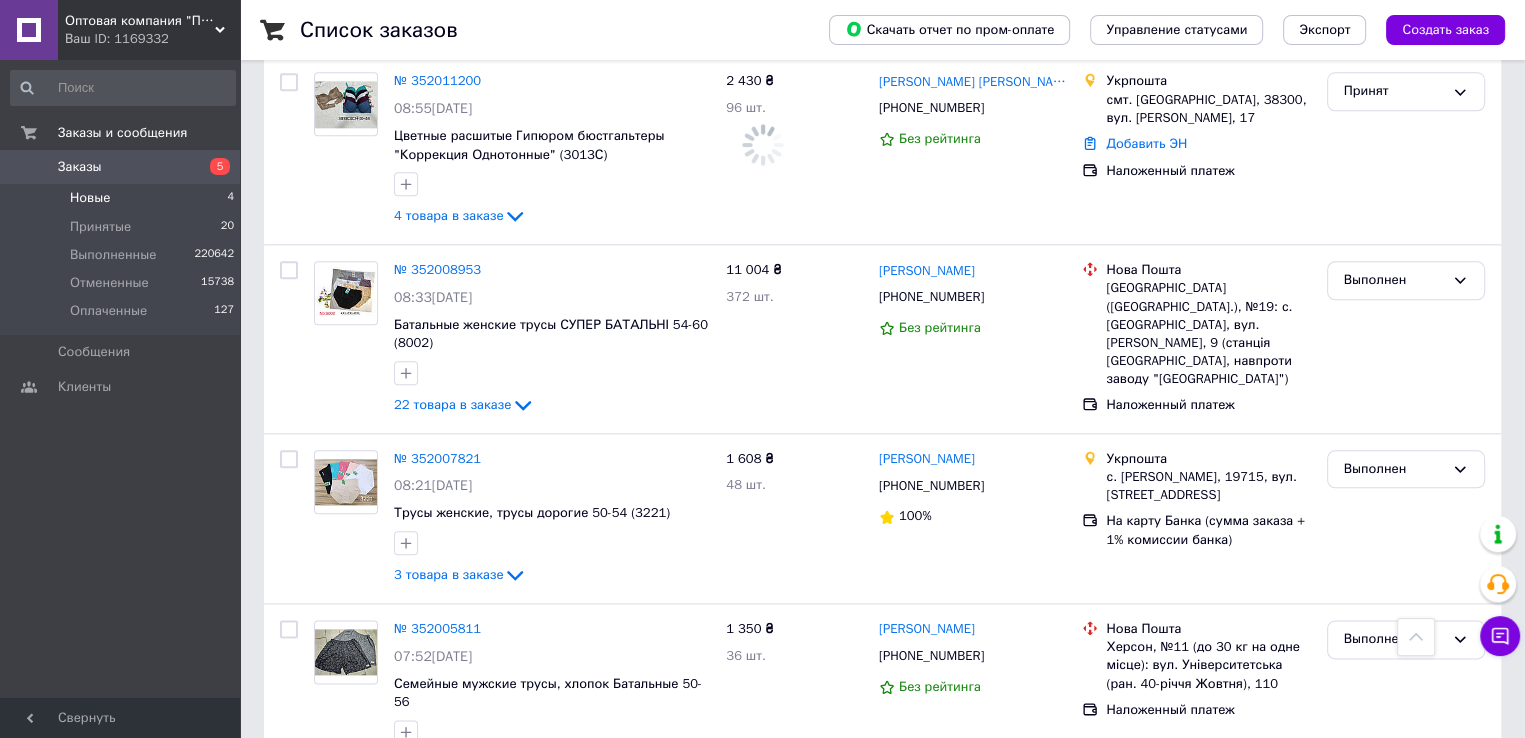 scroll, scrollTop: 2371, scrollLeft: 0, axis: vertical 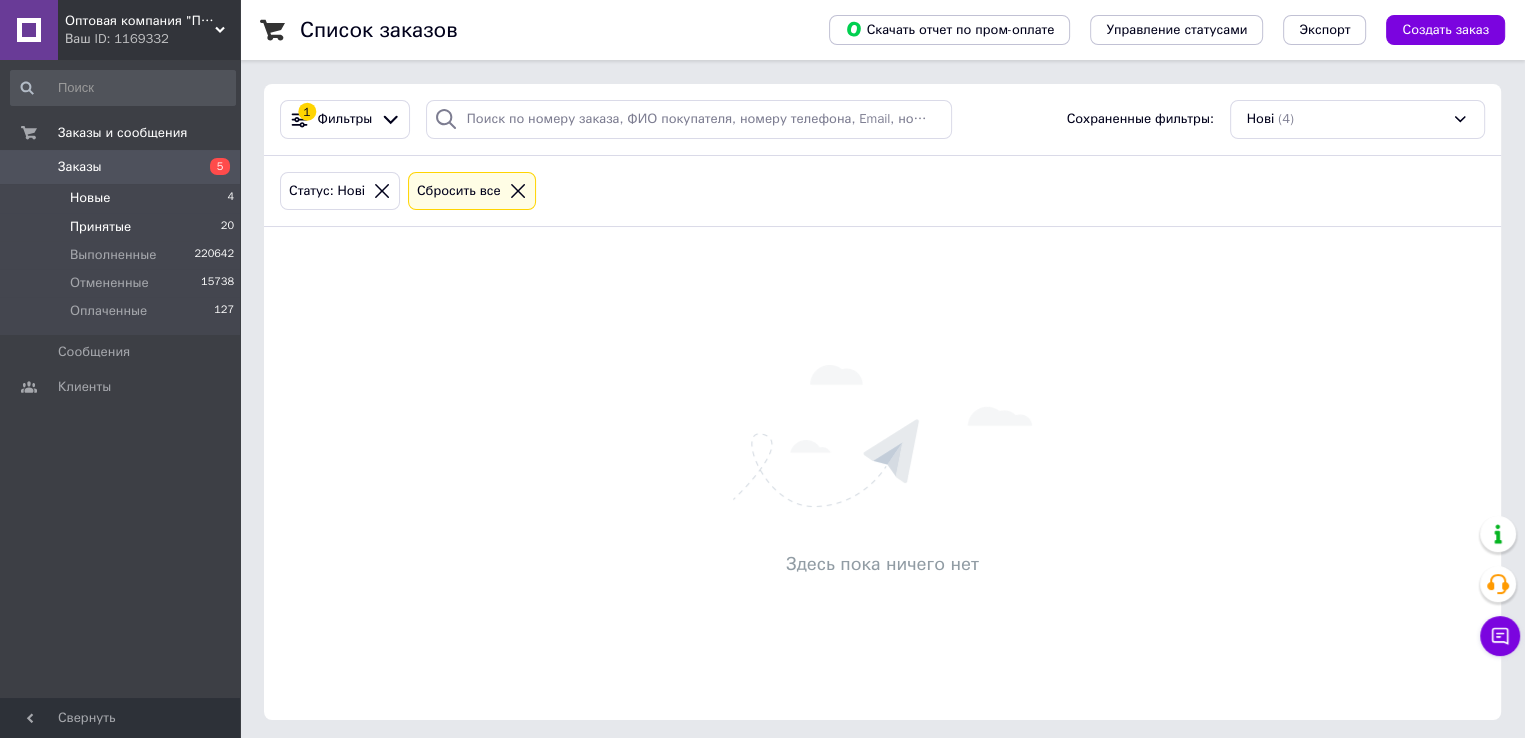 click on "Принятые" at bounding box center [100, 227] 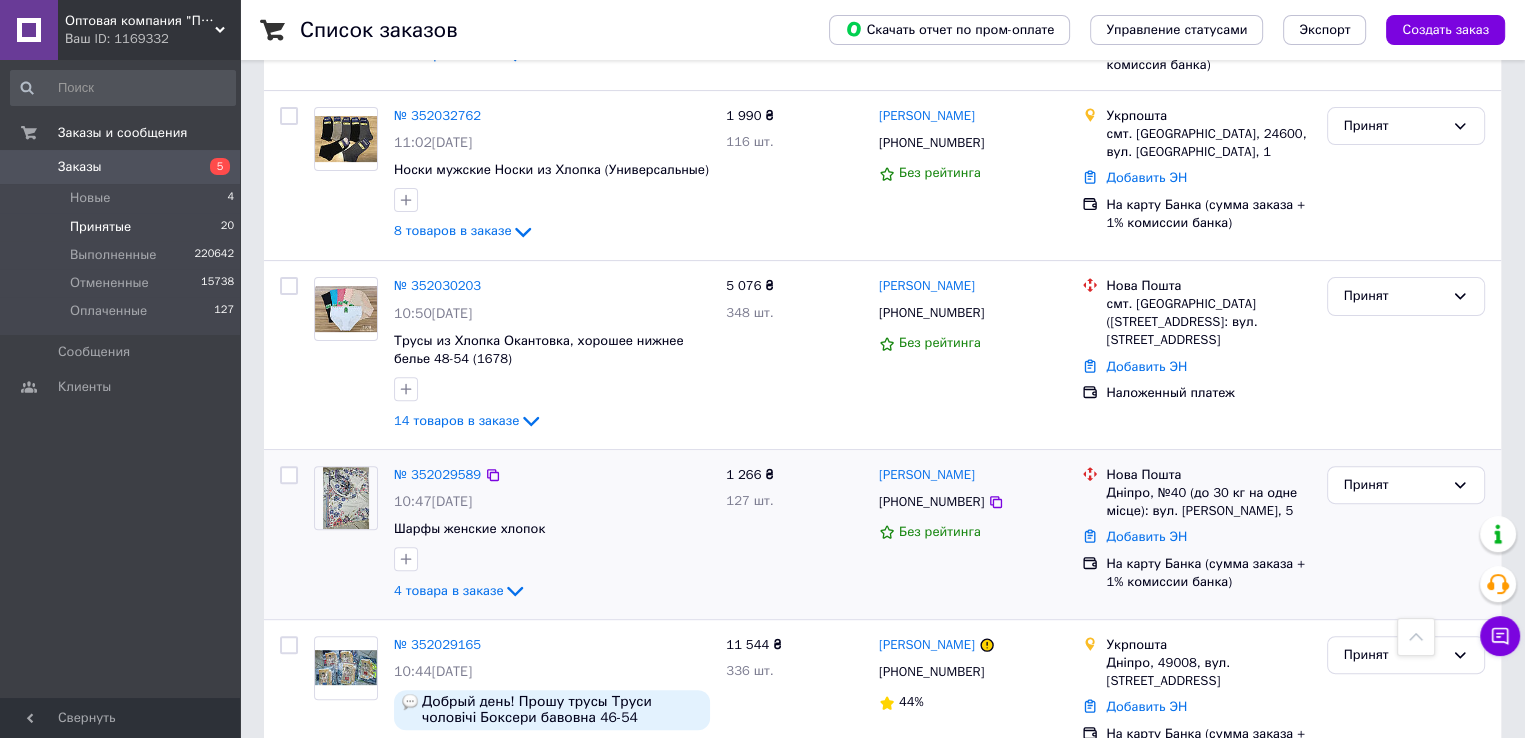 scroll, scrollTop: 700, scrollLeft: 0, axis: vertical 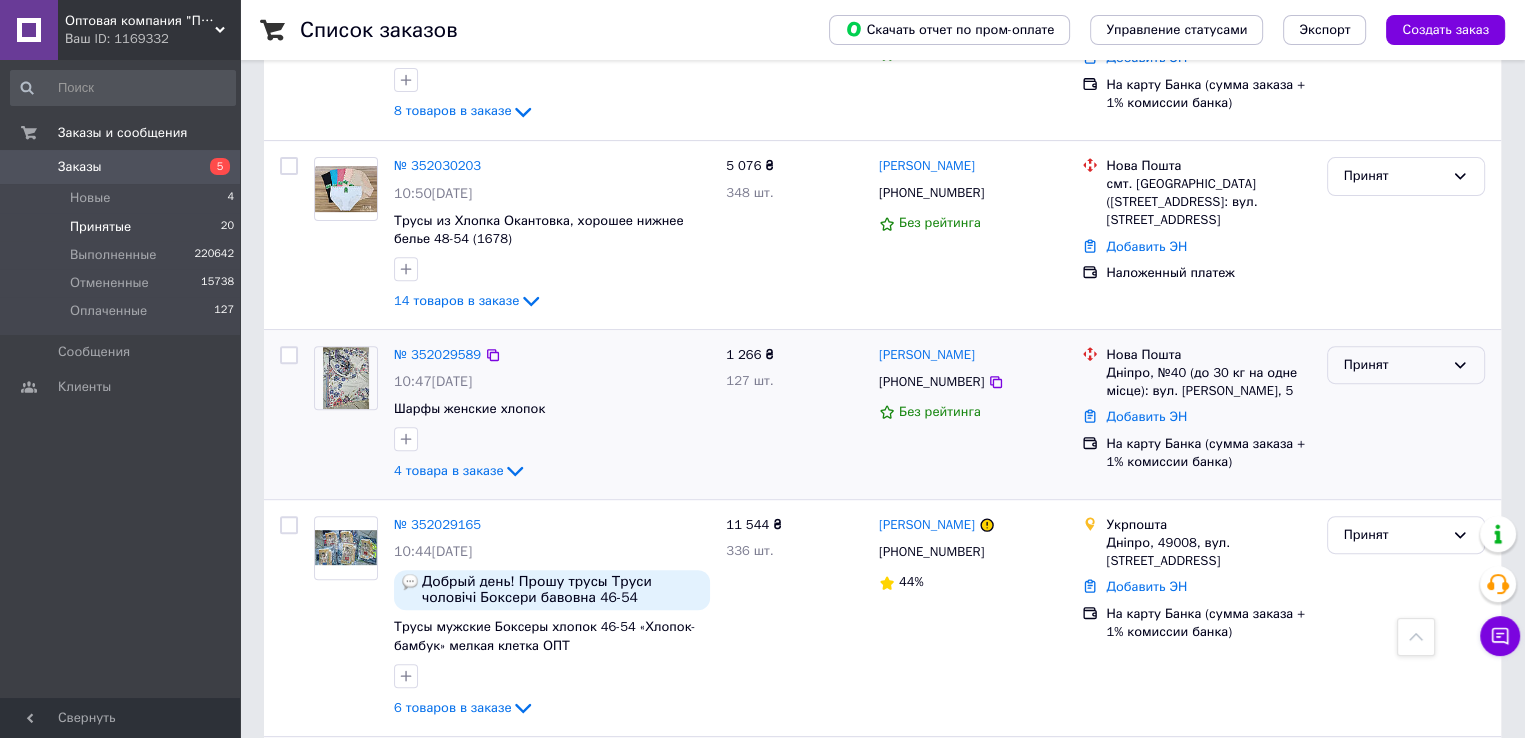 click on "Принят" at bounding box center (1406, 365) 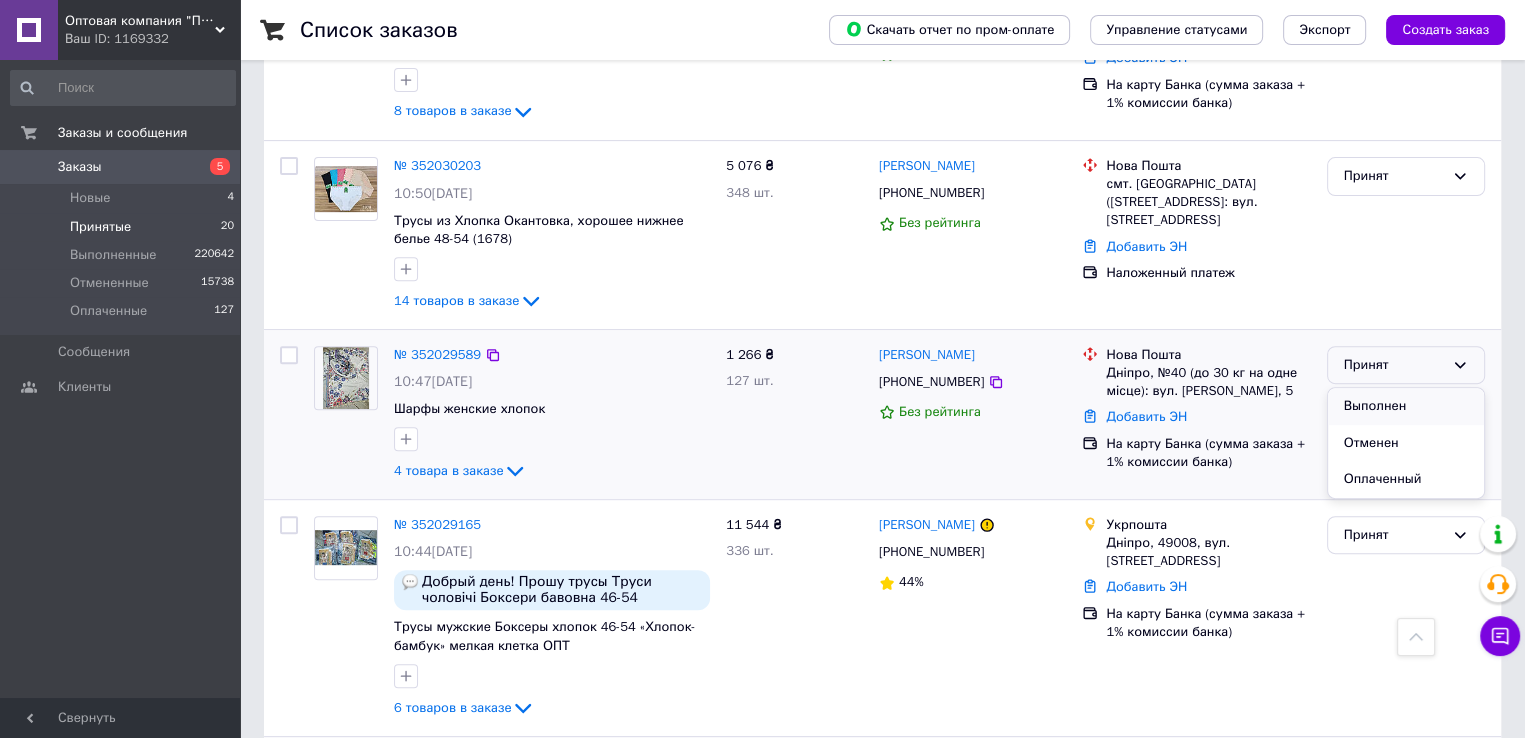 click on "Выполнен" at bounding box center [1406, 406] 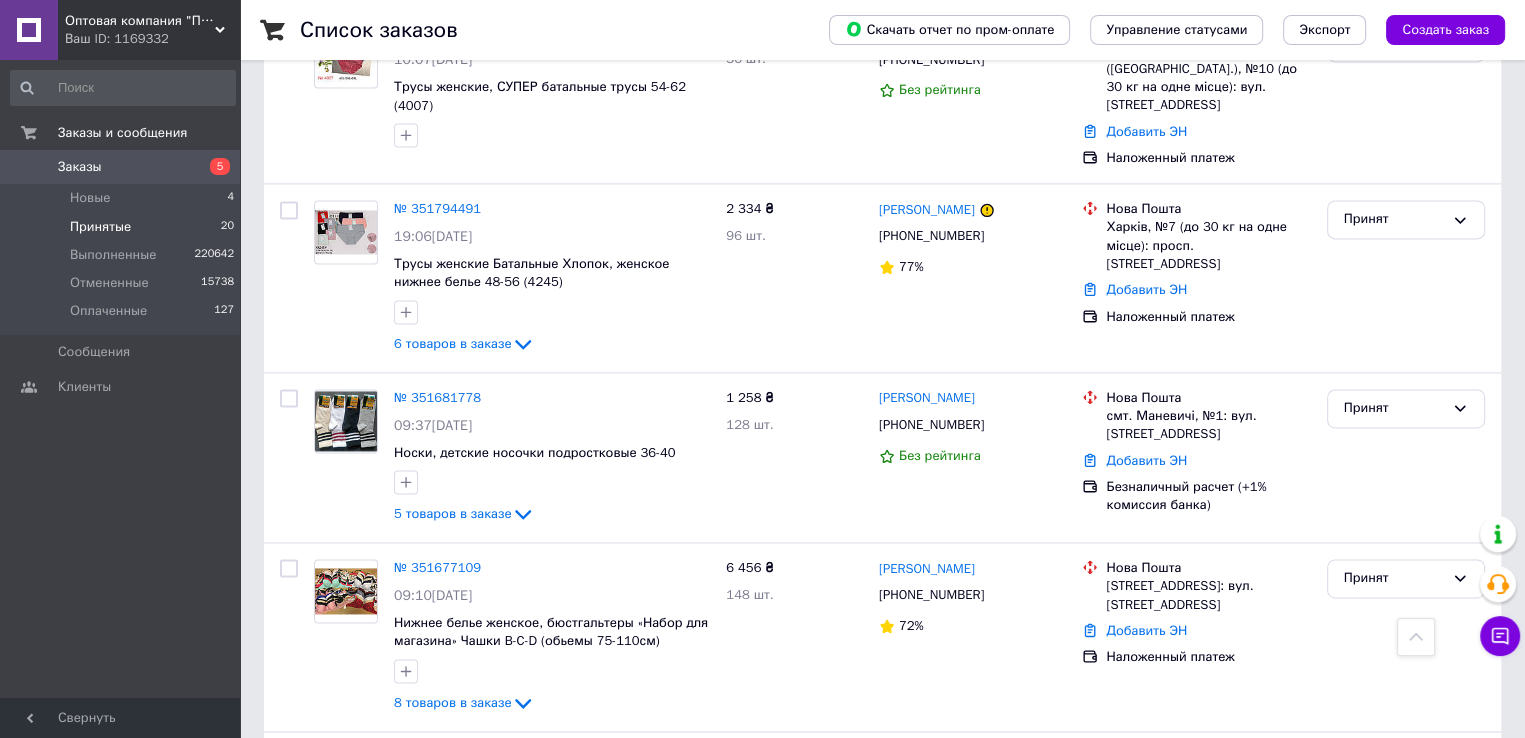 scroll, scrollTop: 3092, scrollLeft: 0, axis: vertical 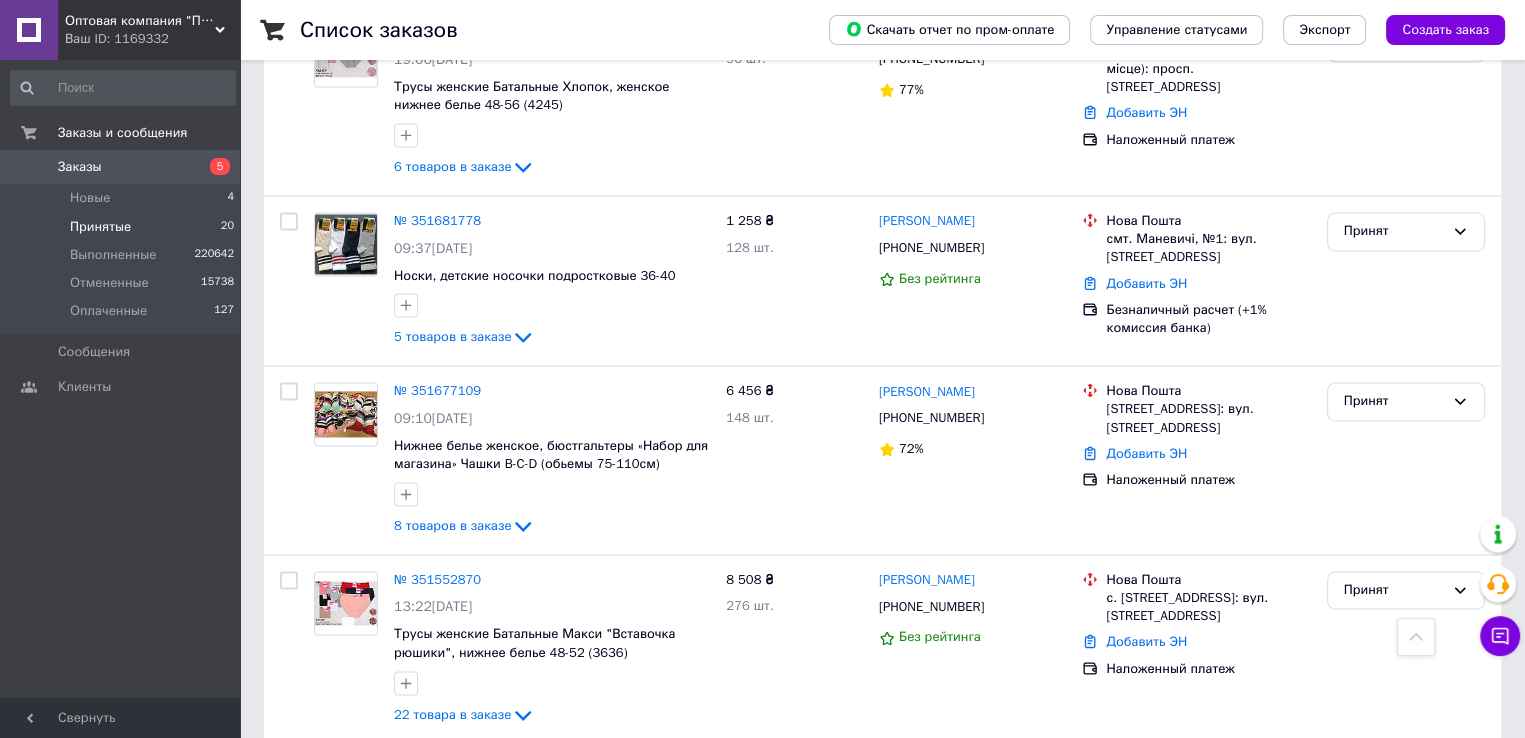 click on "Принятые 20" at bounding box center [123, 227] 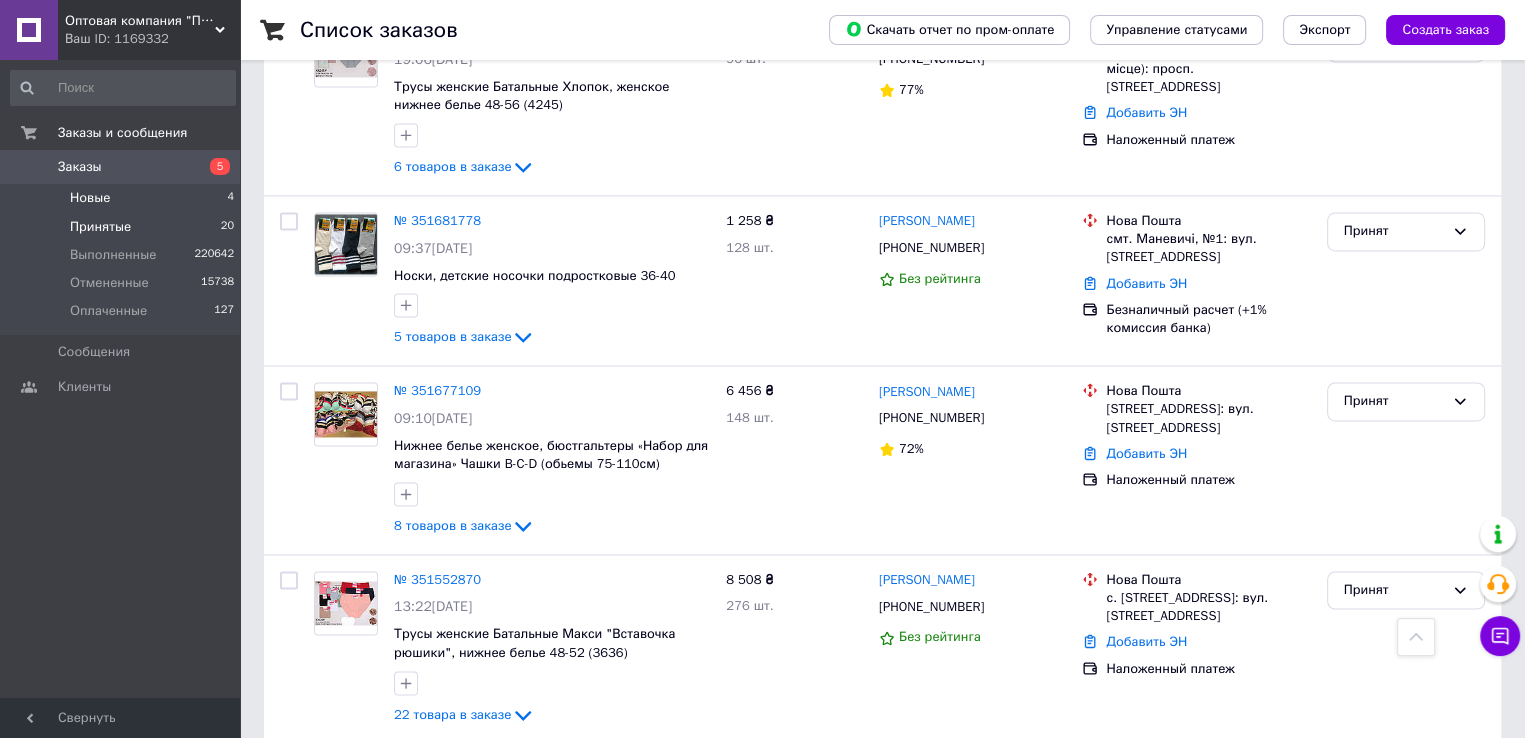 click on "Новые" at bounding box center (90, 198) 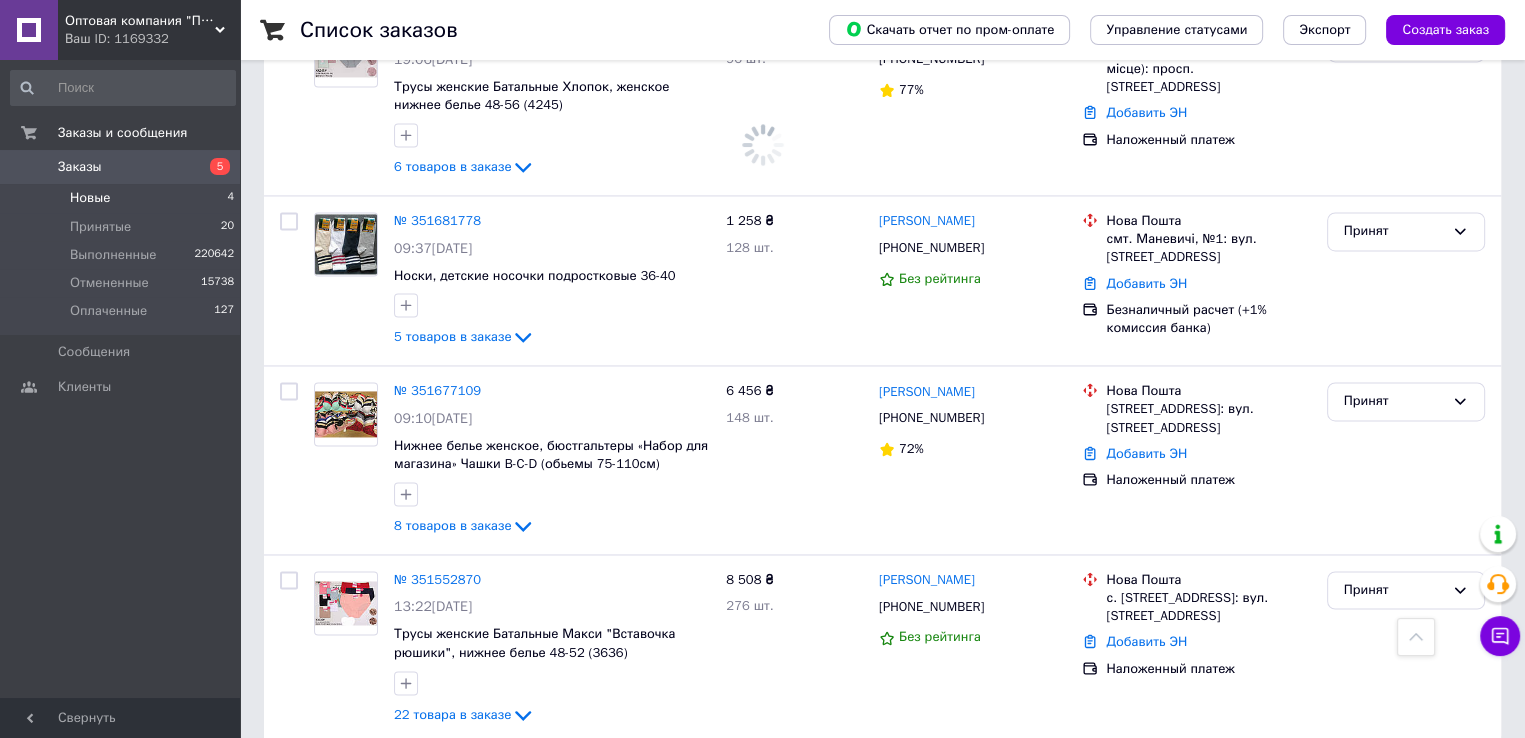 scroll, scrollTop: 0, scrollLeft: 0, axis: both 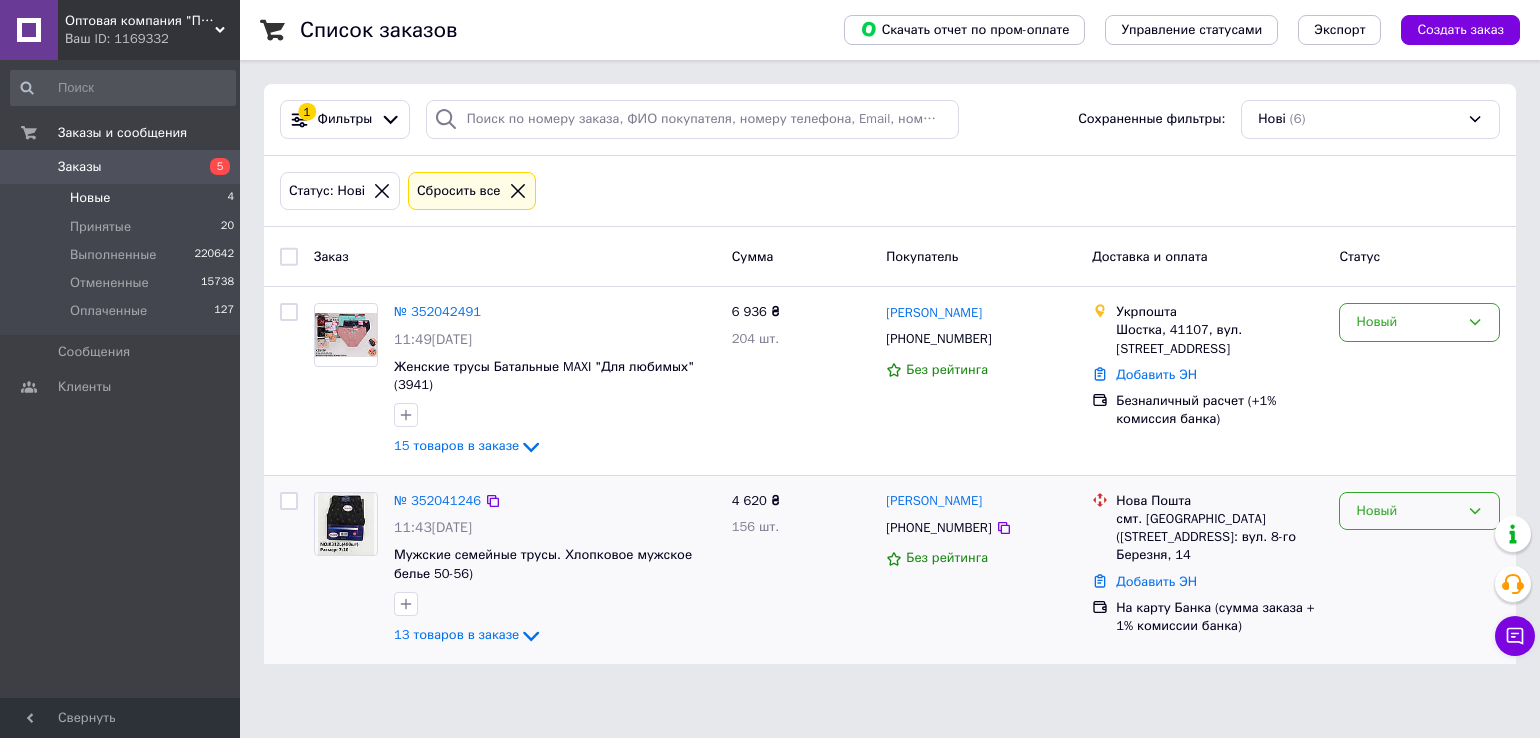 click on "Новый" at bounding box center [1419, 511] 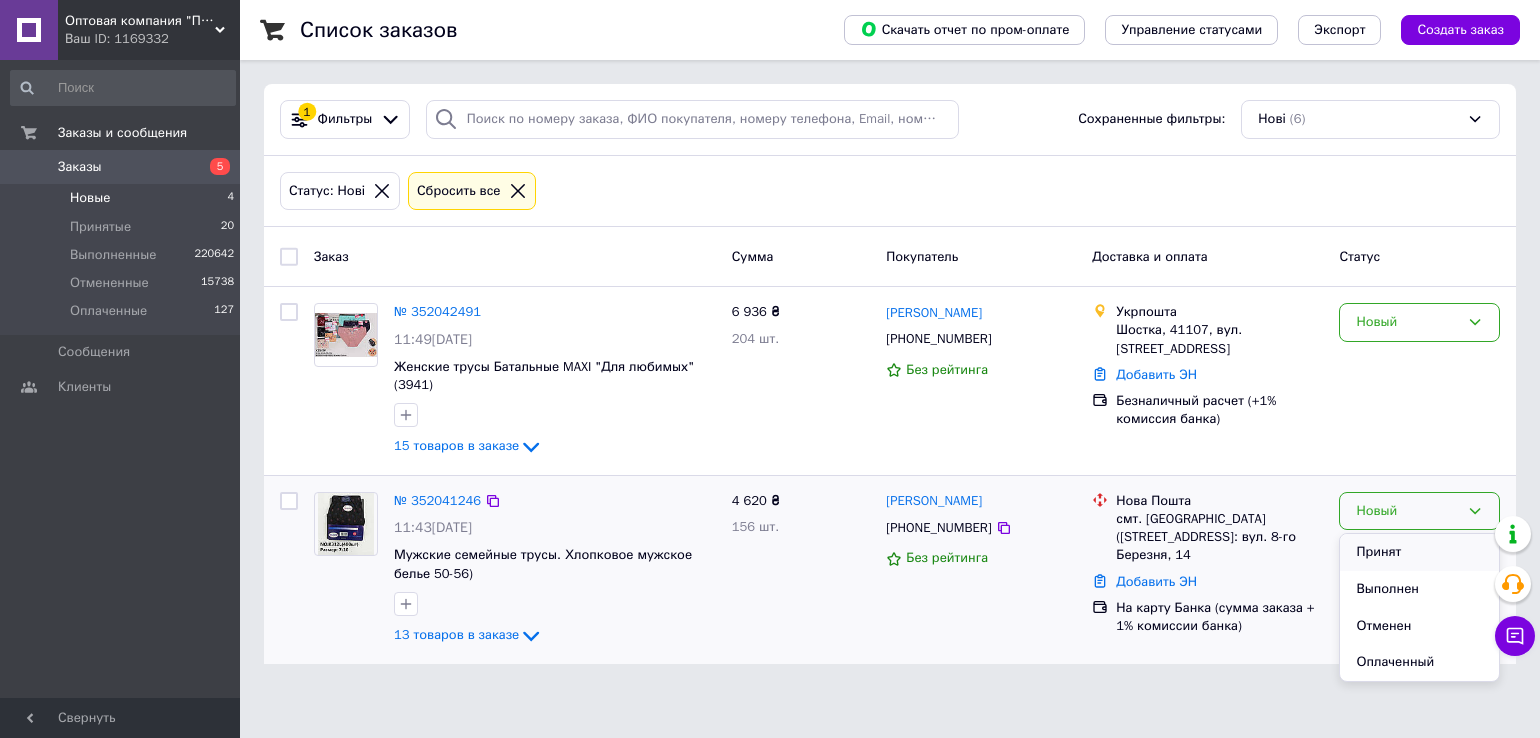 click on "Принят" at bounding box center (1419, 552) 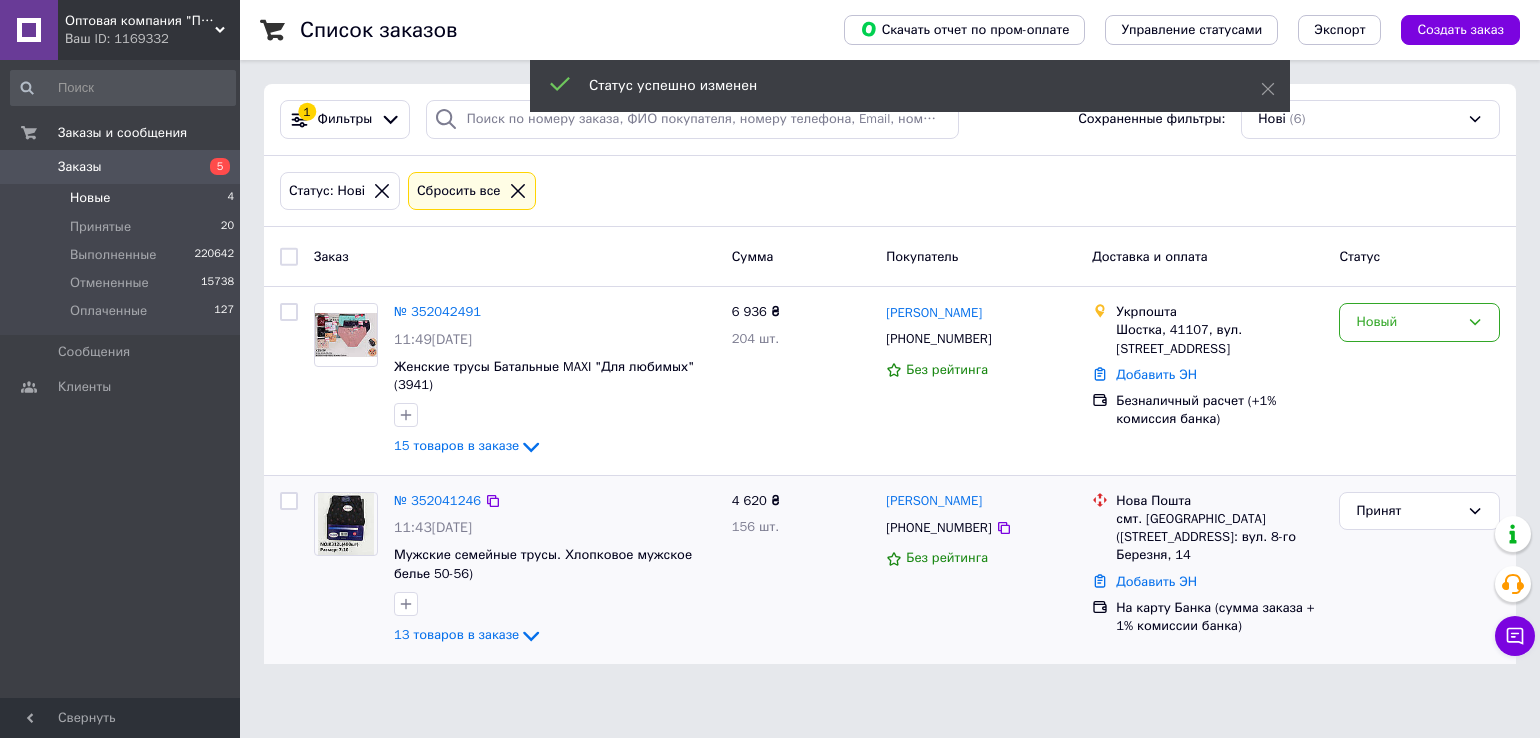 click on "№ 352041246" at bounding box center [437, 500] 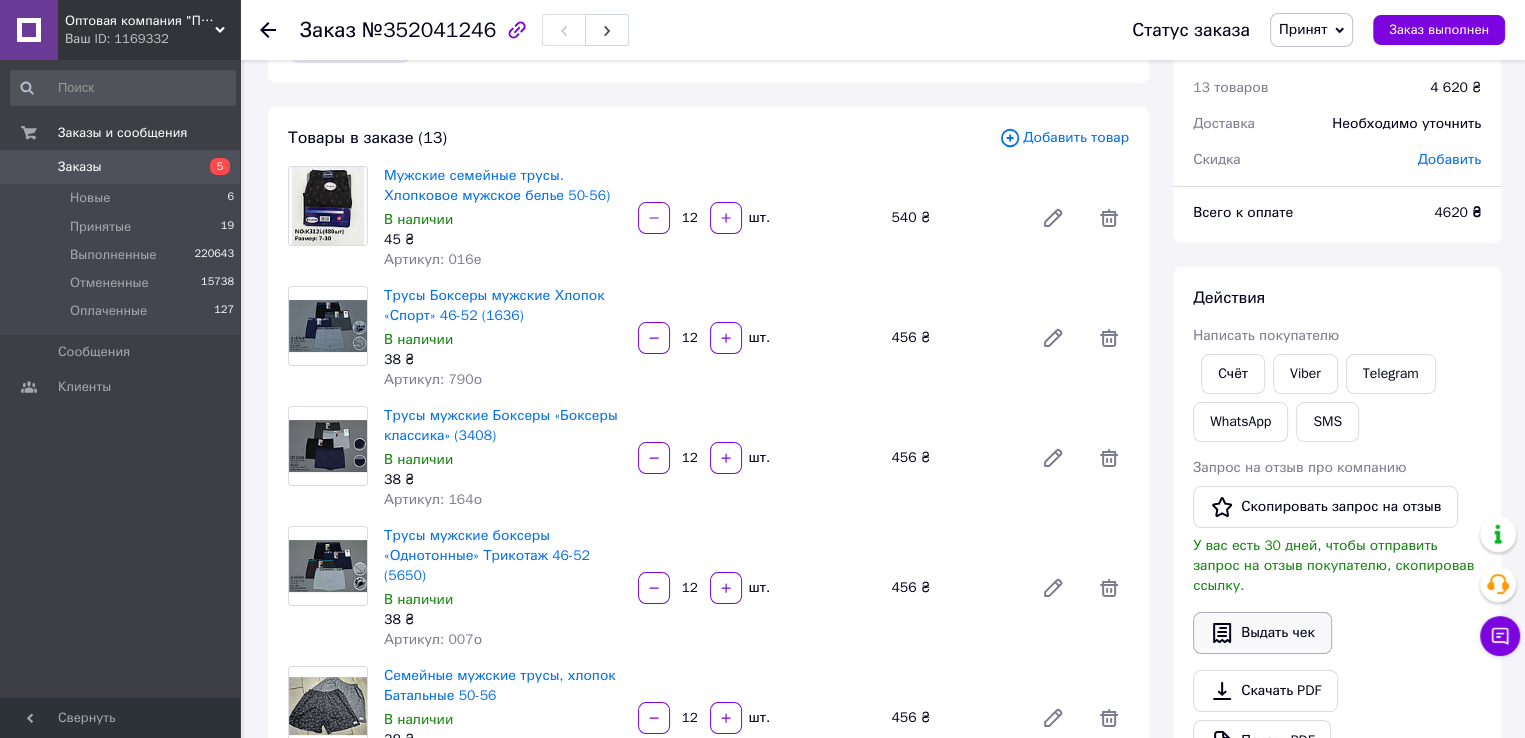scroll, scrollTop: 200, scrollLeft: 0, axis: vertical 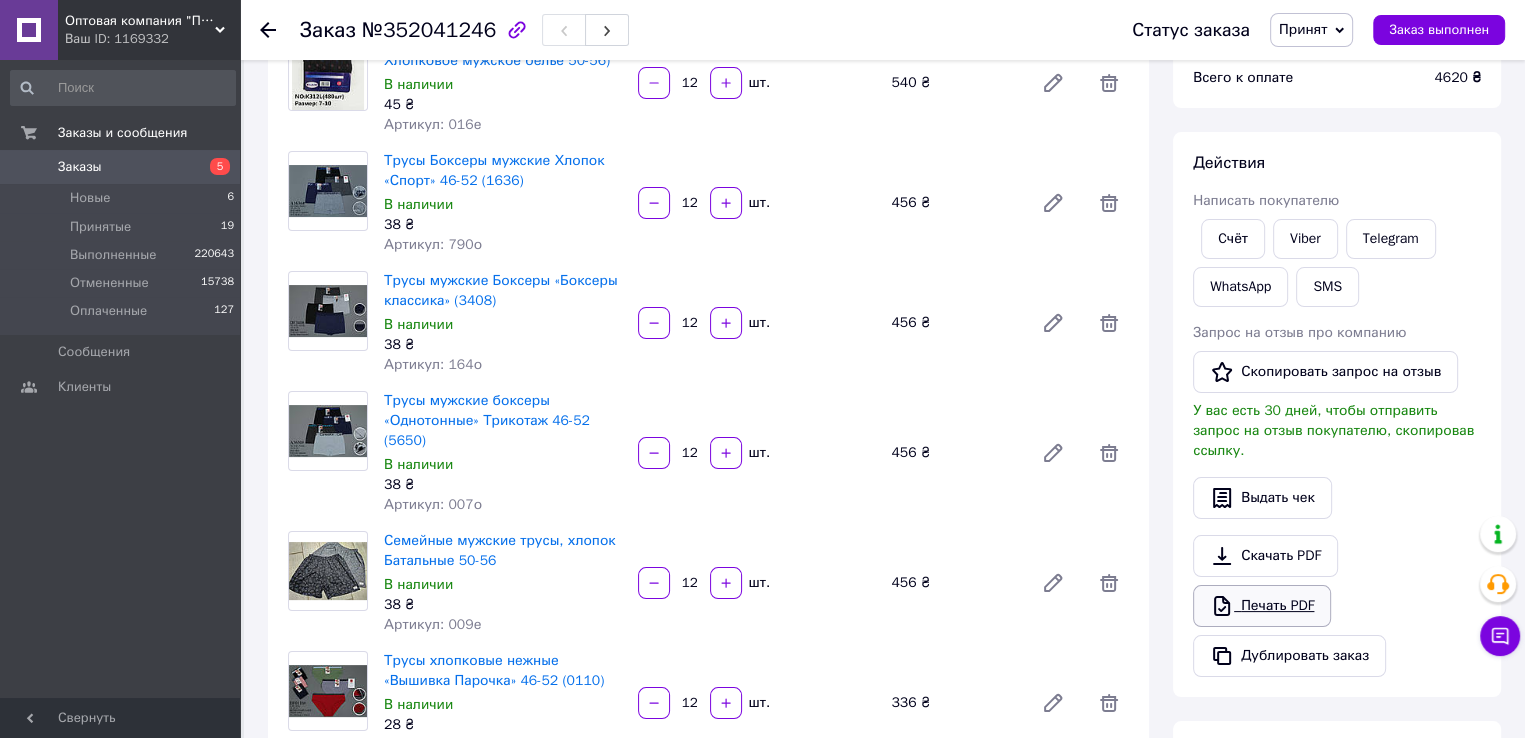 click on "Печать PDF" at bounding box center (1262, 606) 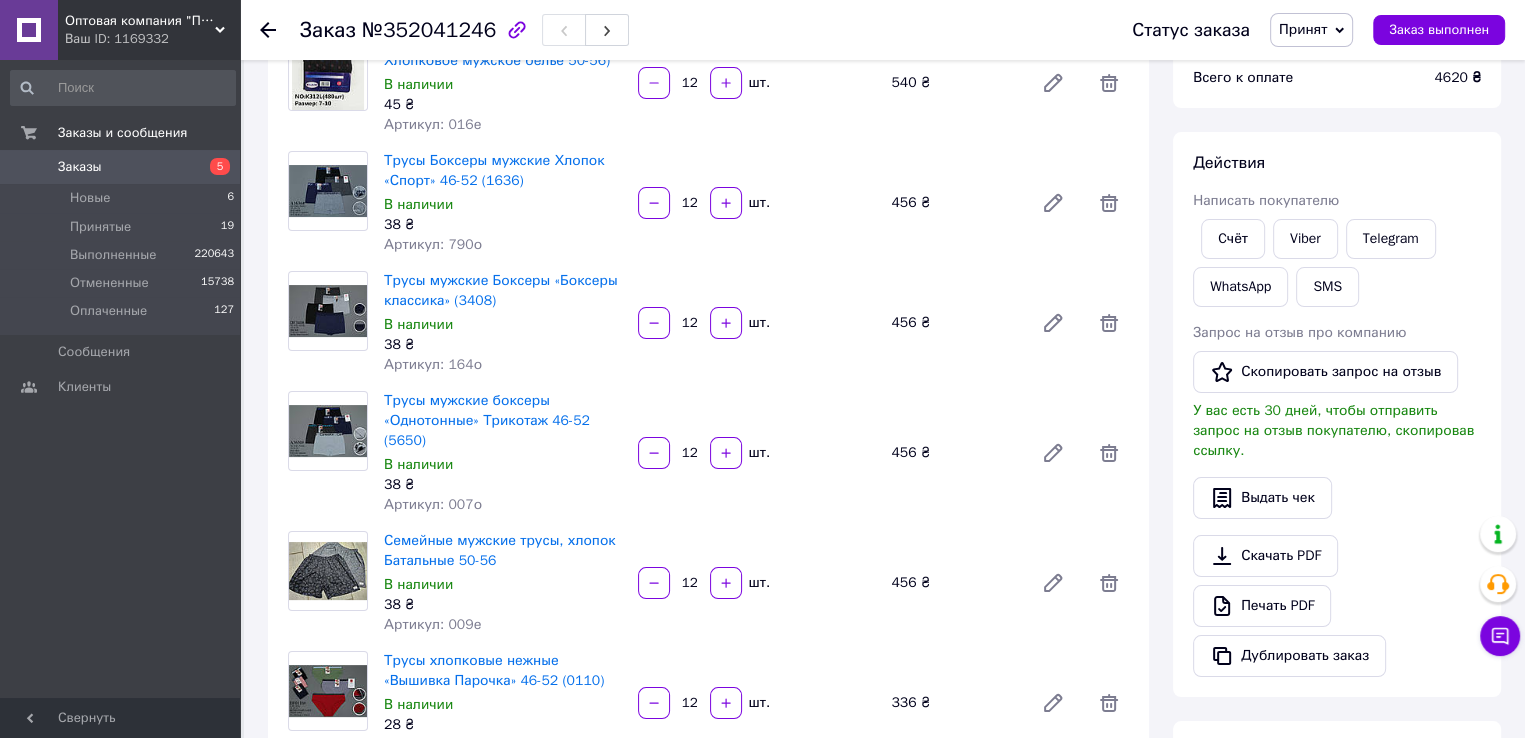 scroll, scrollTop: 0, scrollLeft: 0, axis: both 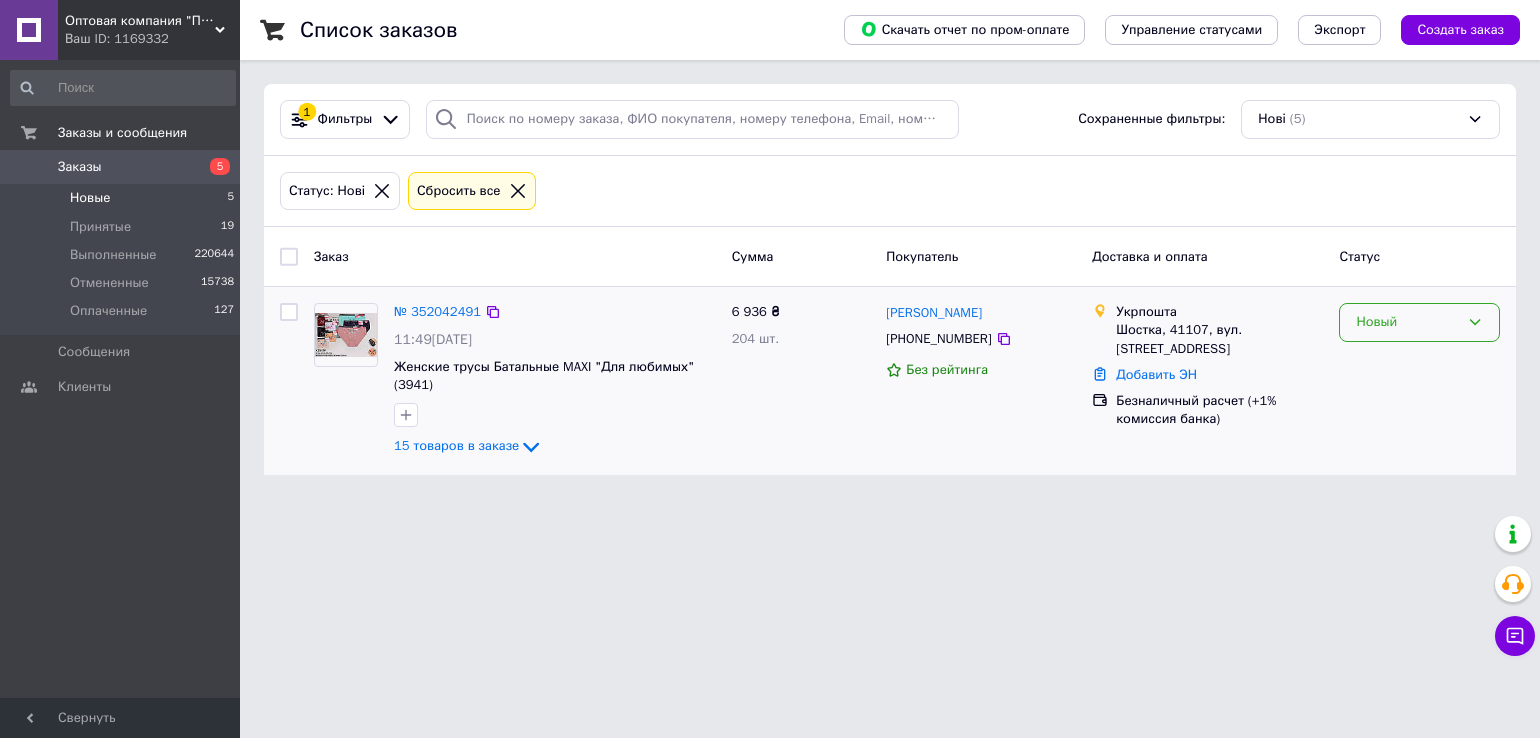 click on "Новый" at bounding box center (1407, 322) 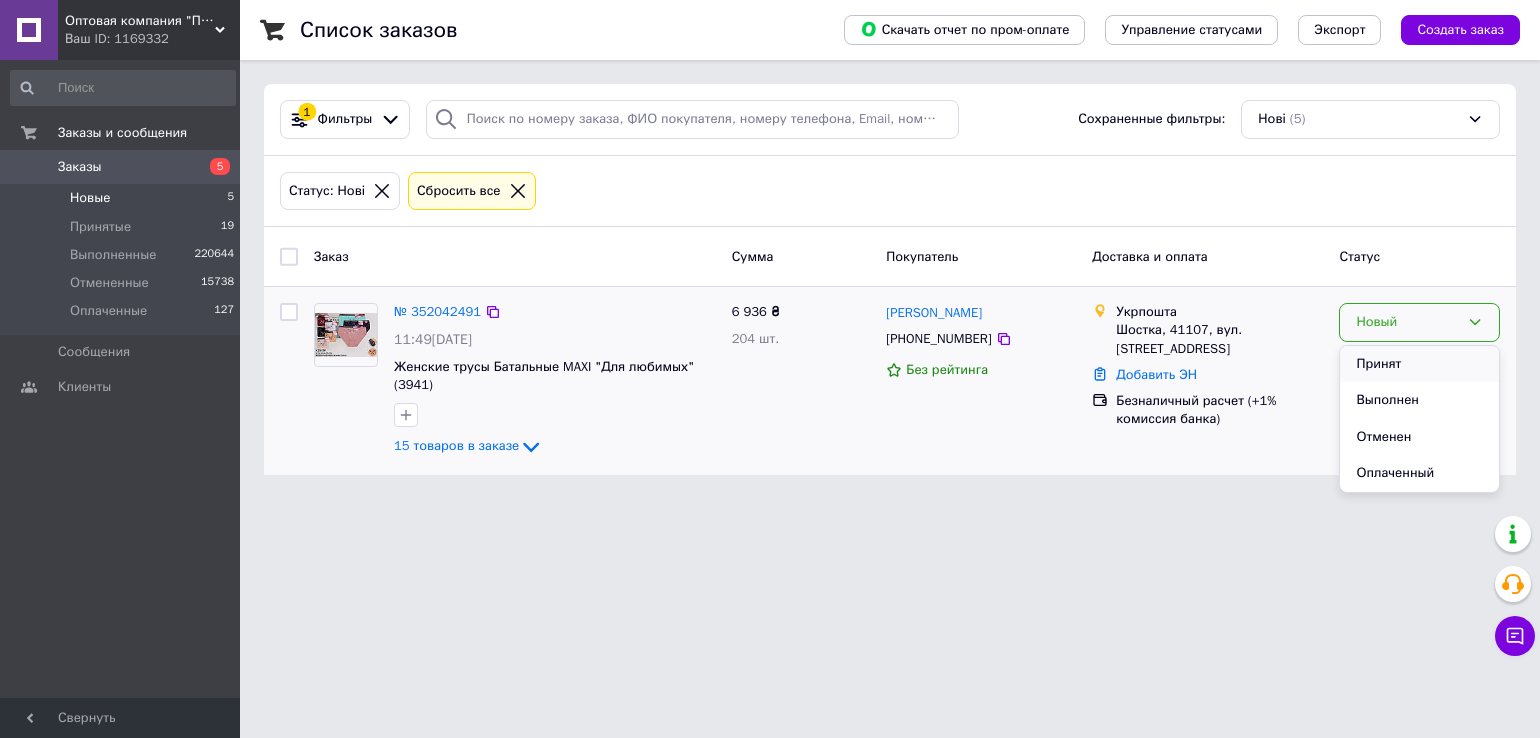 click on "Принят" at bounding box center [1419, 364] 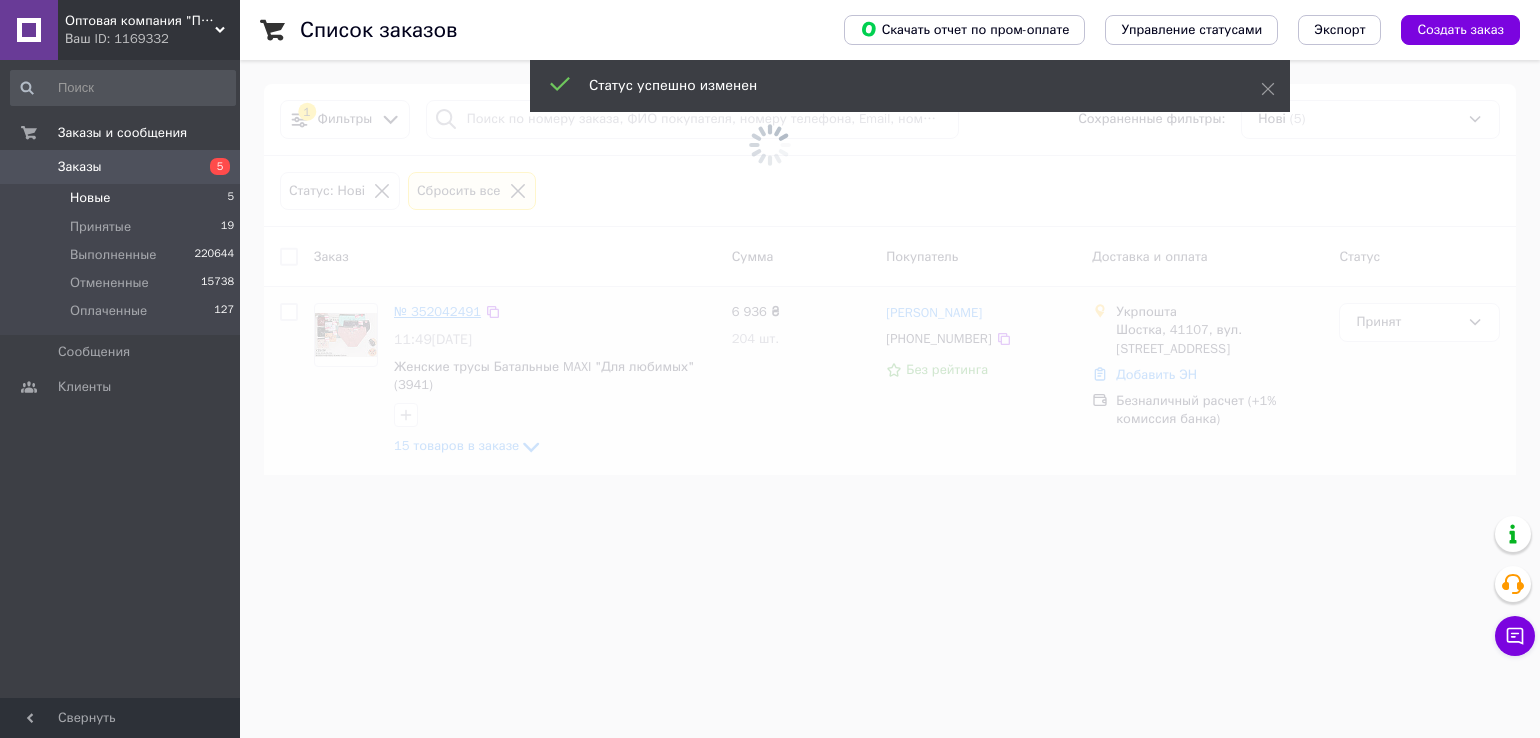 click at bounding box center [770, 369] 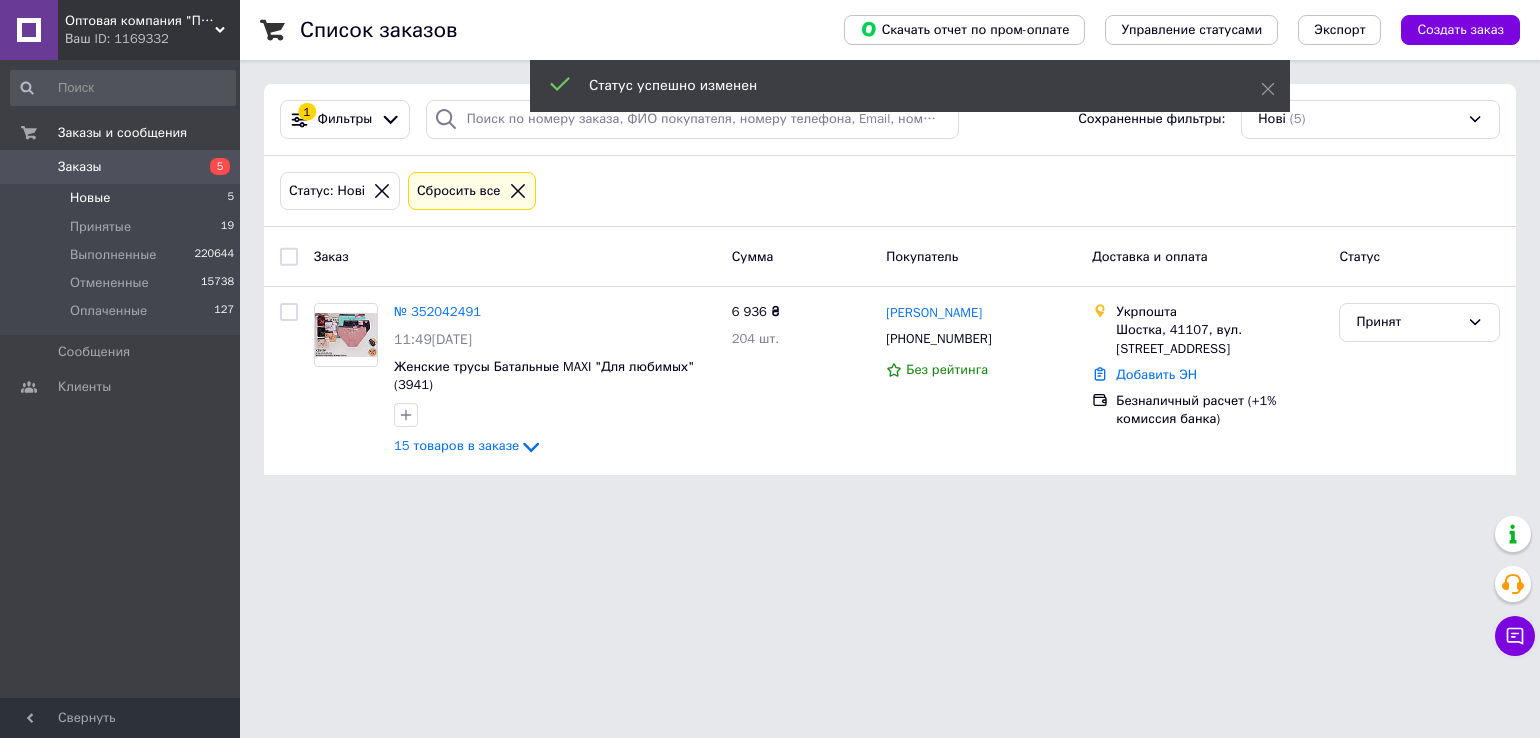 click on "№ 352042491" at bounding box center [437, 311] 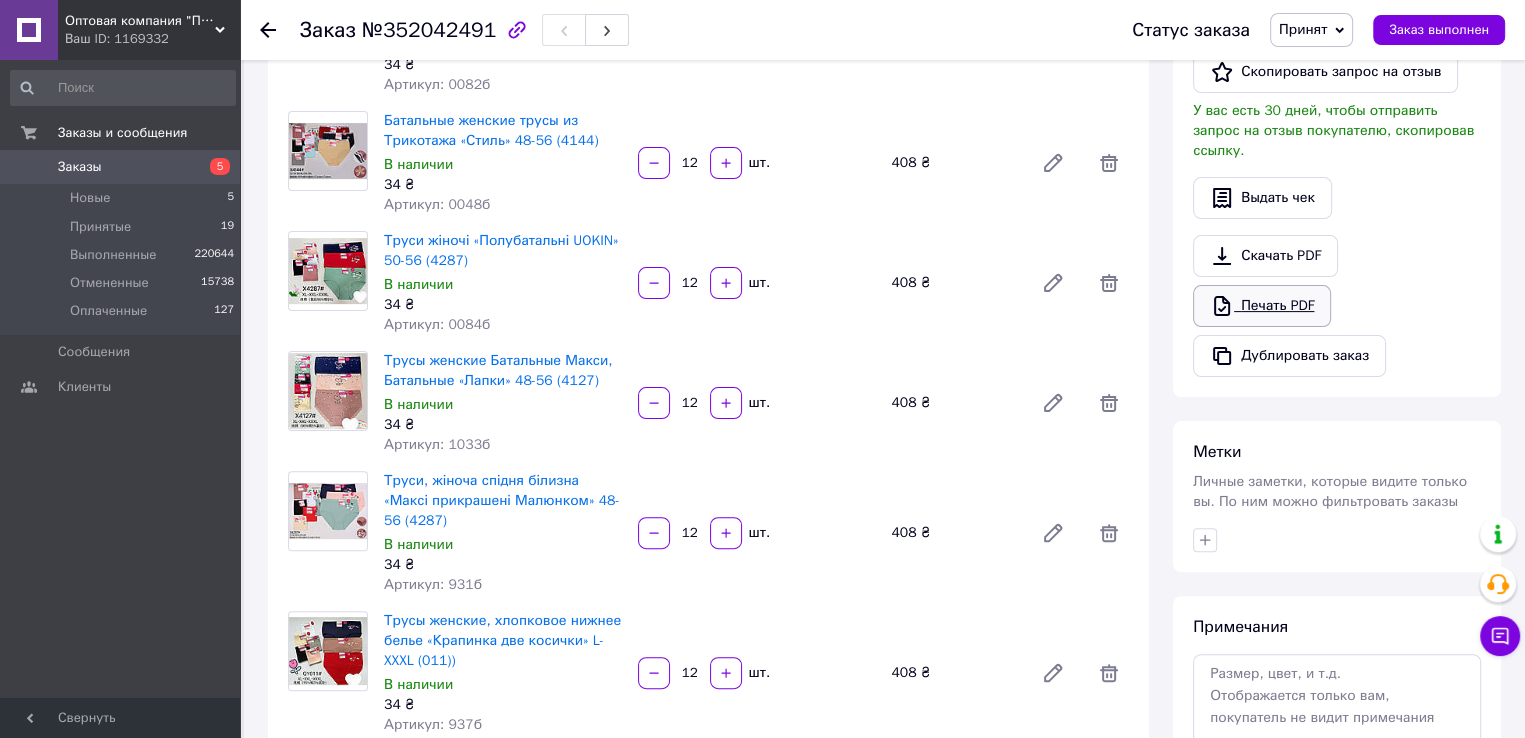 click on "Печать PDF" at bounding box center (1262, 306) 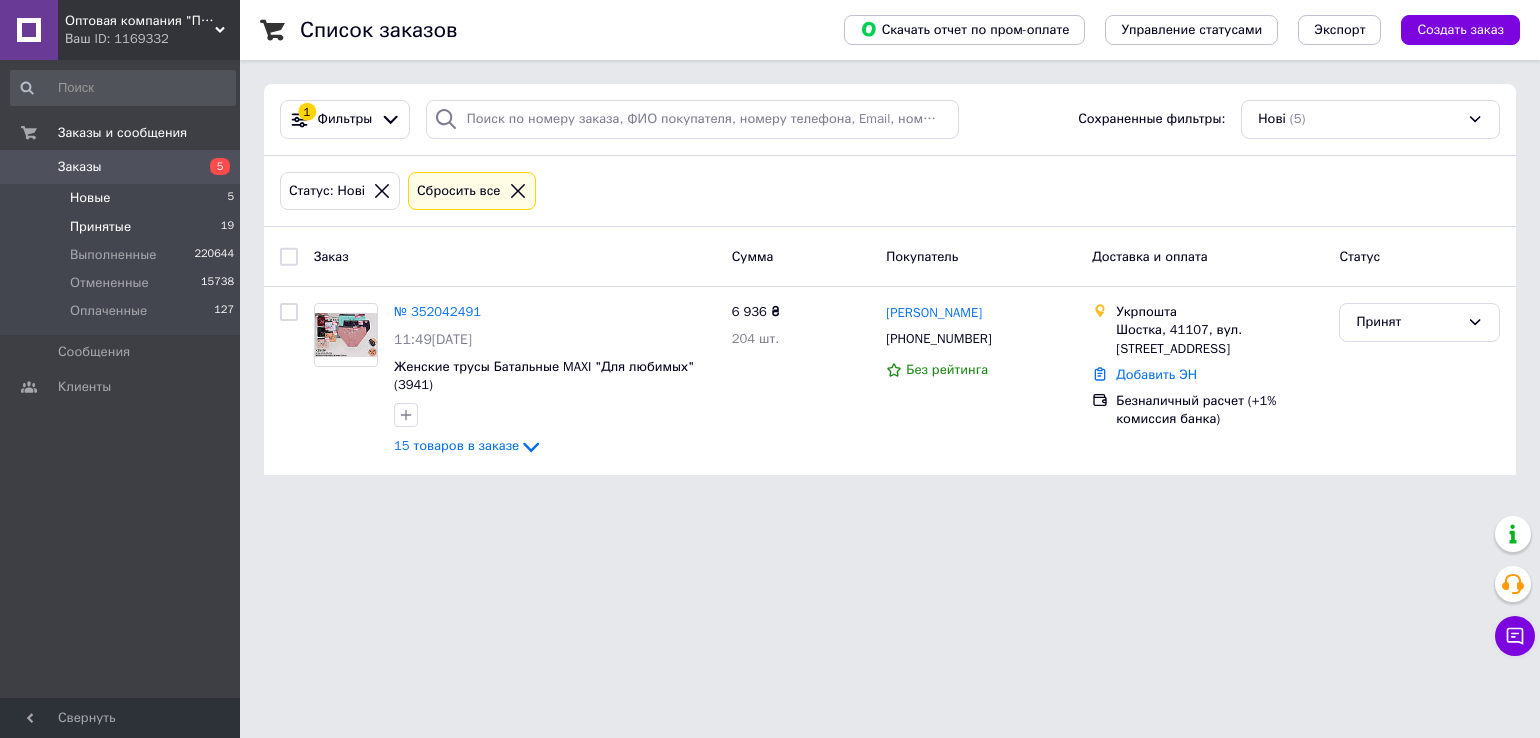 click on "Принятые" at bounding box center [100, 227] 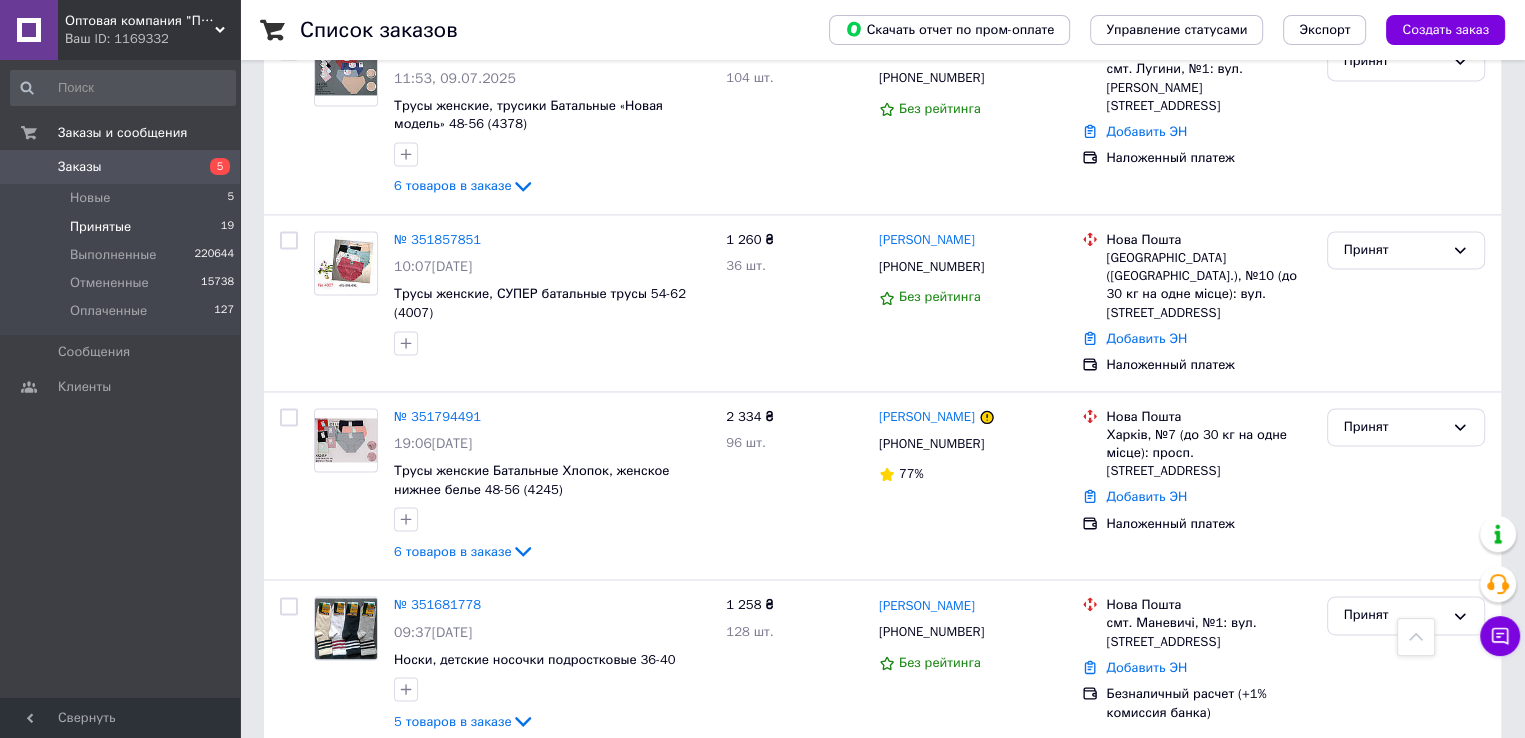 scroll, scrollTop: 3299, scrollLeft: 0, axis: vertical 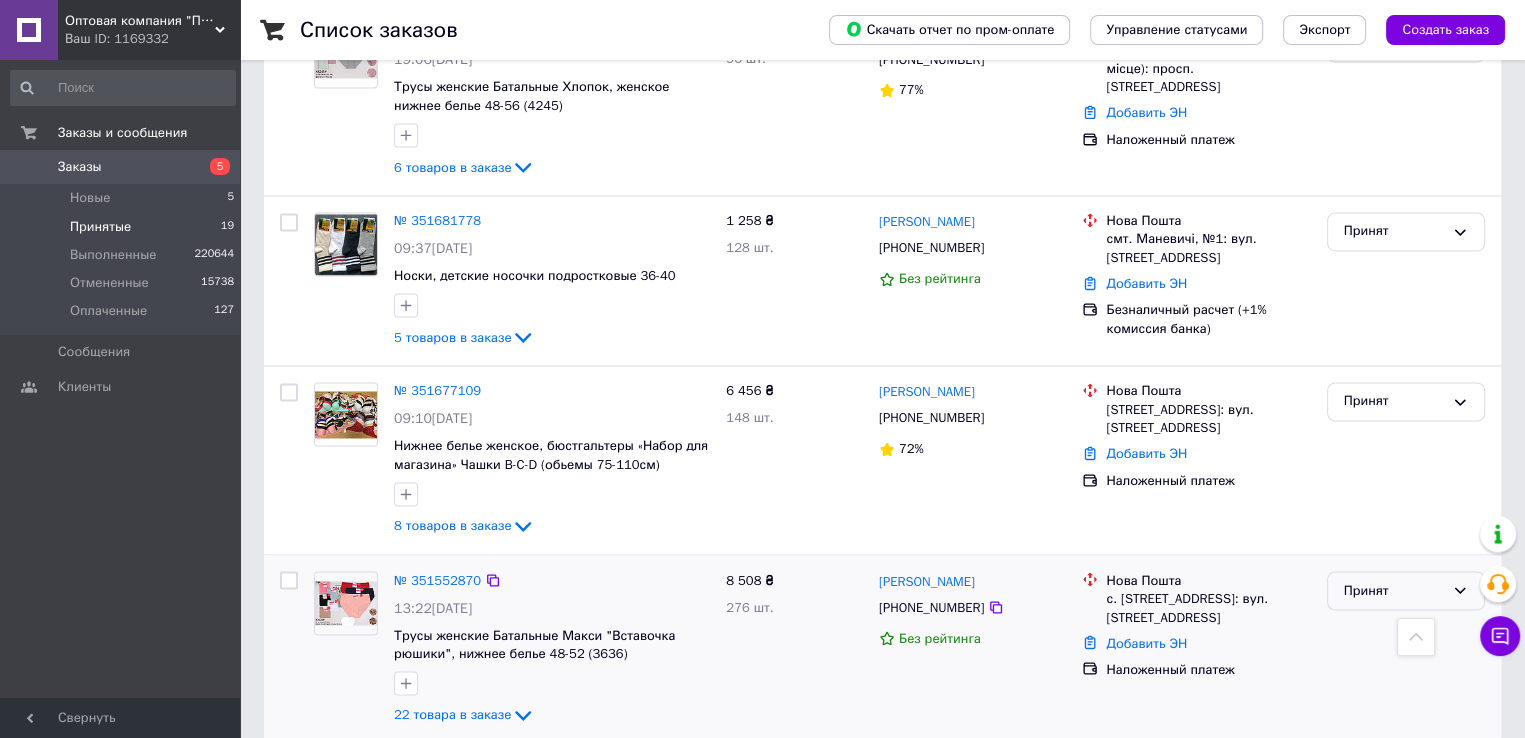 click on "Принят" at bounding box center (1394, 590) 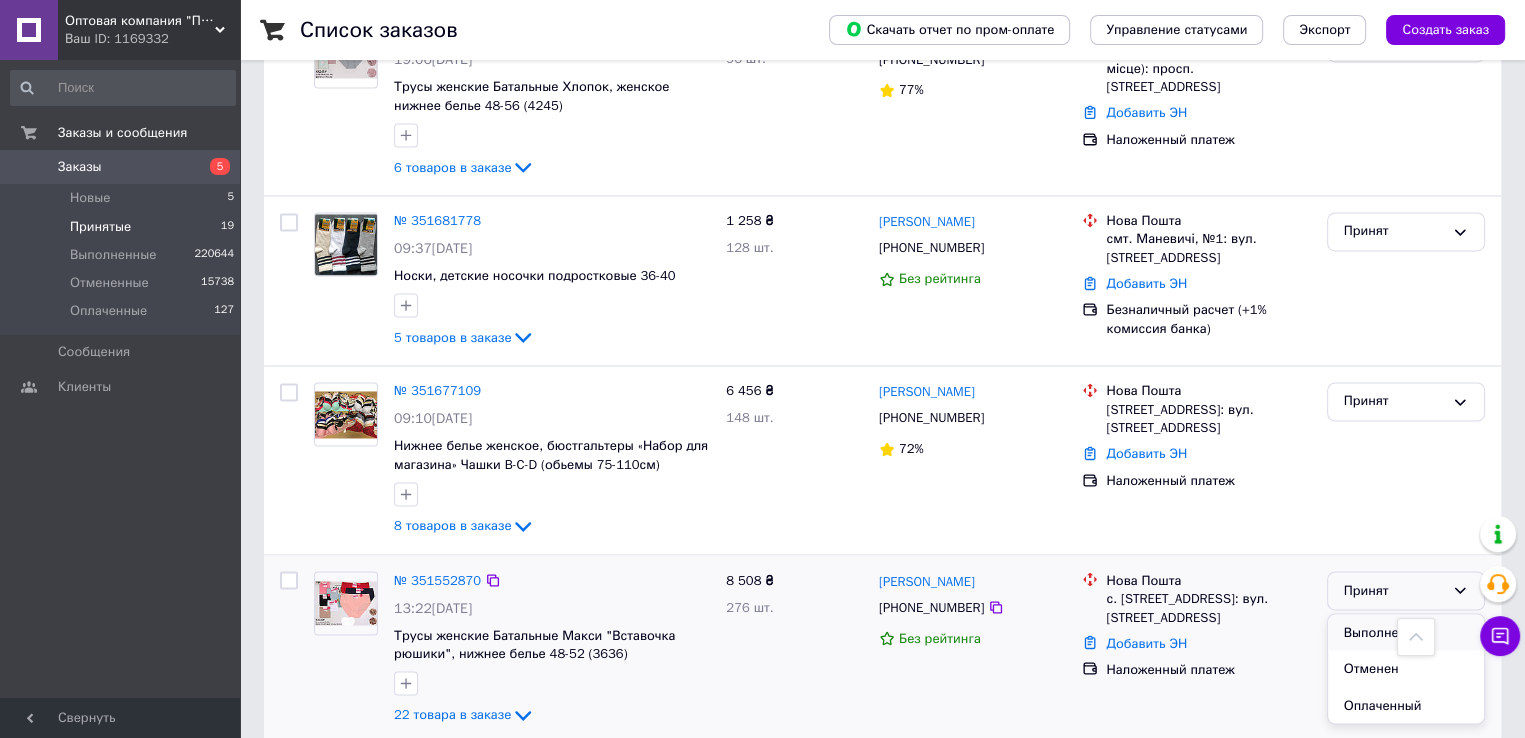 click on "Выполнен" at bounding box center [1406, 632] 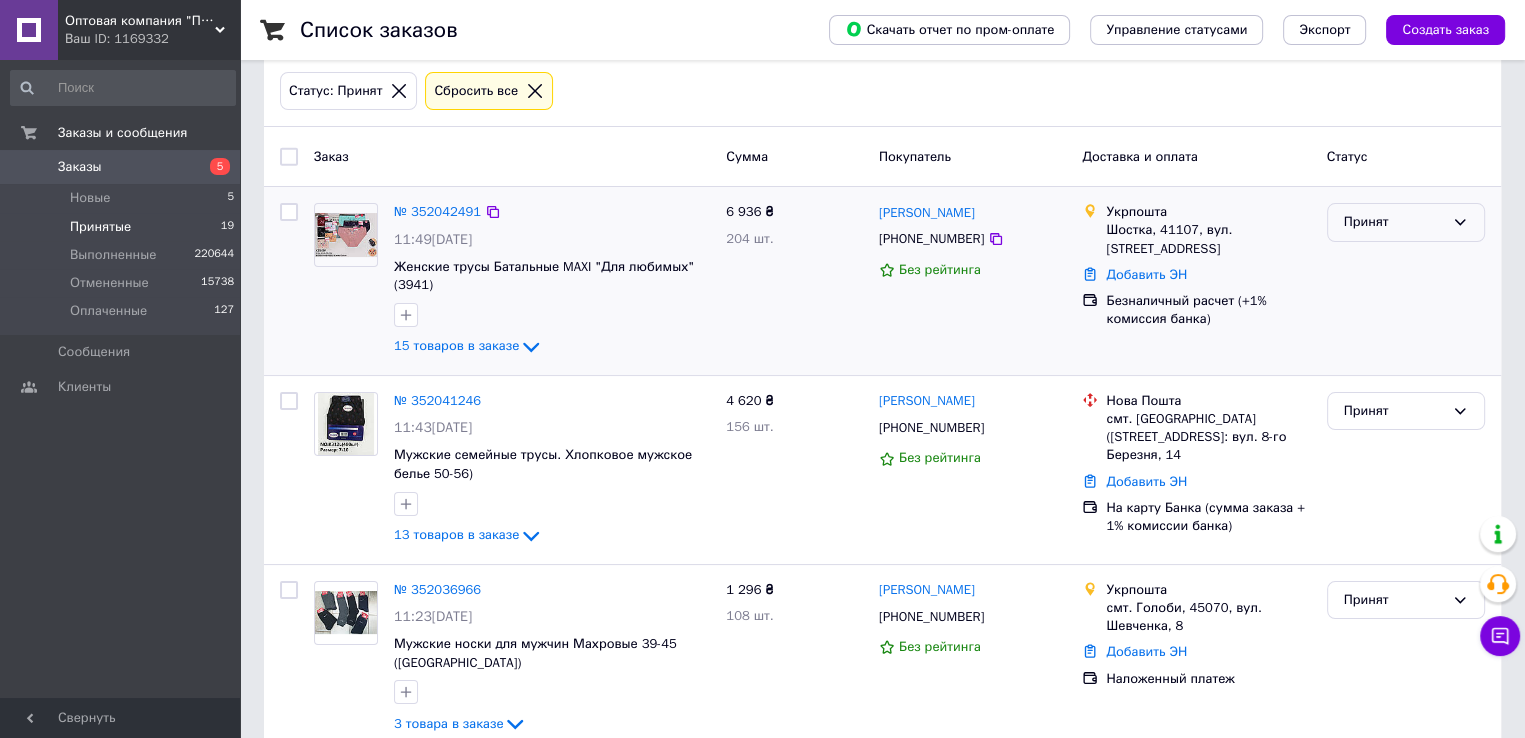 scroll, scrollTop: 300, scrollLeft: 0, axis: vertical 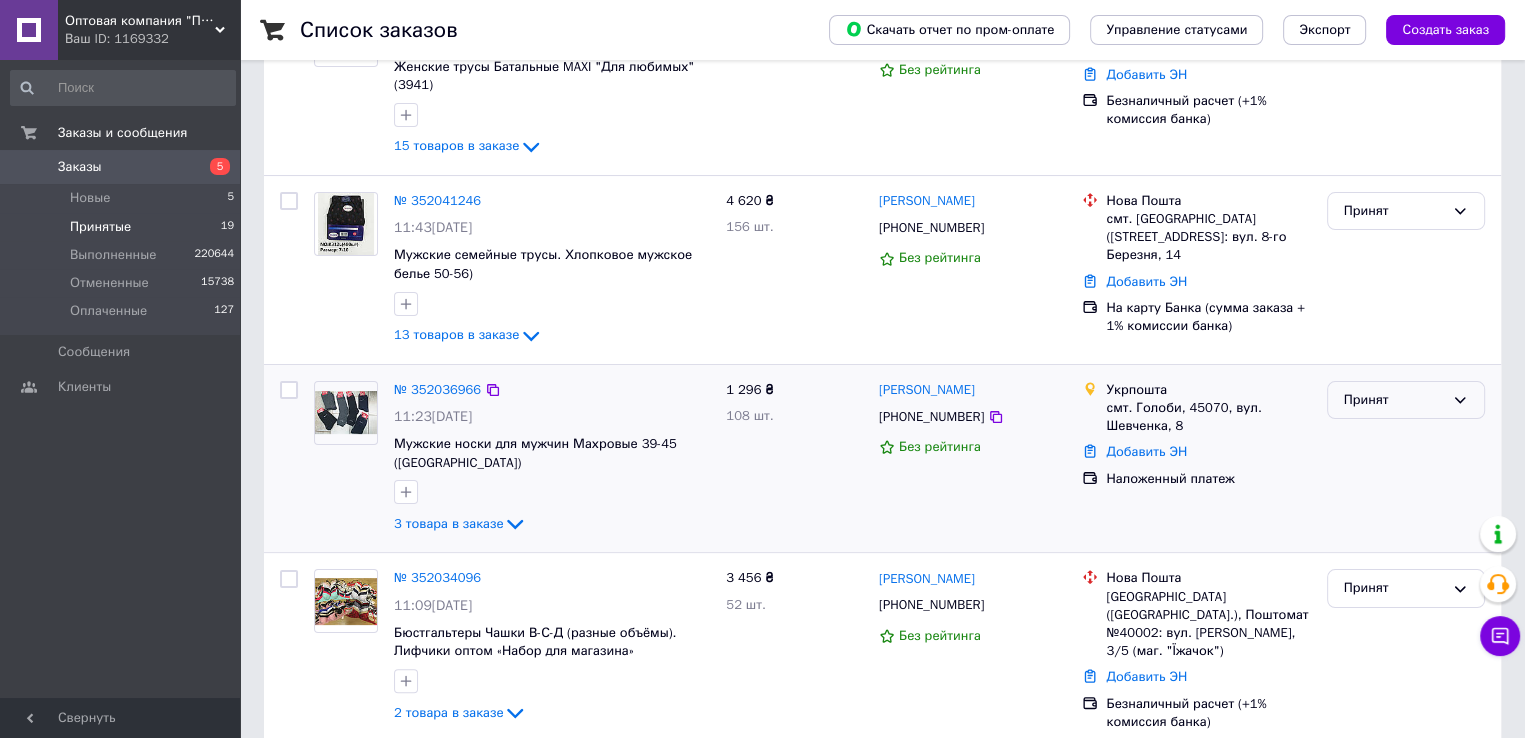 click on "Принят" at bounding box center [1406, 400] 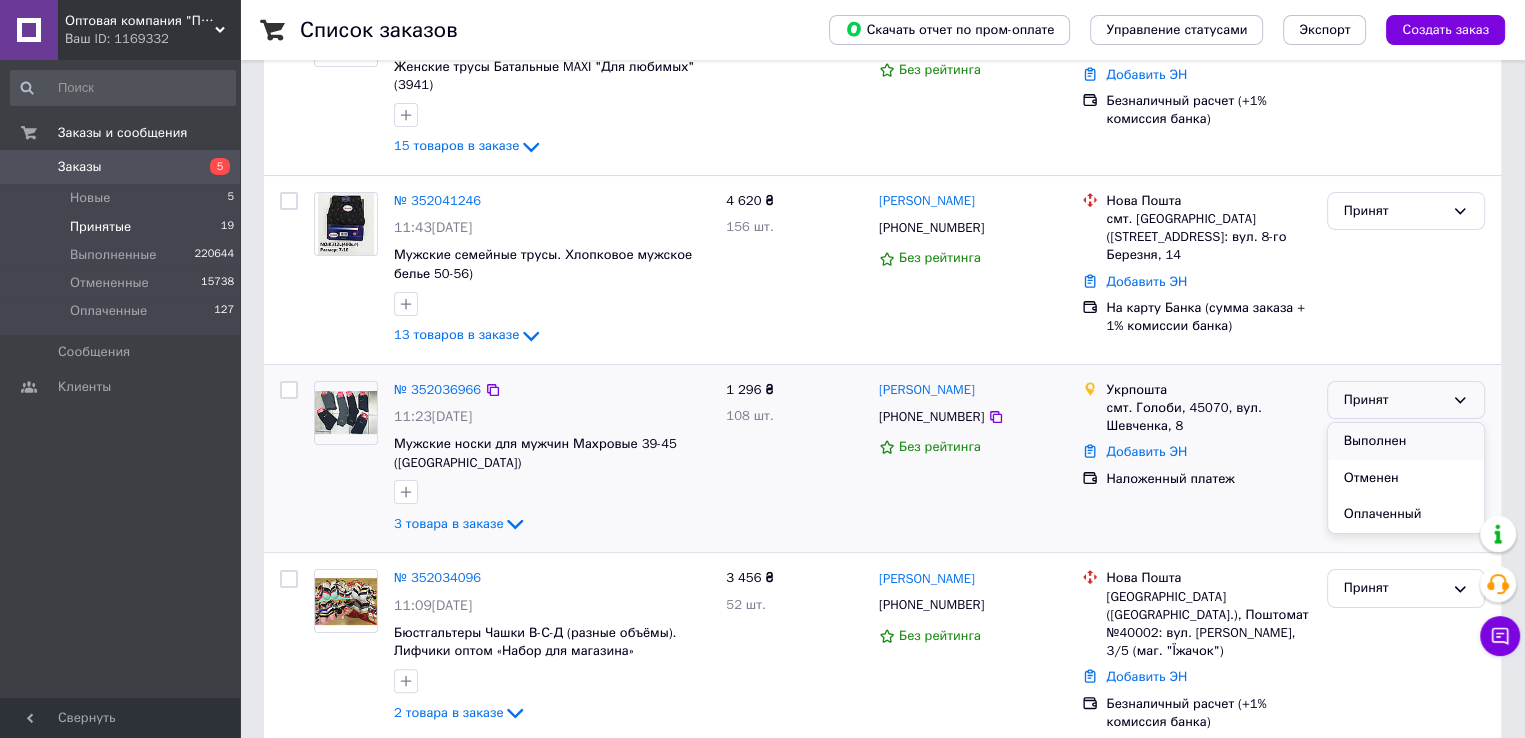 click on "Выполнен" at bounding box center (1406, 441) 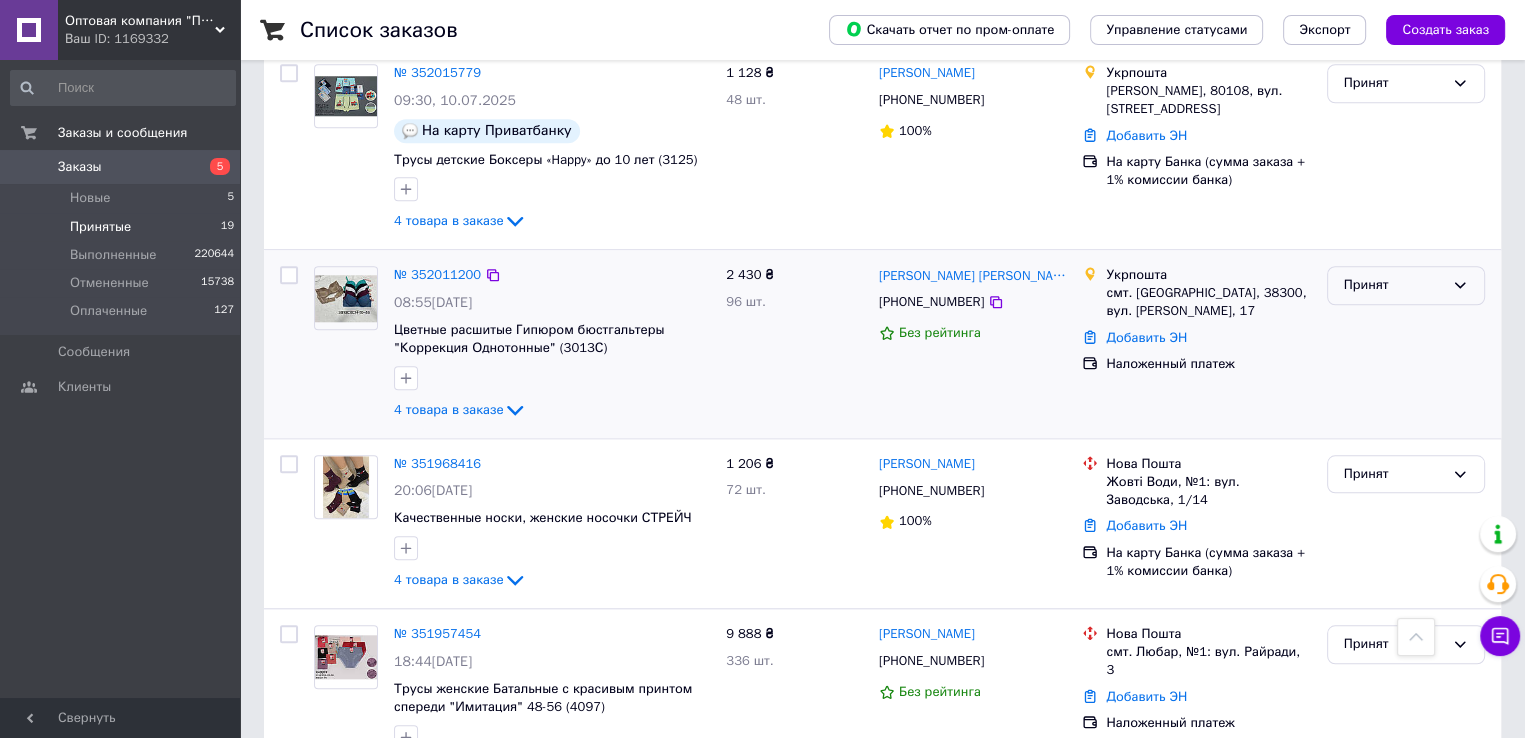 scroll, scrollTop: 1800, scrollLeft: 0, axis: vertical 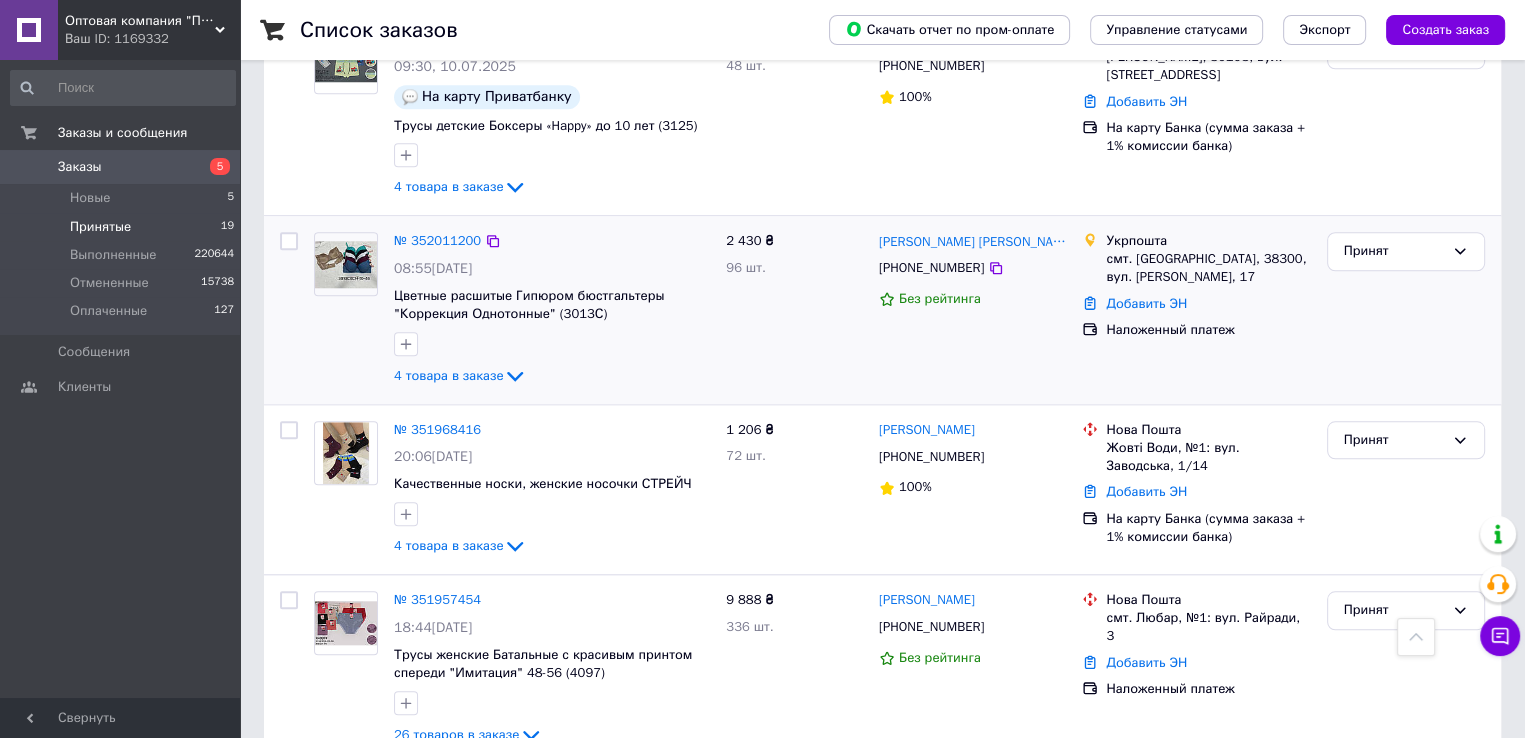 click on "№ 352011200 08:55, 10.07.2025 Цветные расшитые Гипюром бюстгальтеры "Коррекция Однотонные" (3013С) 4 товара в заказе" at bounding box center (552, 310) 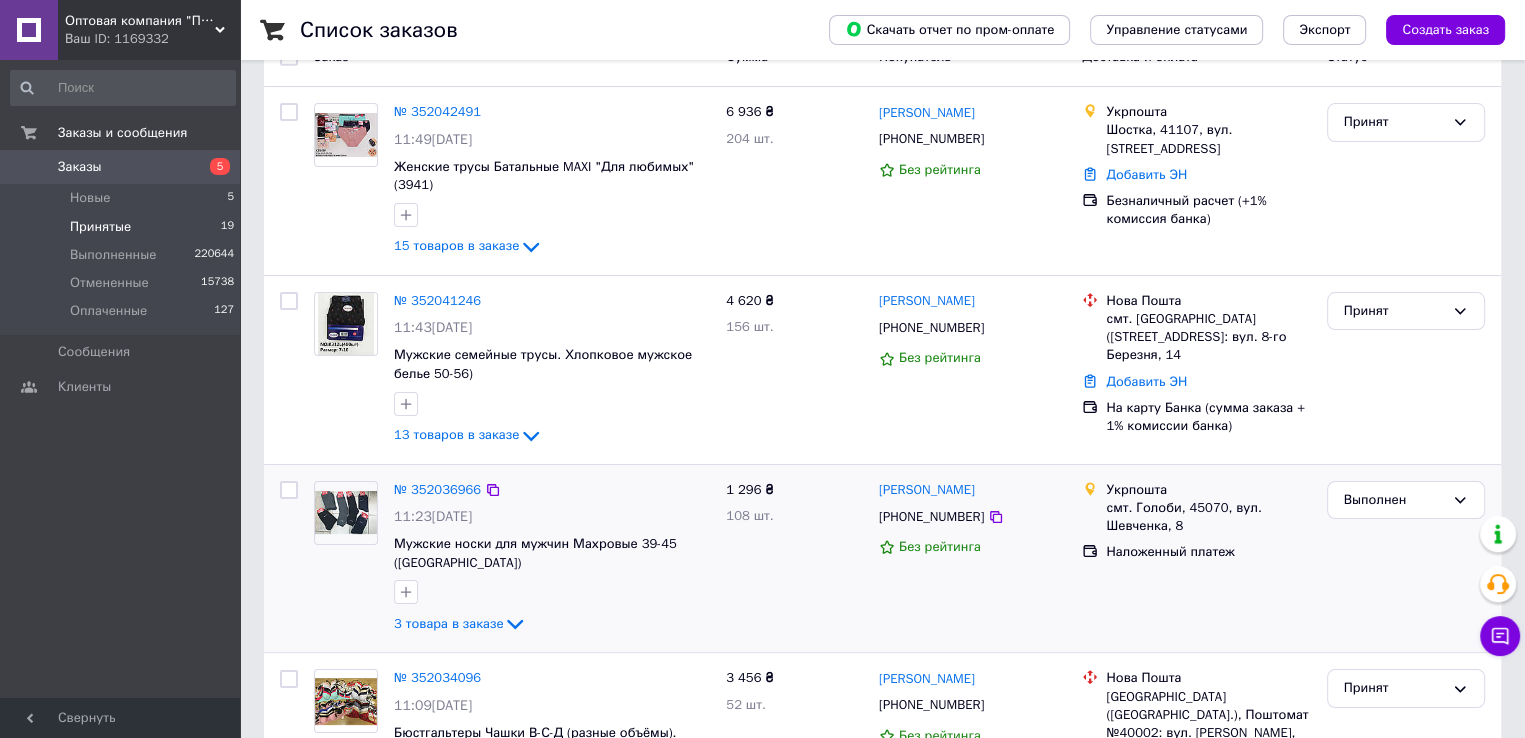 scroll, scrollTop: 0, scrollLeft: 0, axis: both 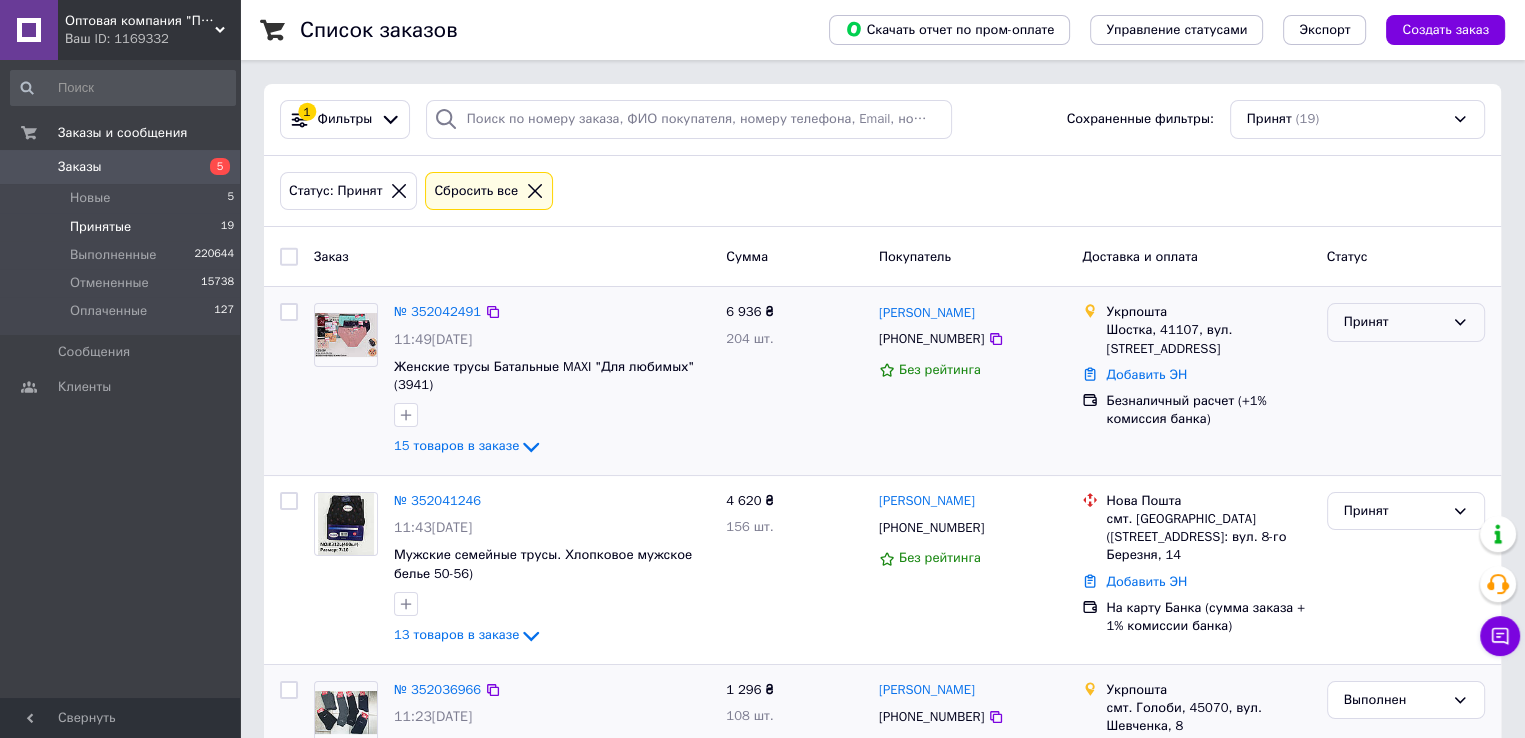 click on "Принят" at bounding box center (1394, 322) 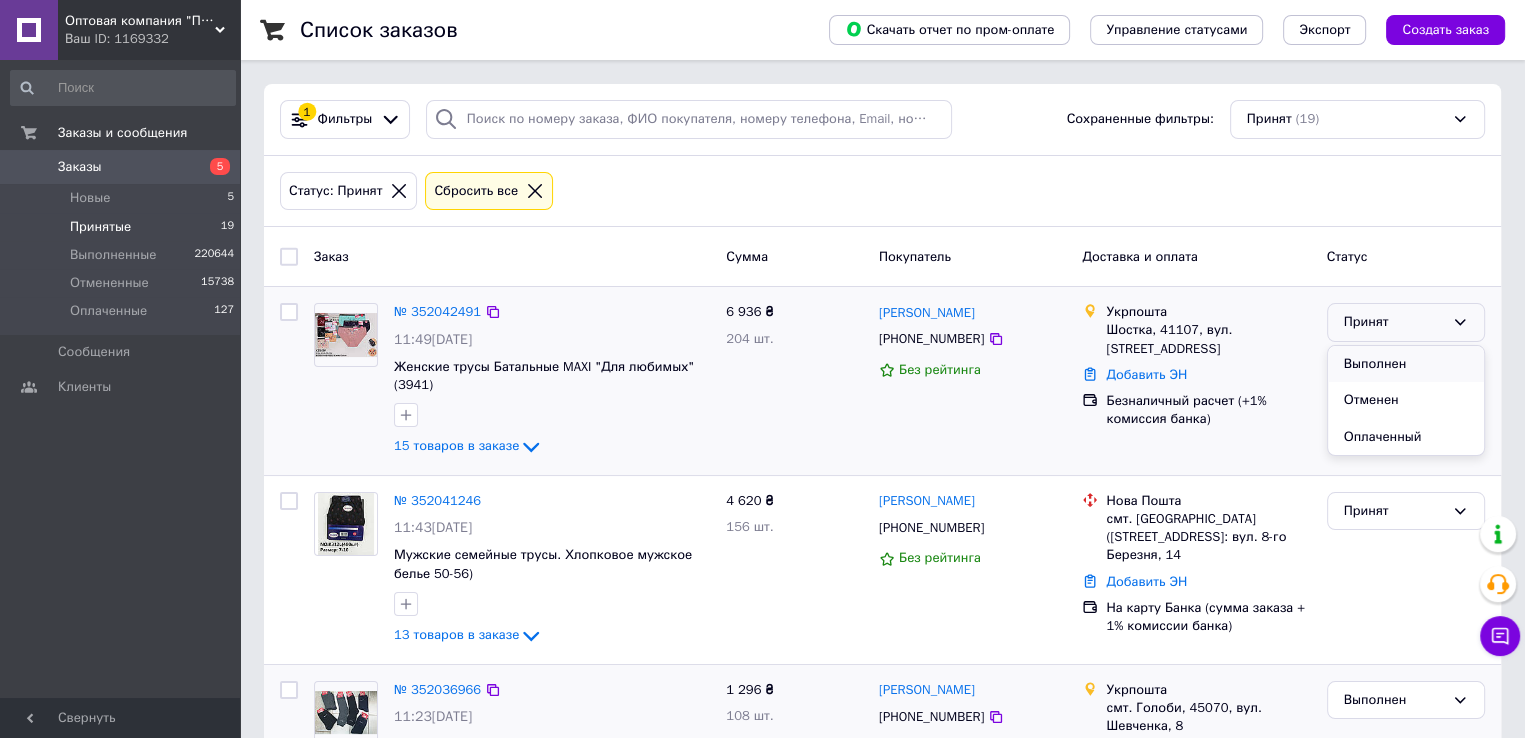 click on "Выполнен" at bounding box center (1406, 364) 